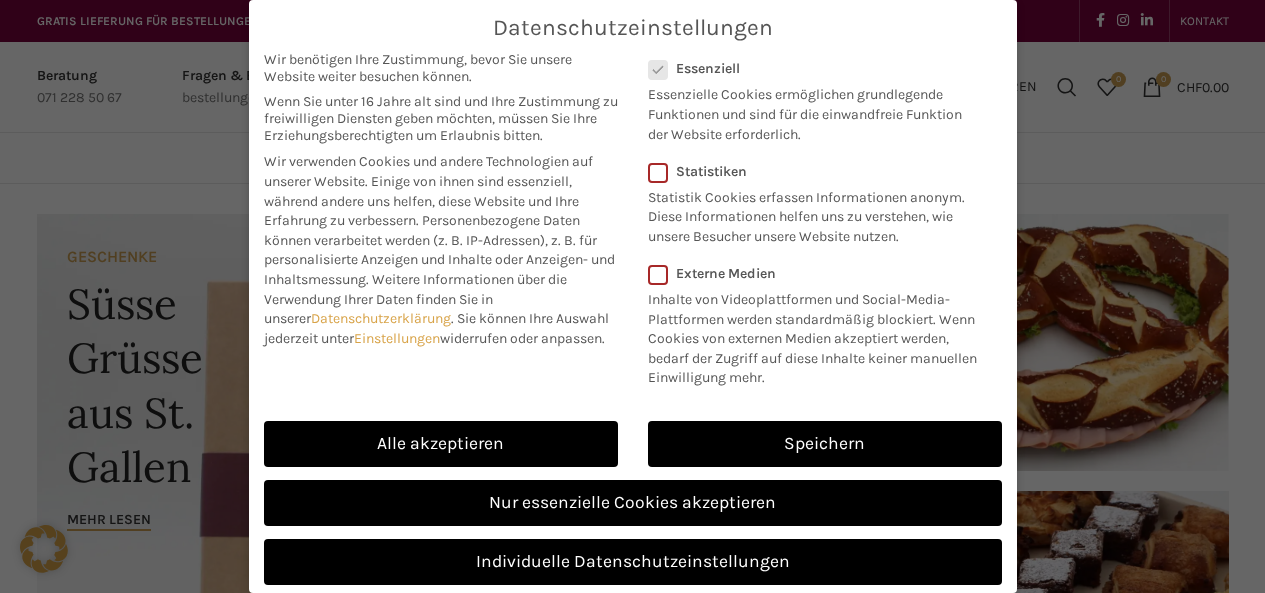scroll, scrollTop: 0, scrollLeft: 0, axis: both 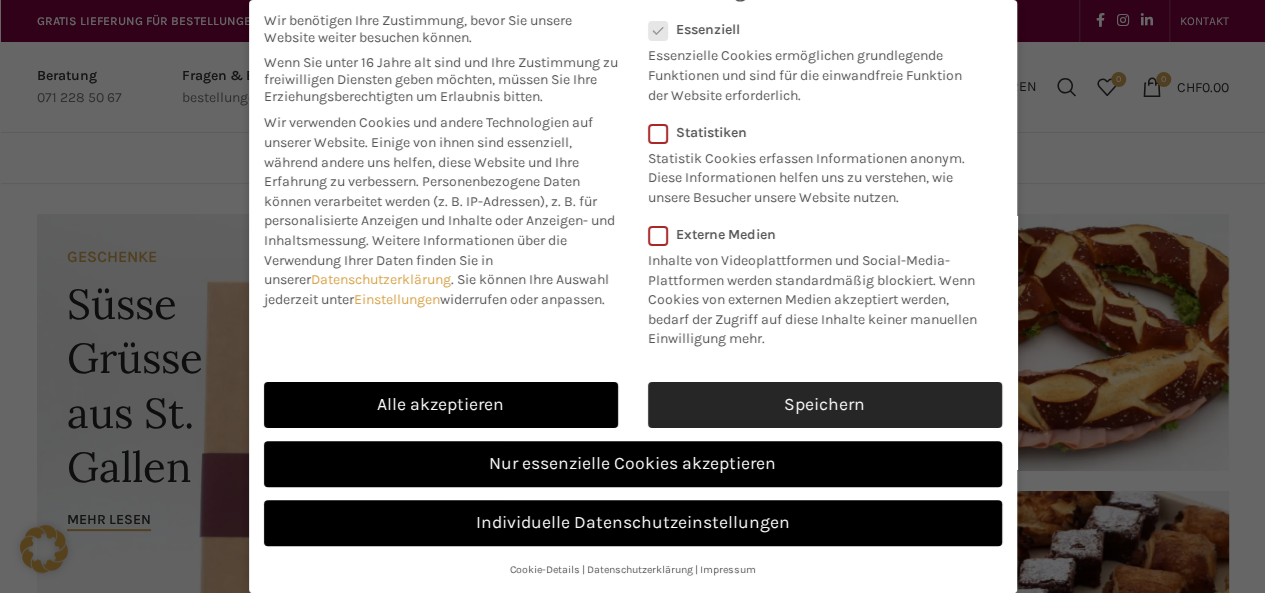 click on "Speichern" at bounding box center [825, 405] 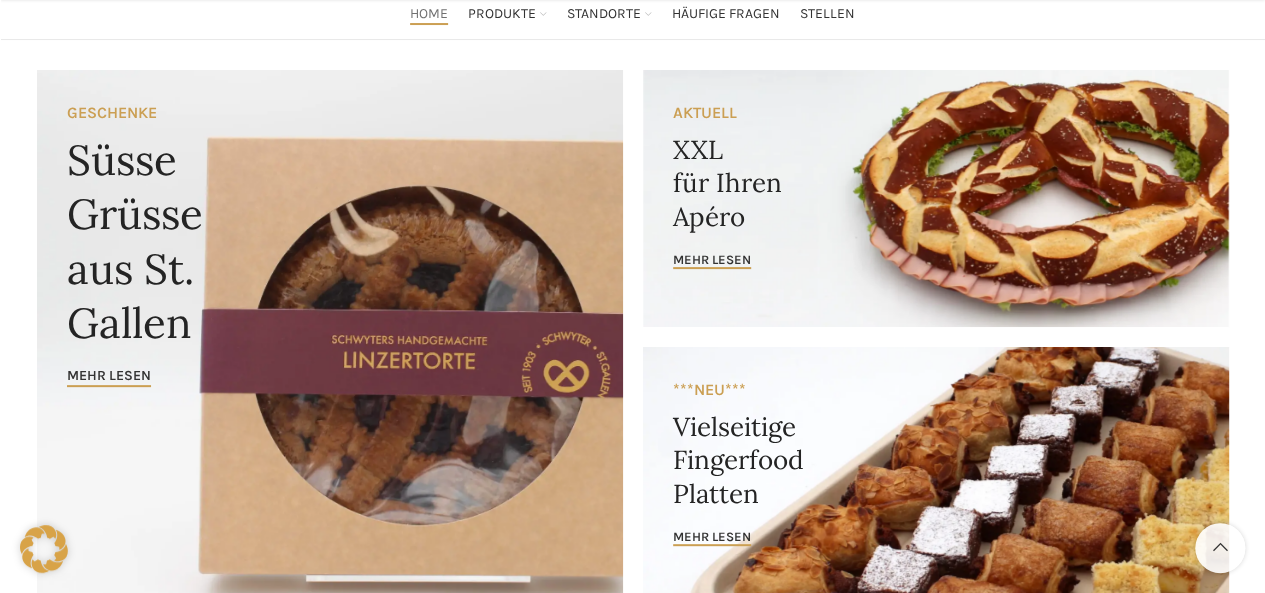 scroll, scrollTop: 217, scrollLeft: 0, axis: vertical 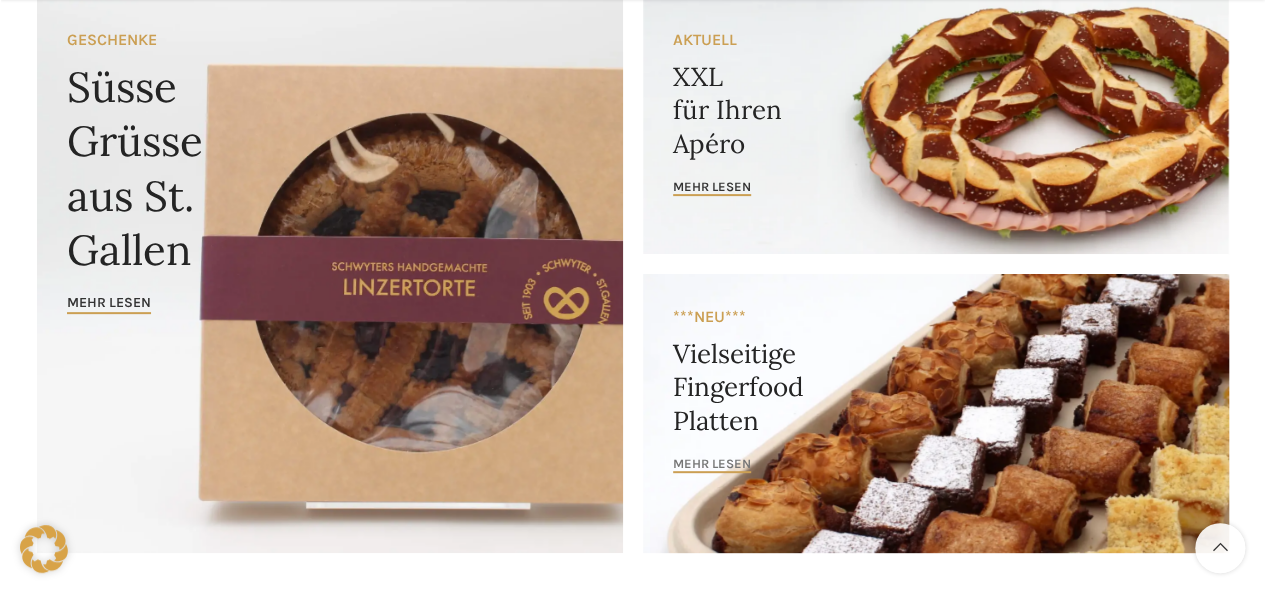 click on "mehr lesen" at bounding box center (712, 464) 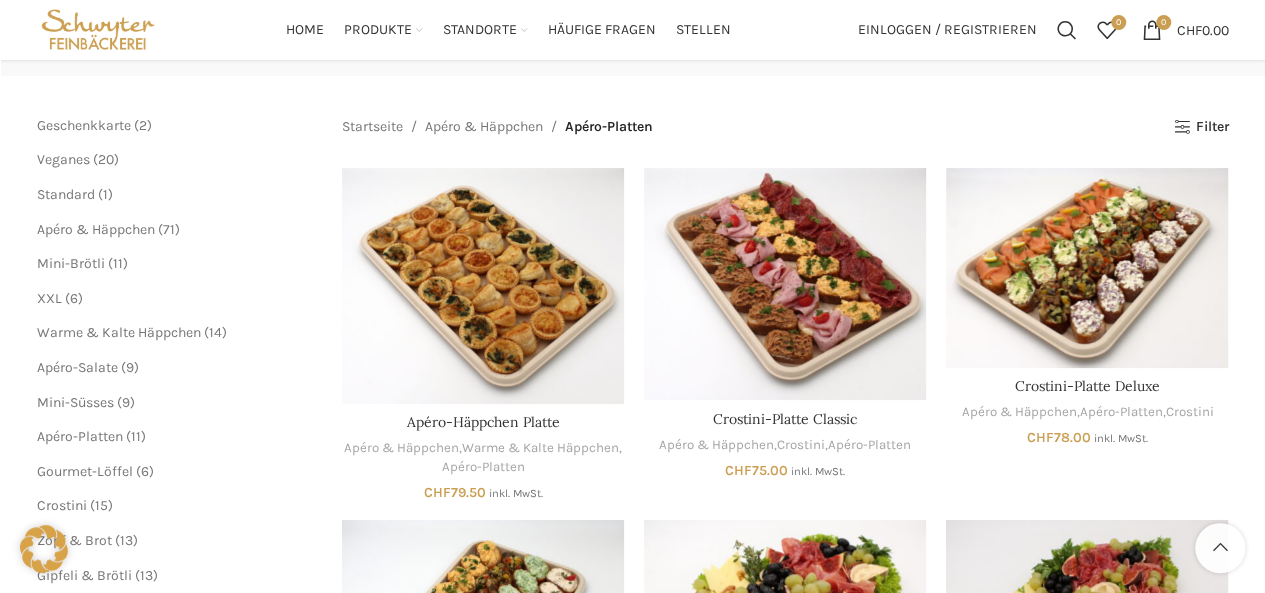 scroll, scrollTop: 202, scrollLeft: 0, axis: vertical 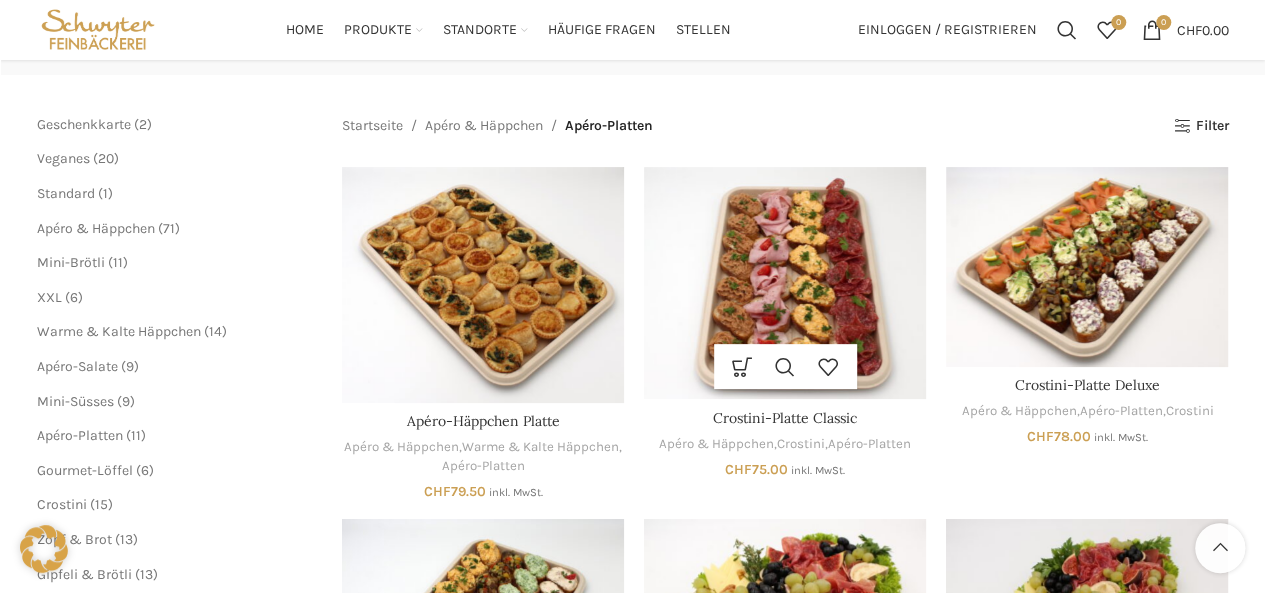 click at bounding box center (785, 283) 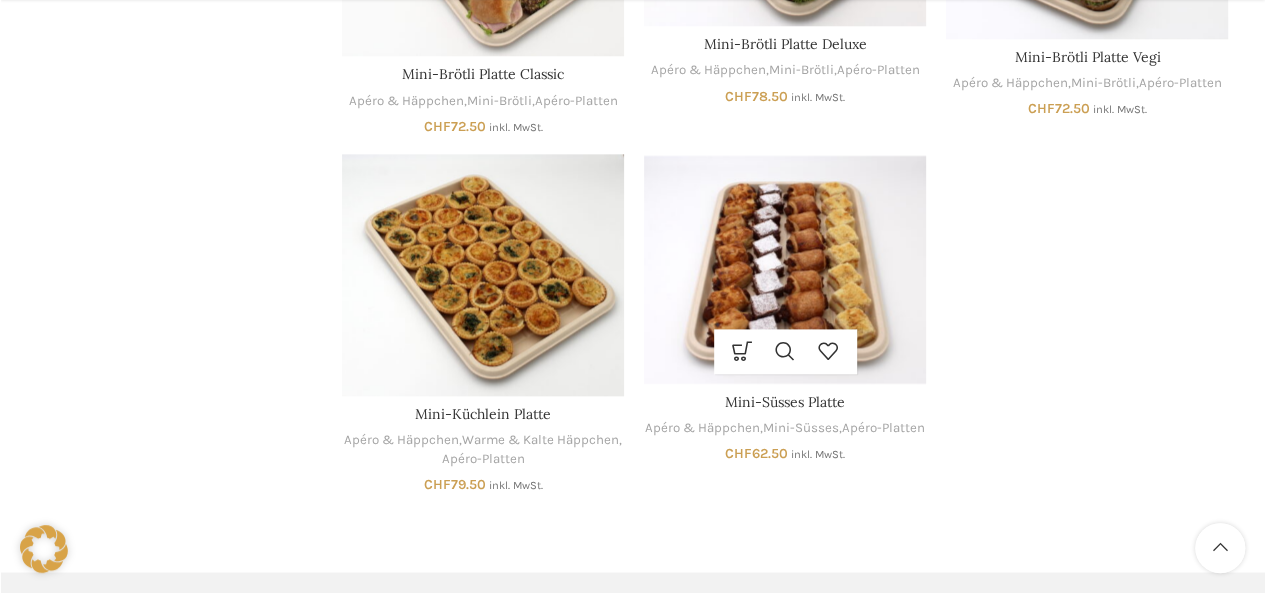scroll, scrollTop: 1231, scrollLeft: 0, axis: vertical 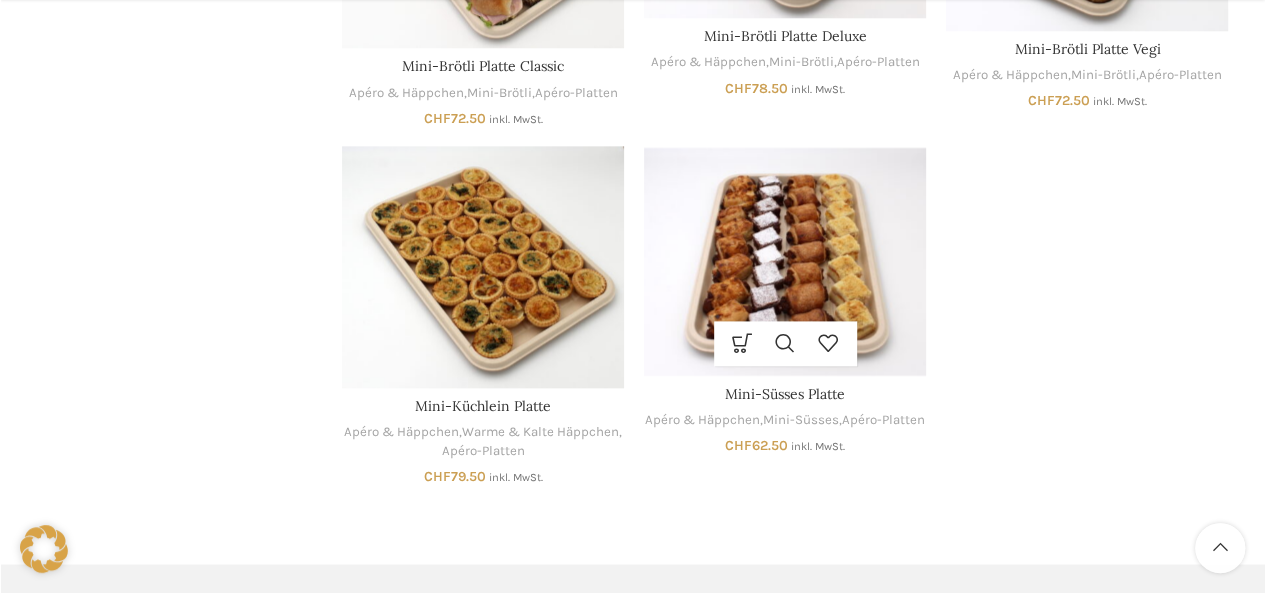 click at bounding box center [785, 261] 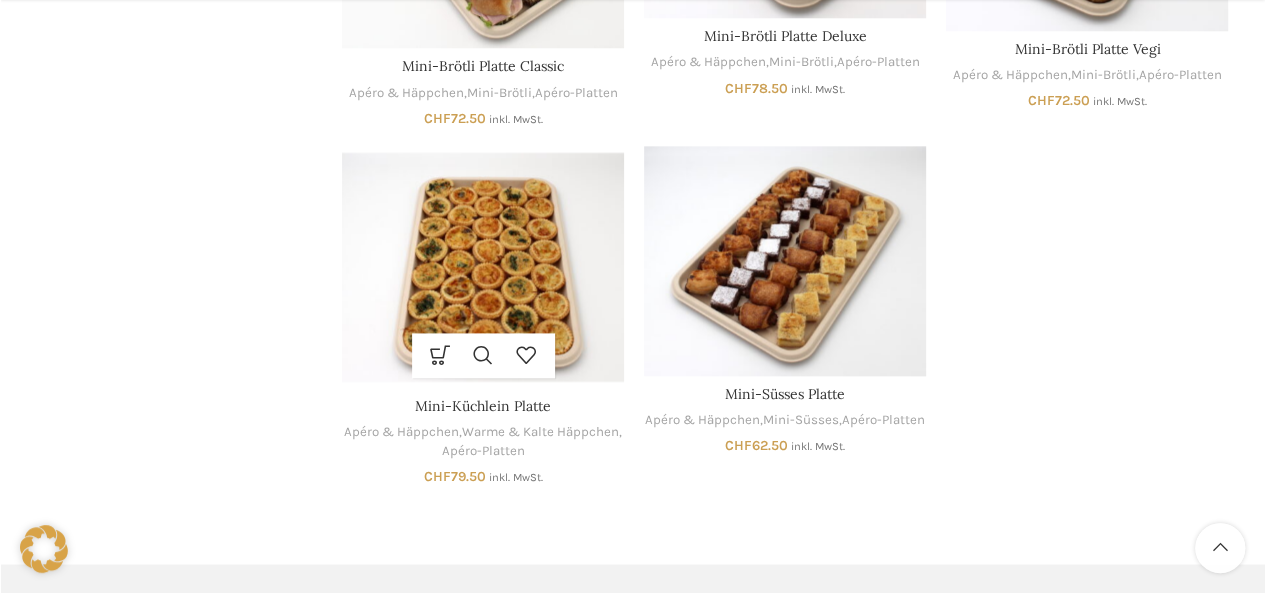 click at bounding box center [483, 267] 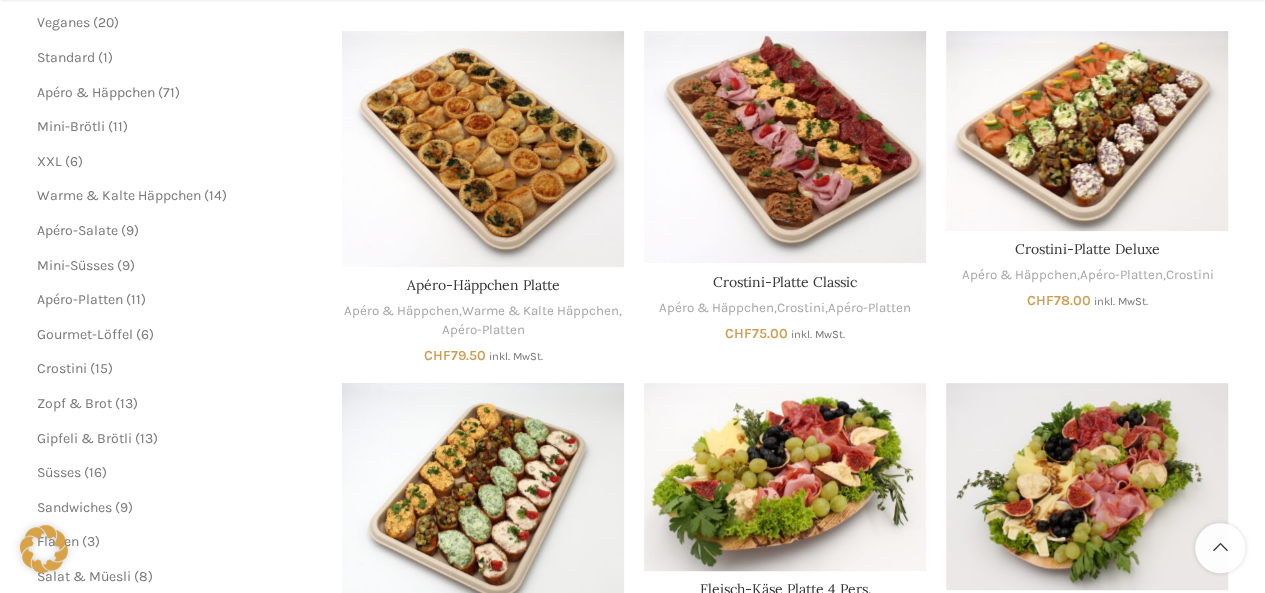 scroll, scrollTop: 339, scrollLeft: 0, axis: vertical 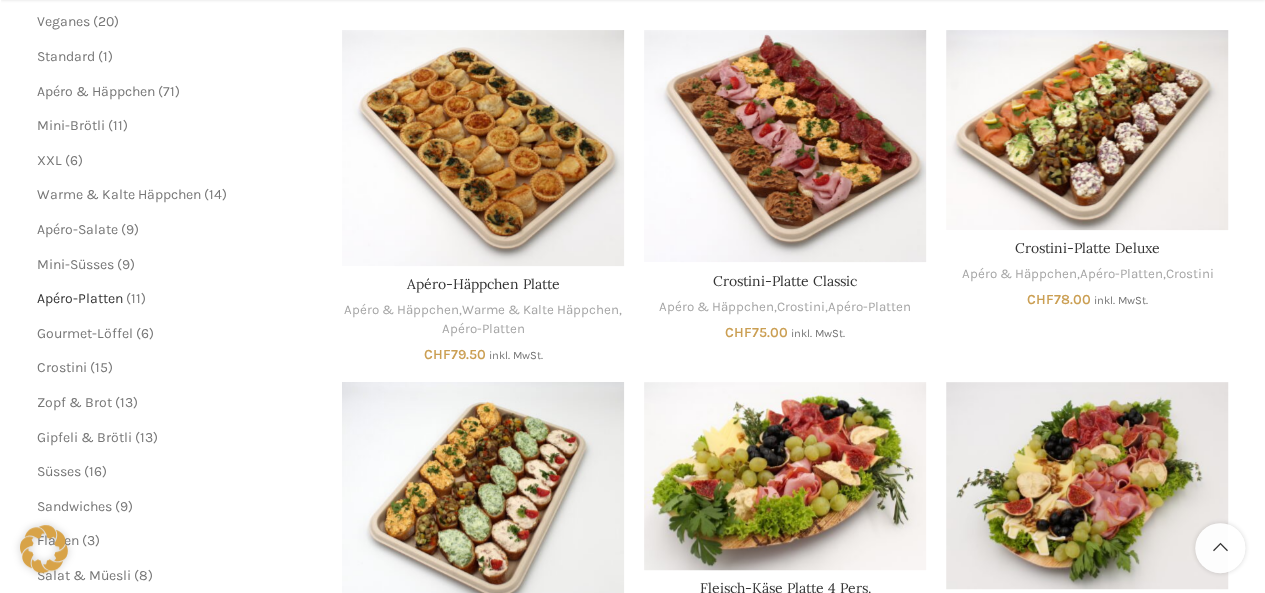 click on "Apéro-Platten" at bounding box center (80, 298) 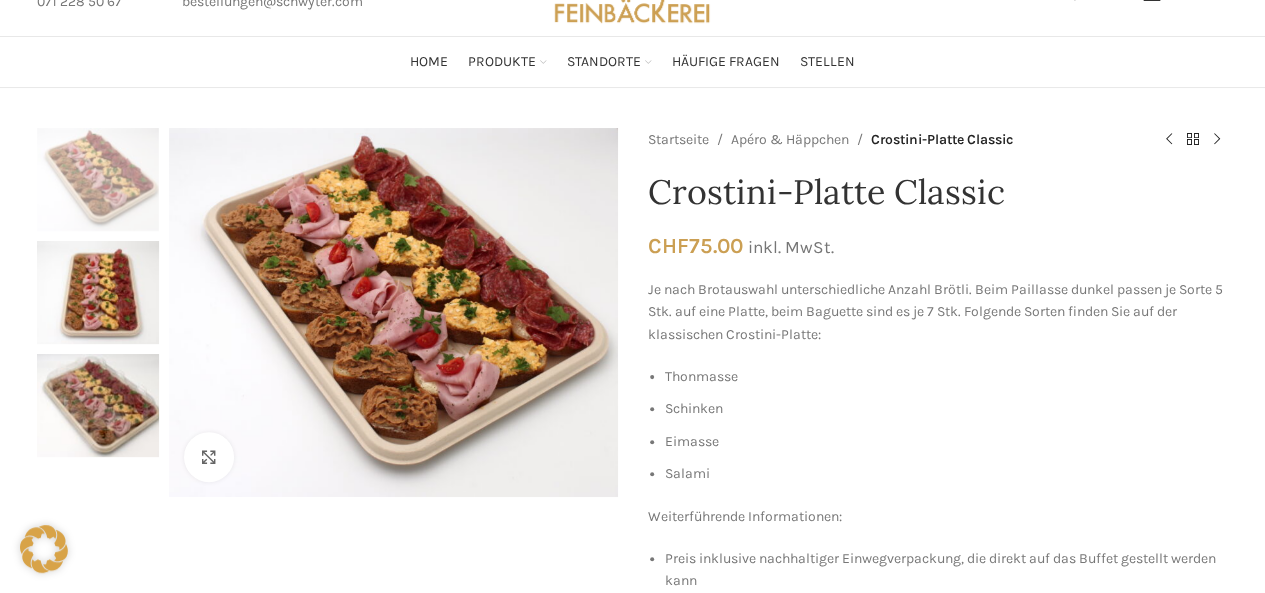 scroll, scrollTop: 86, scrollLeft: 0, axis: vertical 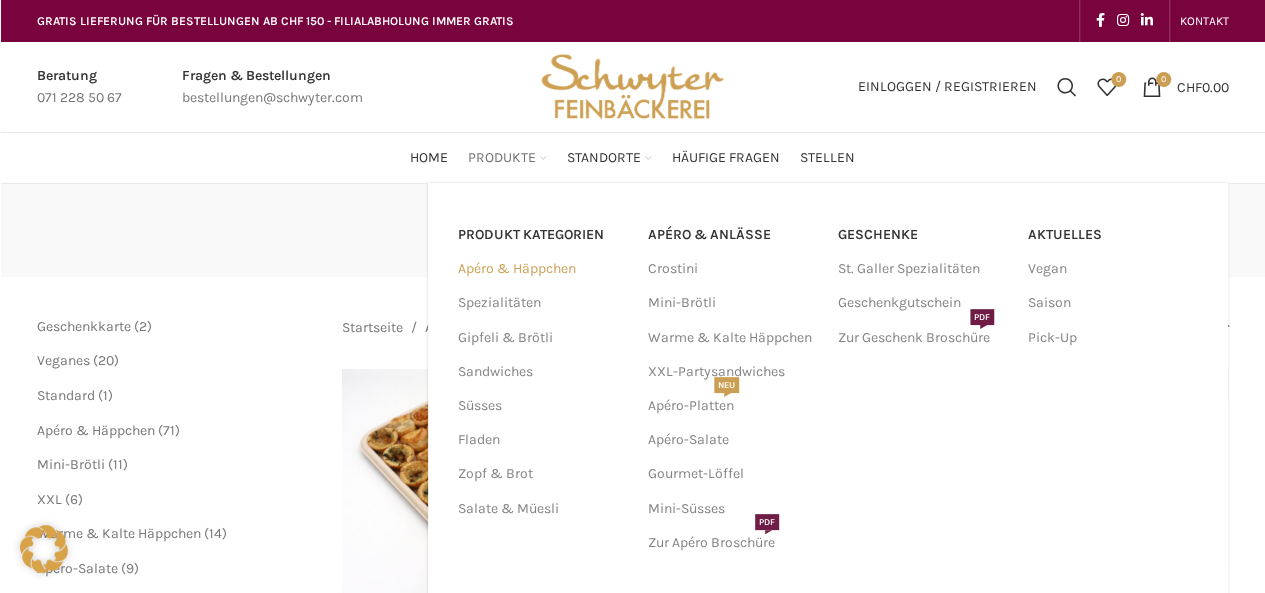 click on "Apéro & Häppchen" at bounding box center (541, 269) 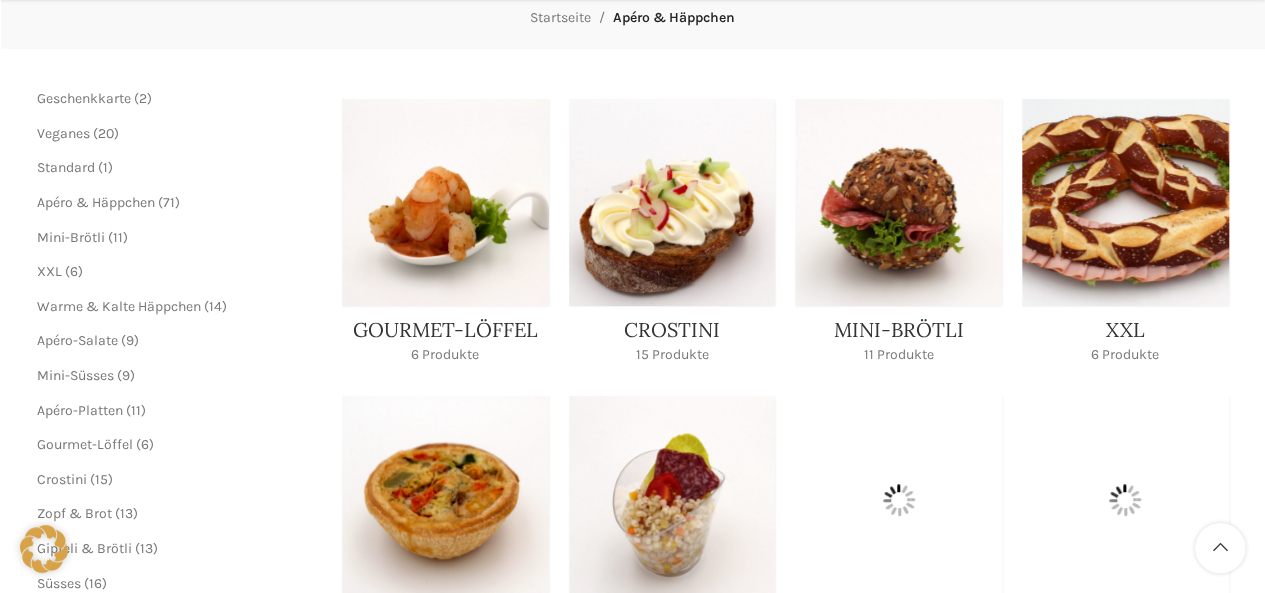 scroll, scrollTop: 261, scrollLeft: 0, axis: vertical 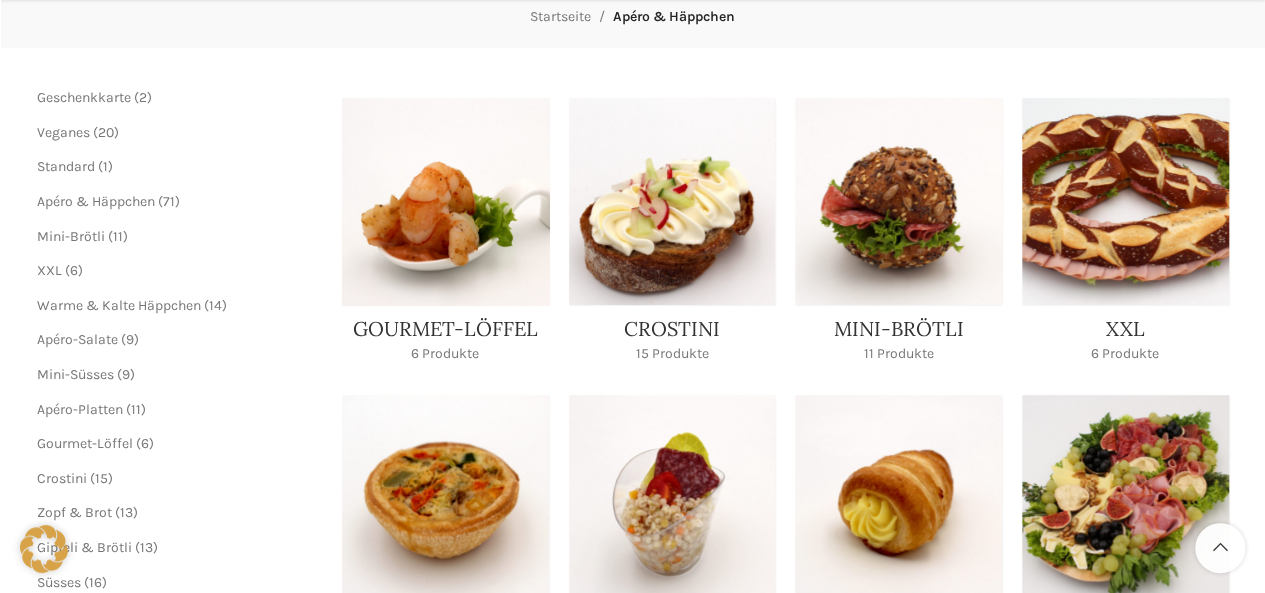 click at bounding box center (445, 236) 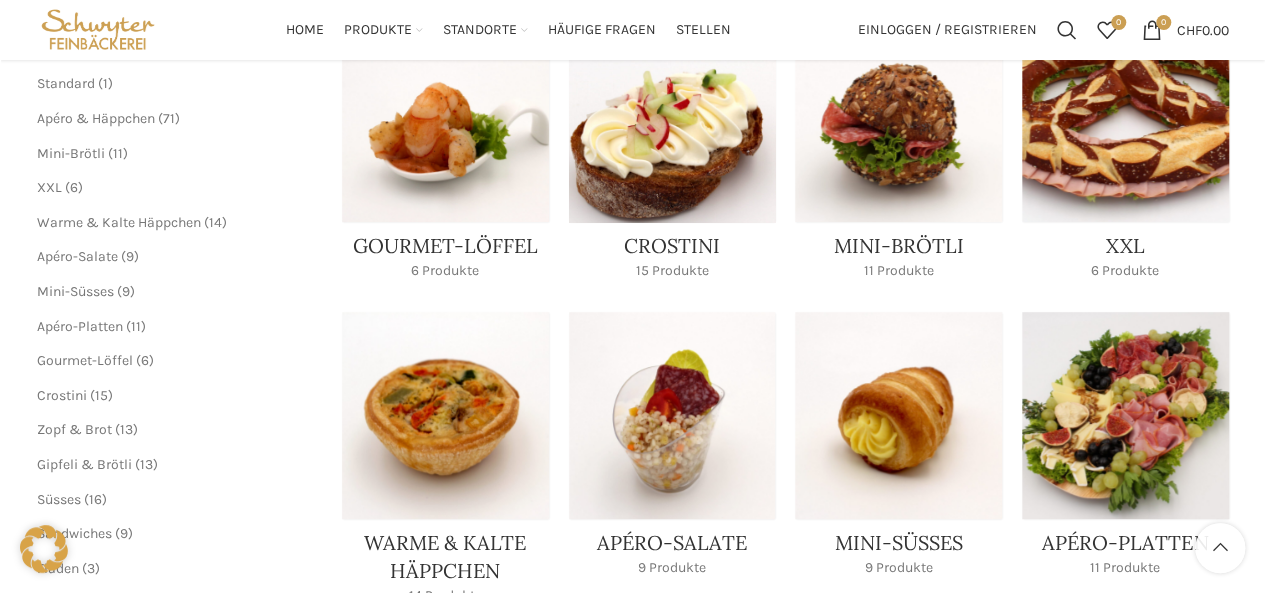 scroll, scrollTop: 341, scrollLeft: 0, axis: vertical 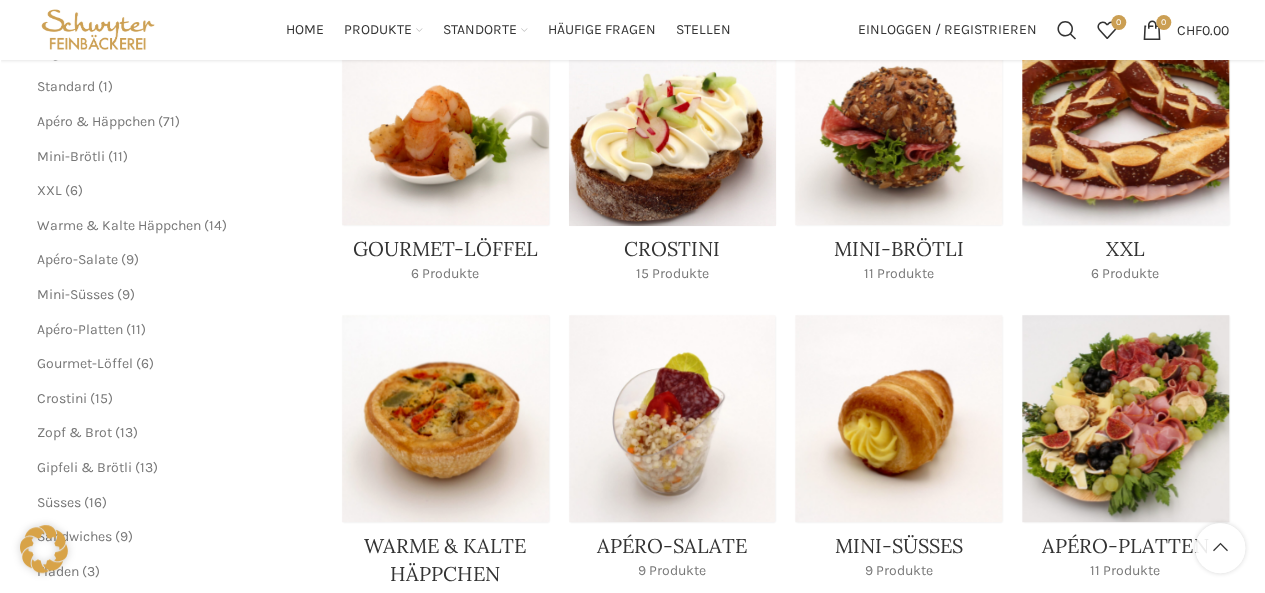 click at bounding box center [672, 156] 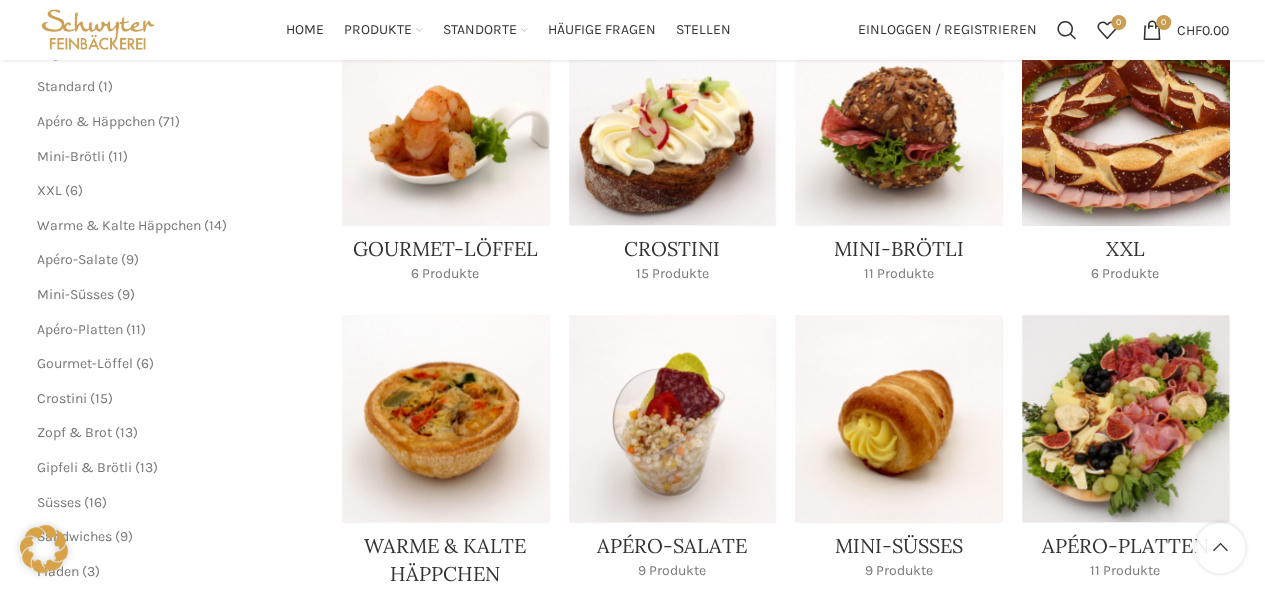 click at bounding box center [1125, 156] 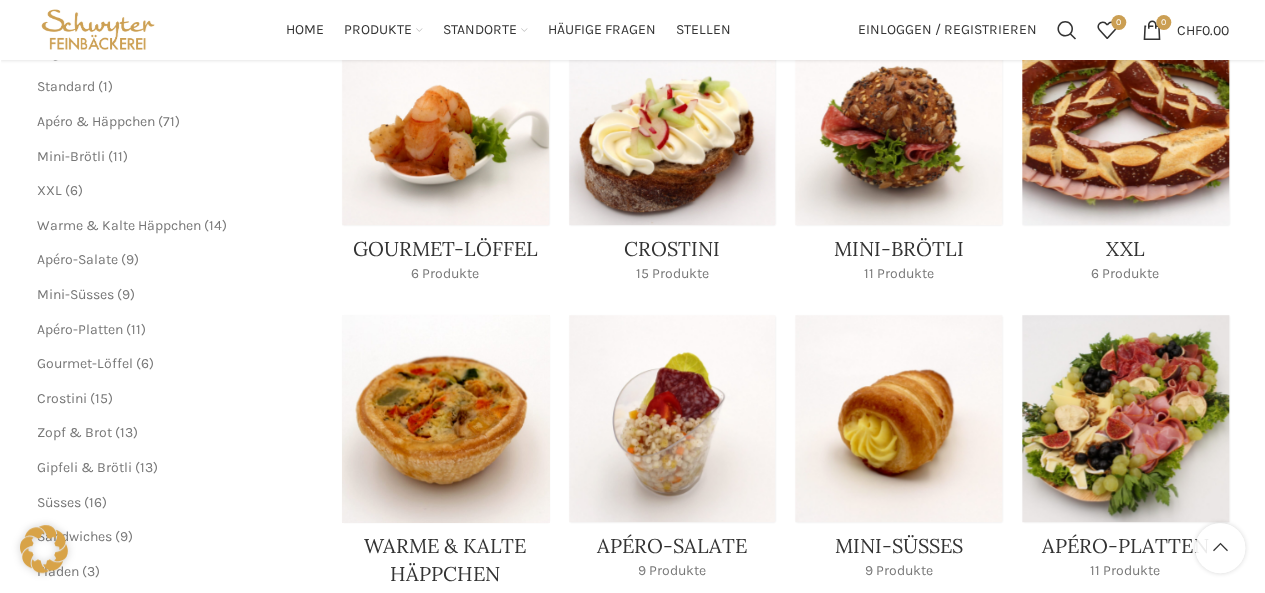 click at bounding box center (445, 467) 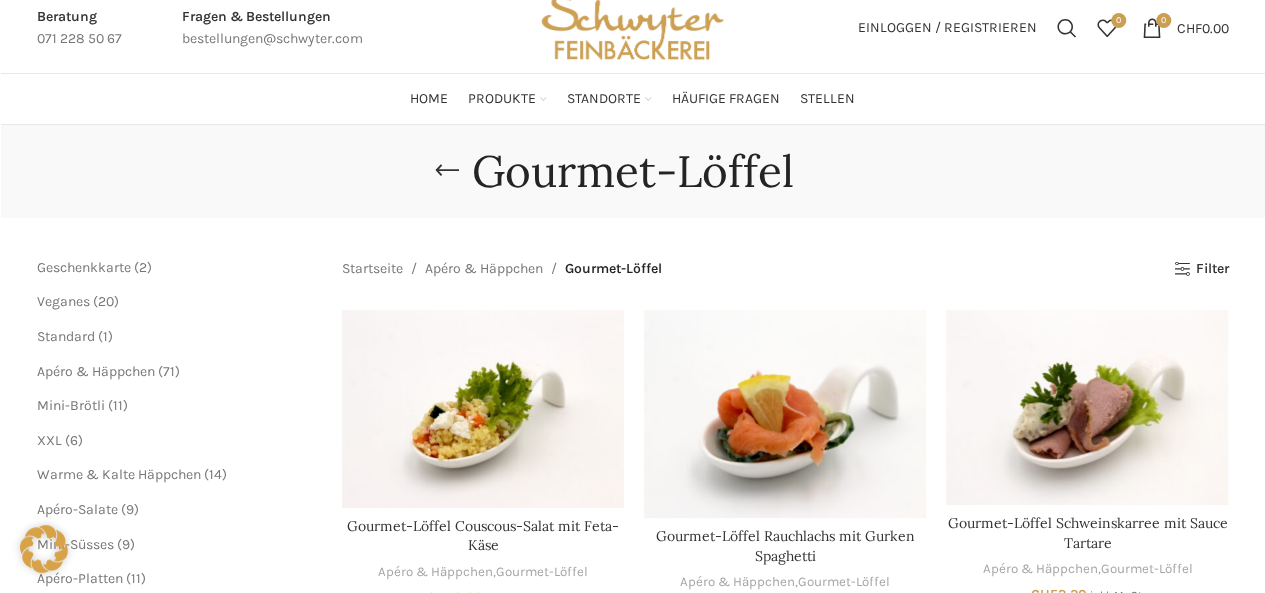 scroll, scrollTop: 60, scrollLeft: 0, axis: vertical 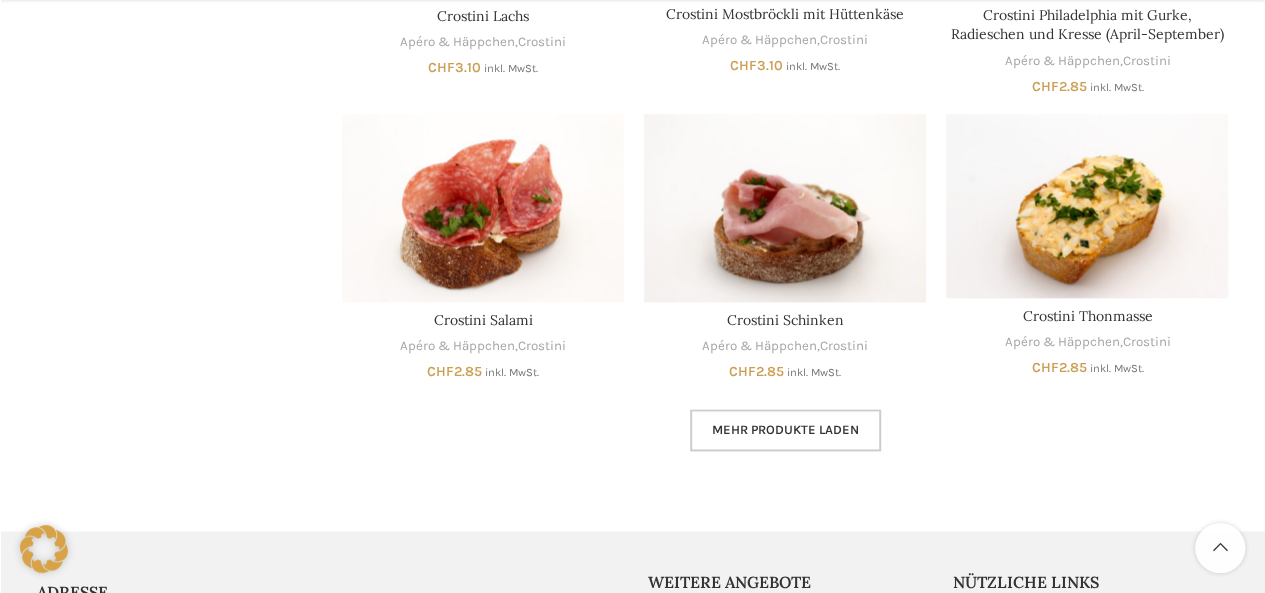 click on "Mehr Produkte laden" at bounding box center (785, 430) 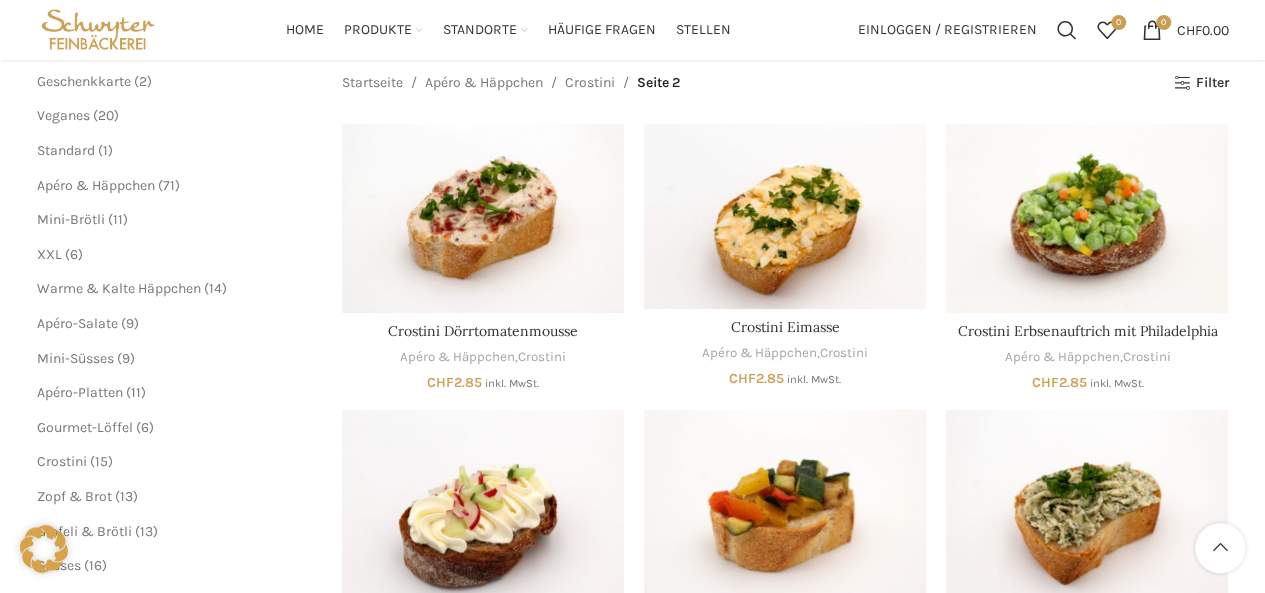 scroll, scrollTop: 246, scrollLeft: 0, axis: vertical 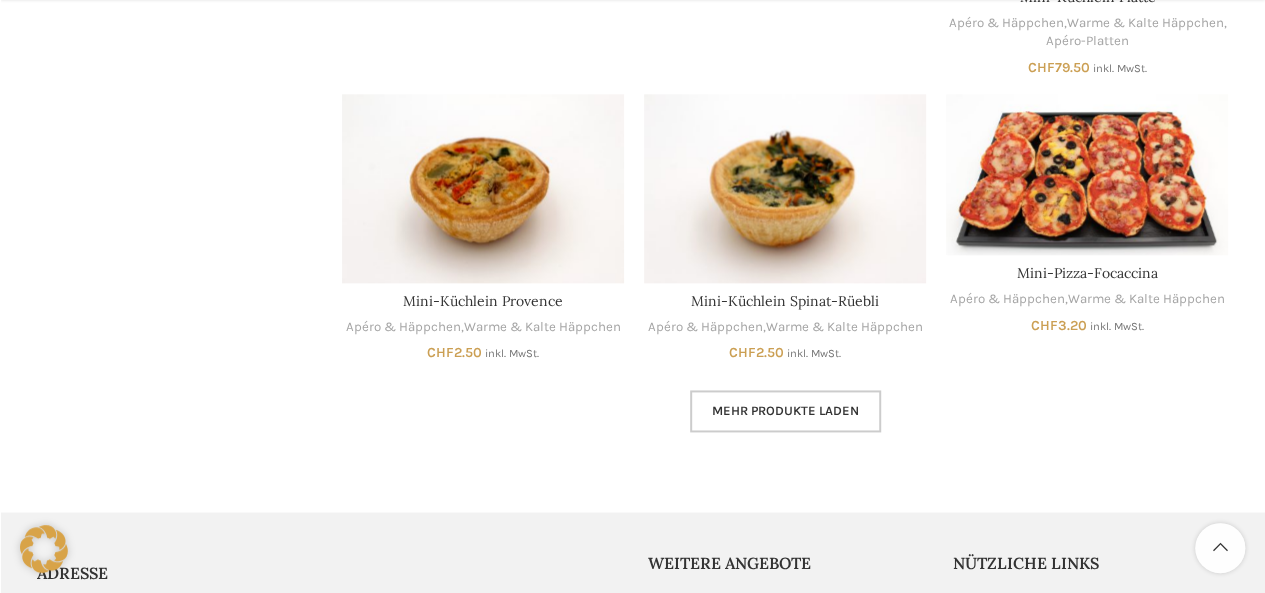 click on "Mehr Produkte laden" at bounding box center (785, 411) 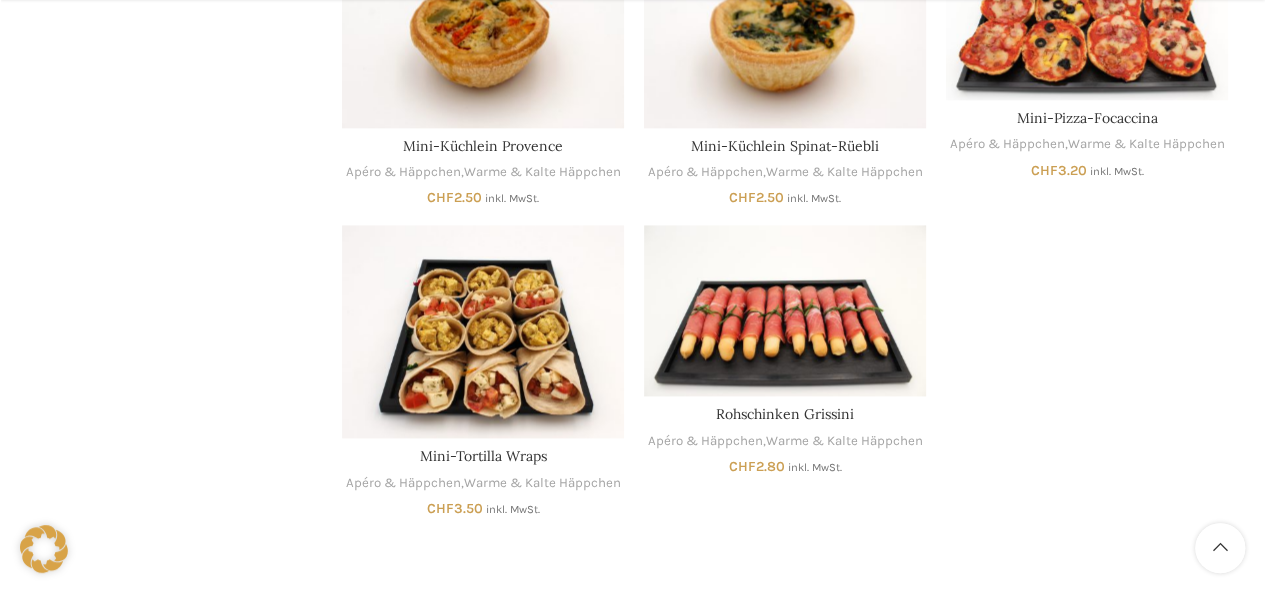 scroll, scrollTop: 1430, scrollLeft: 0, axis: vertical 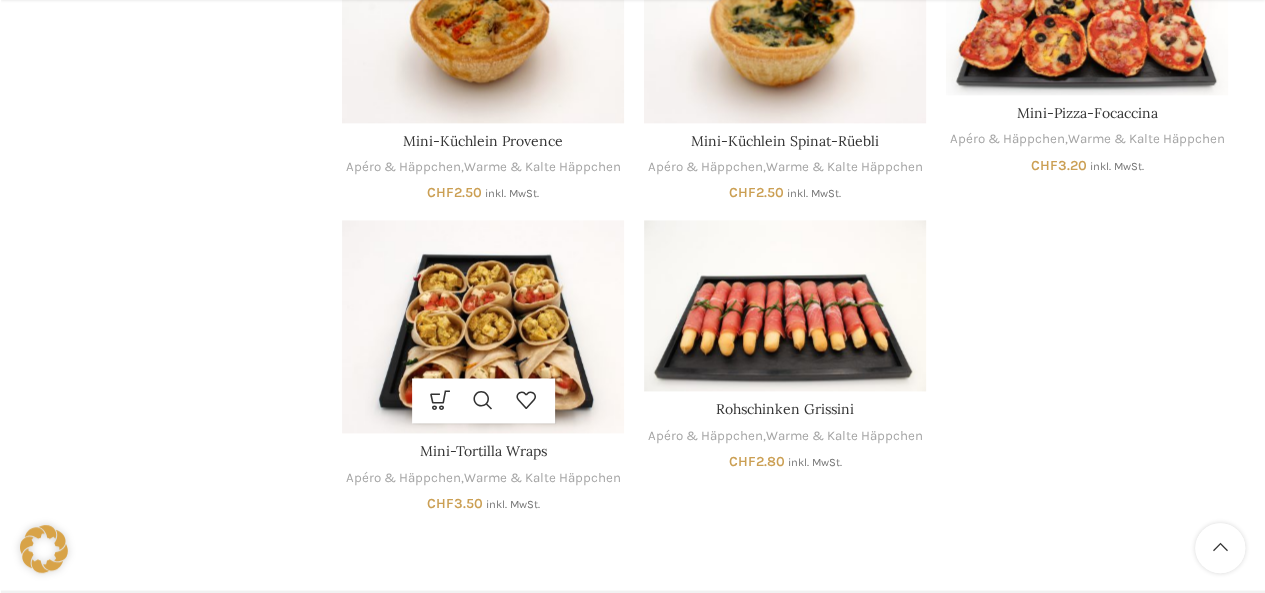 click at bounding box center (483, 326) 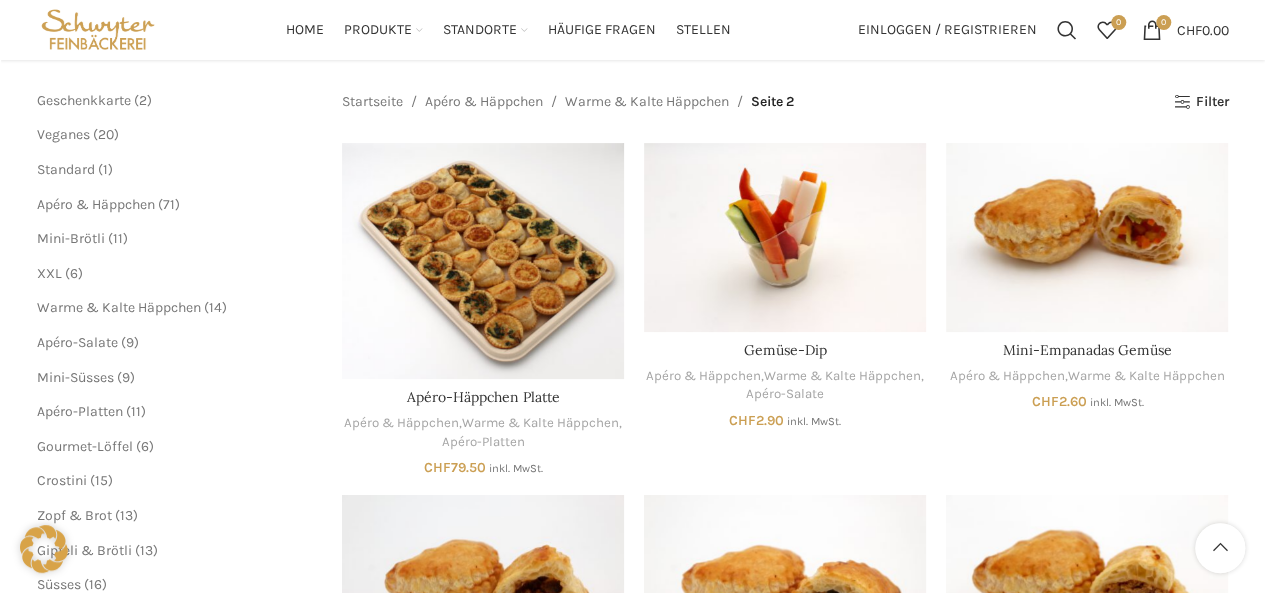 scroll, scrollTop: 223, scrollLeft: 0, axis: vertical 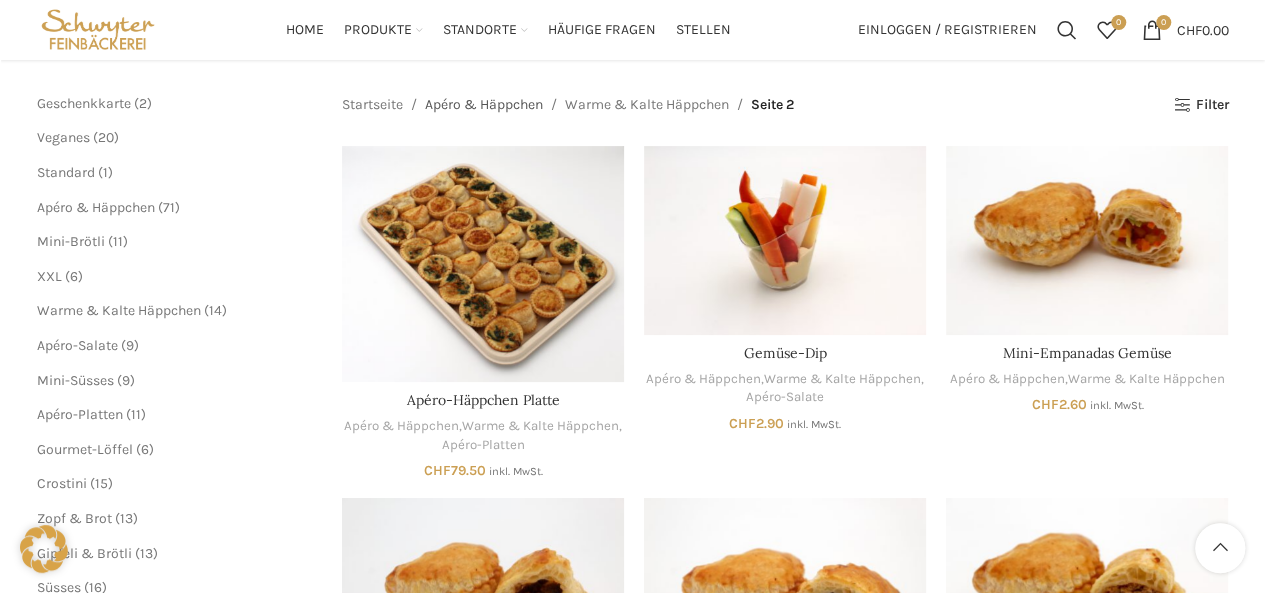 click on "Apéro & Häppchen" at bounding box center (484, 105) 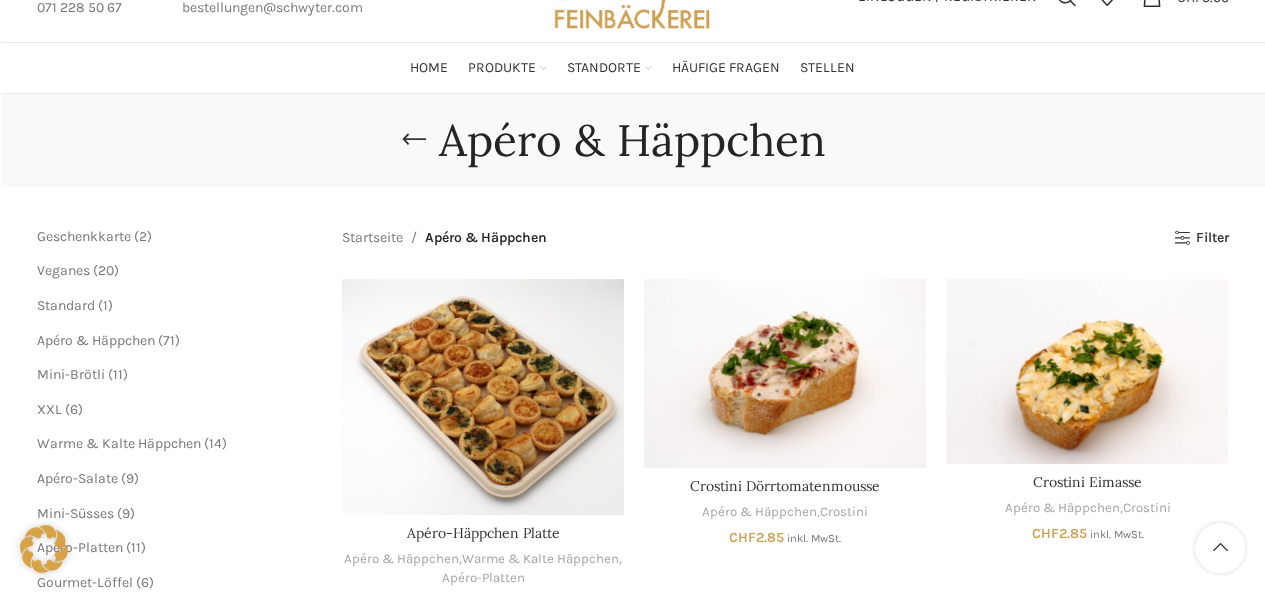 scroll, scrollTop: 83, scrollLeft: 0, axis: vertical 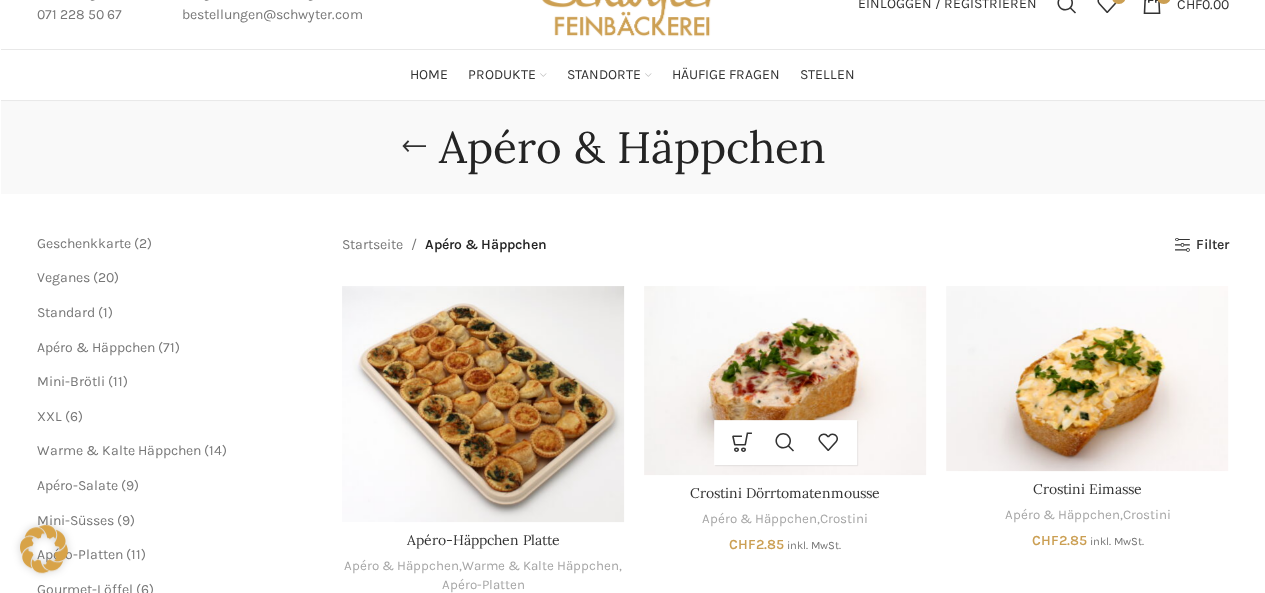 click at bounding box center (785, 380) 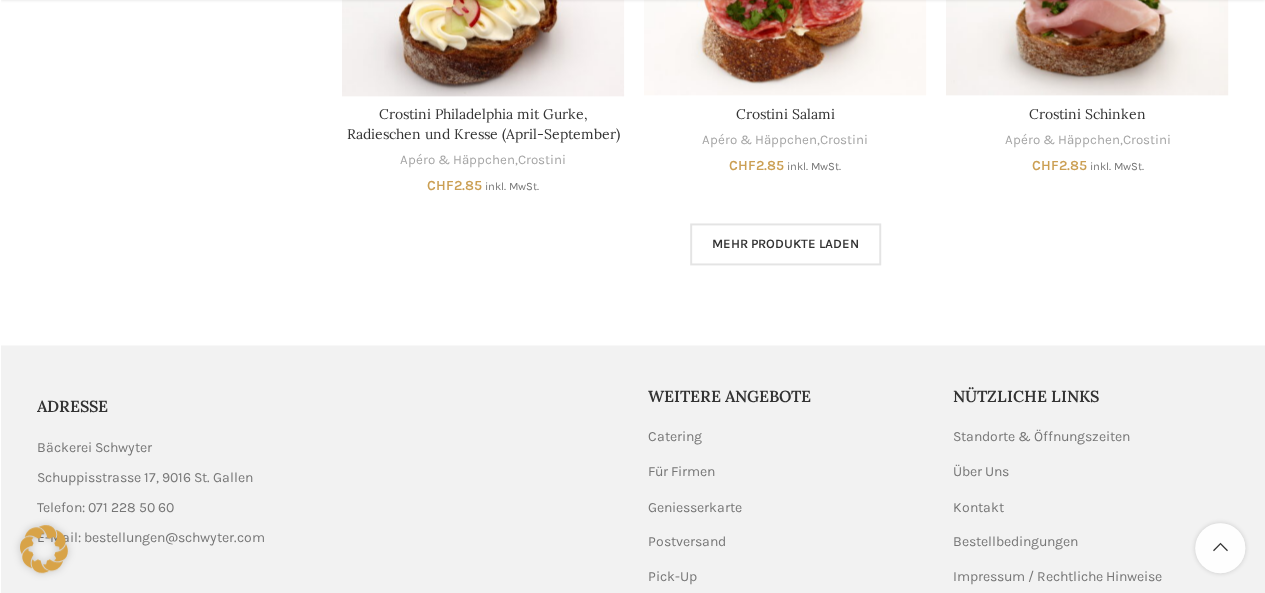 scroll, scrollTop: 1409, scrollLeft: 0, axis: vertical 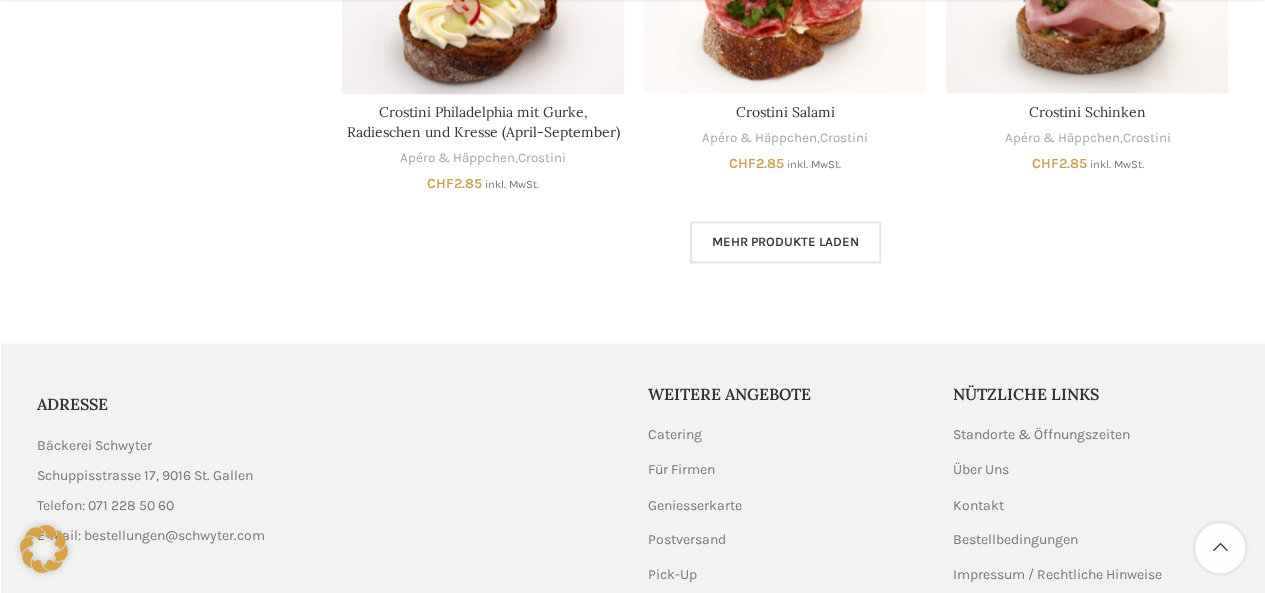 click on "In den Warenkorb
Schnellansicht
Zur Wunschliste hinzufügen
Apéro-Häppchen Platte
Apéro & Häppchen ,  Warme & Kalte Häppchen ,  Apéro-Platten
CHF  79.50   inkl. MwSt.
Ausführung wählen
Dieses Produkt weist mehrere Varianten auf. Die Optionen können auf der Produktseite gewählt werden
Schnellansicht
Zur Wunschliste hinzufügen
Crostini Dörrtomatenmousse
Apéro & Häppchen ,  Crostini
CHF  2.85   inkl. MwSt.
Ausführung wählen
Dieses Produkt weist mehrere Varianten auf. Die Optionen können auf der Produktseite gewählt werden" at bounding box center [785, -425] 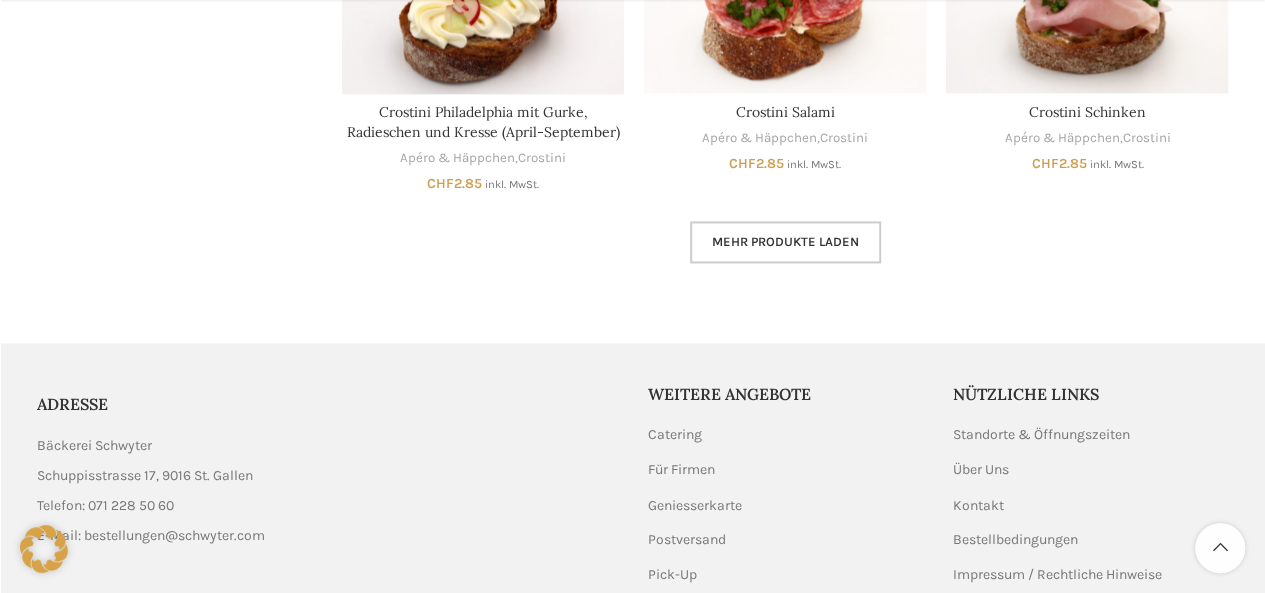 click on "Mehr Produkte laden" at bounding box center [785, 242] 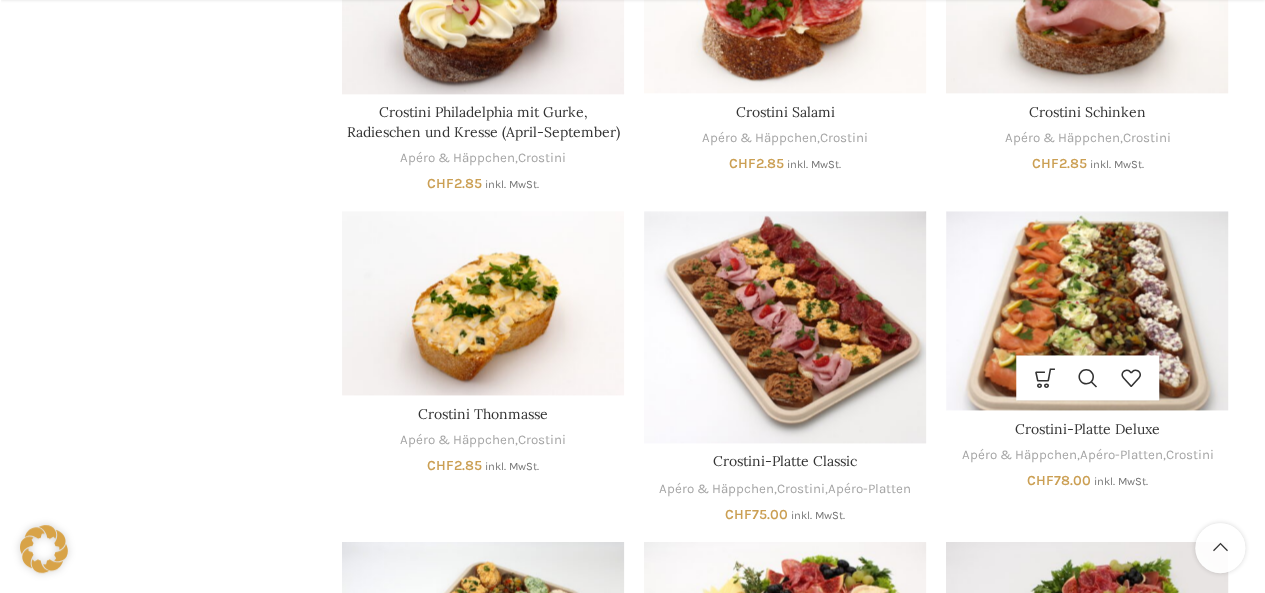 click at bounding box center [1087, 310] 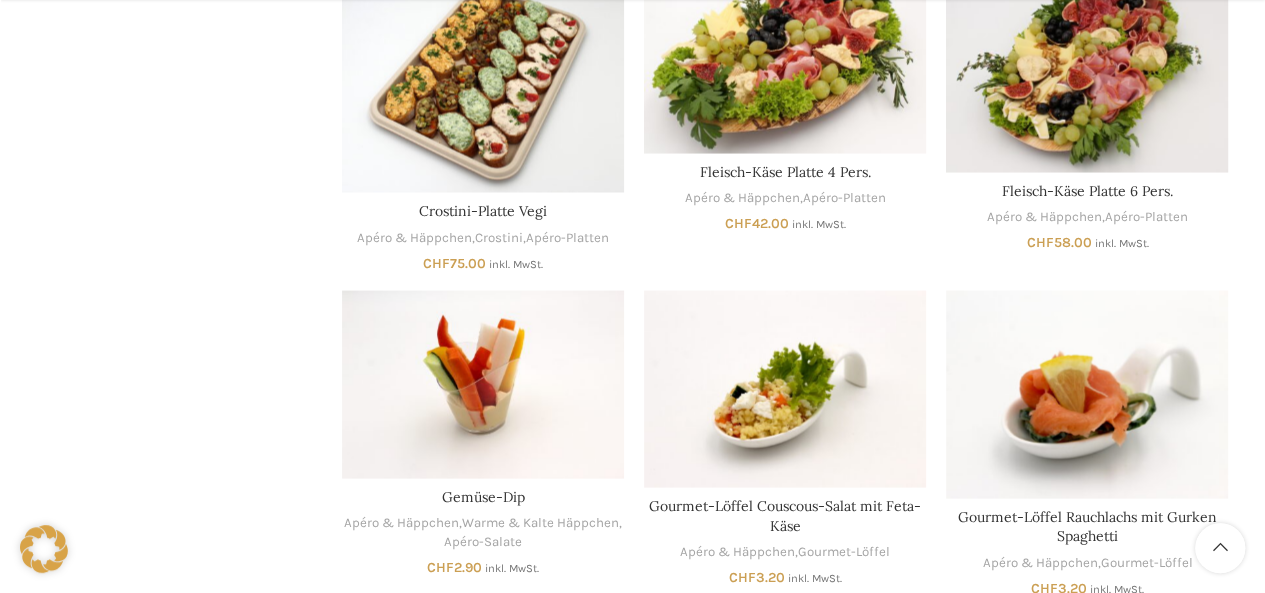 scroll, scrollTop: 1991, scrollLeft: 0, axis: vertical 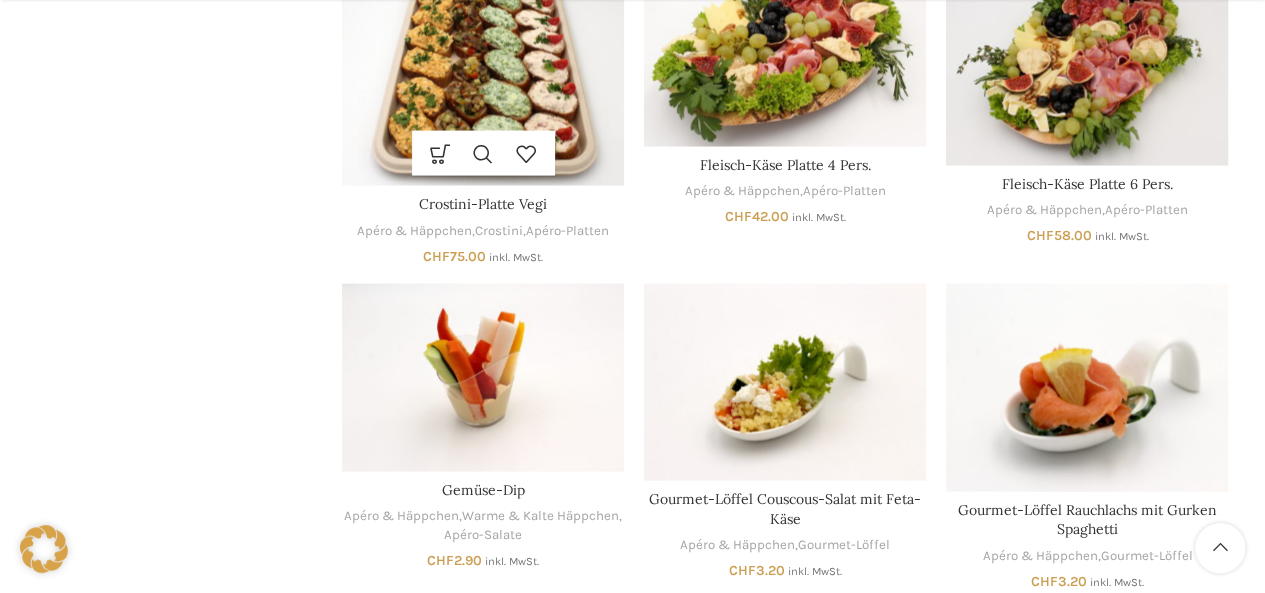 click at bounding box center [483, 73] 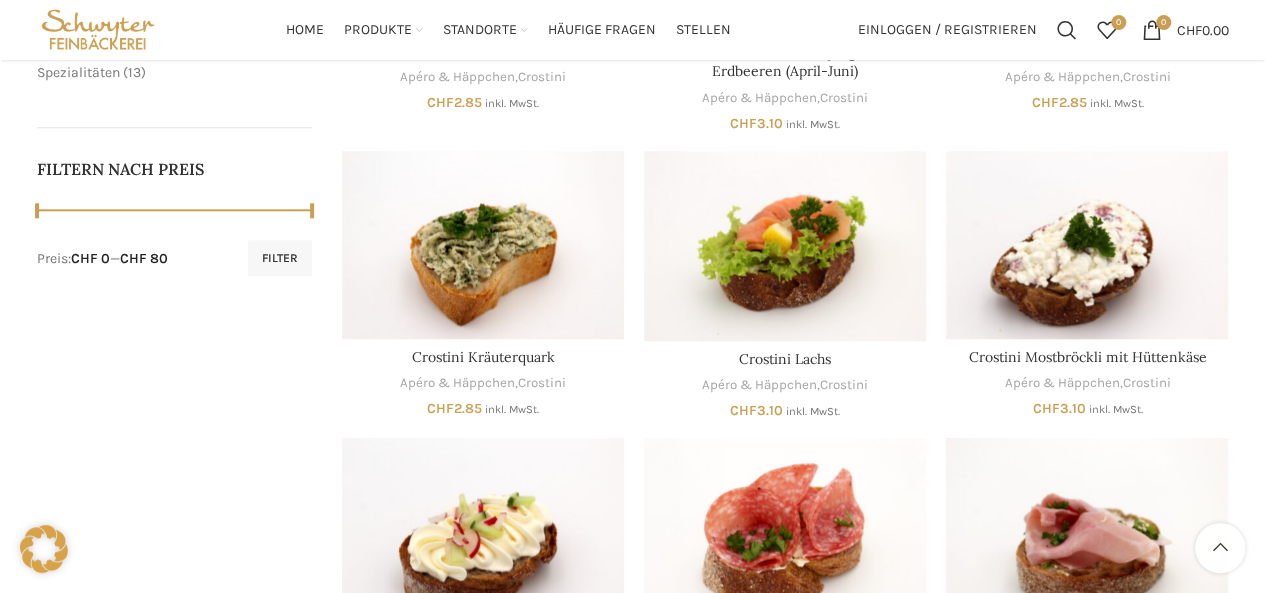 scroll, scrollTop: 851, scrollLeft: 0, axis: vertical 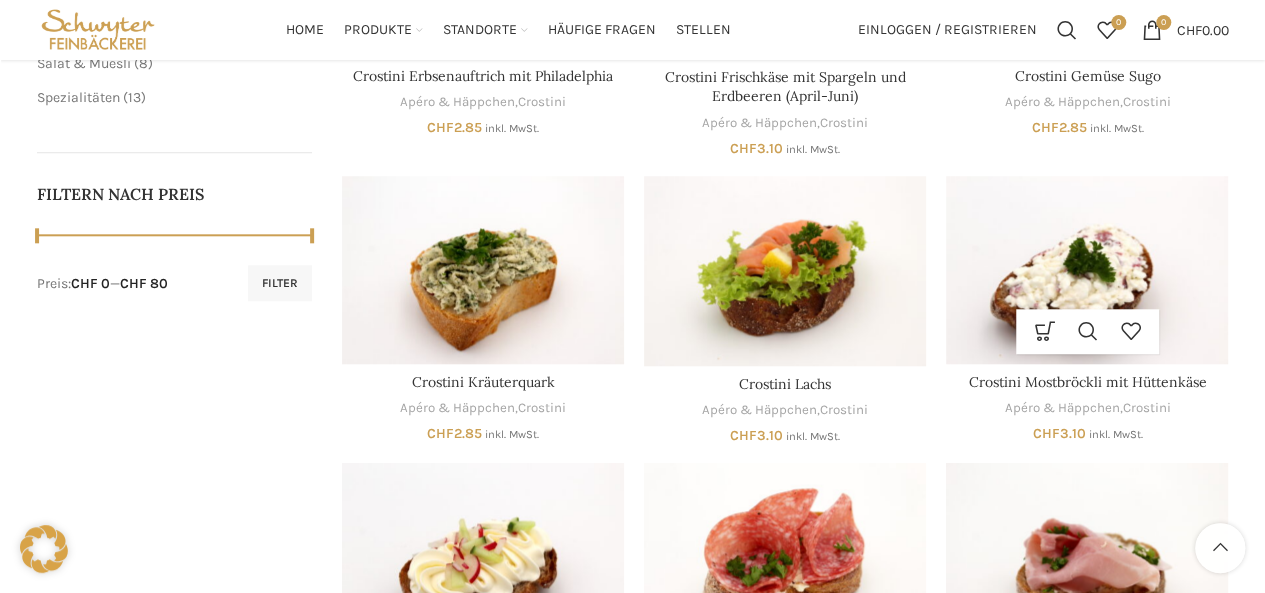 click at bounding box center (1087, 270) 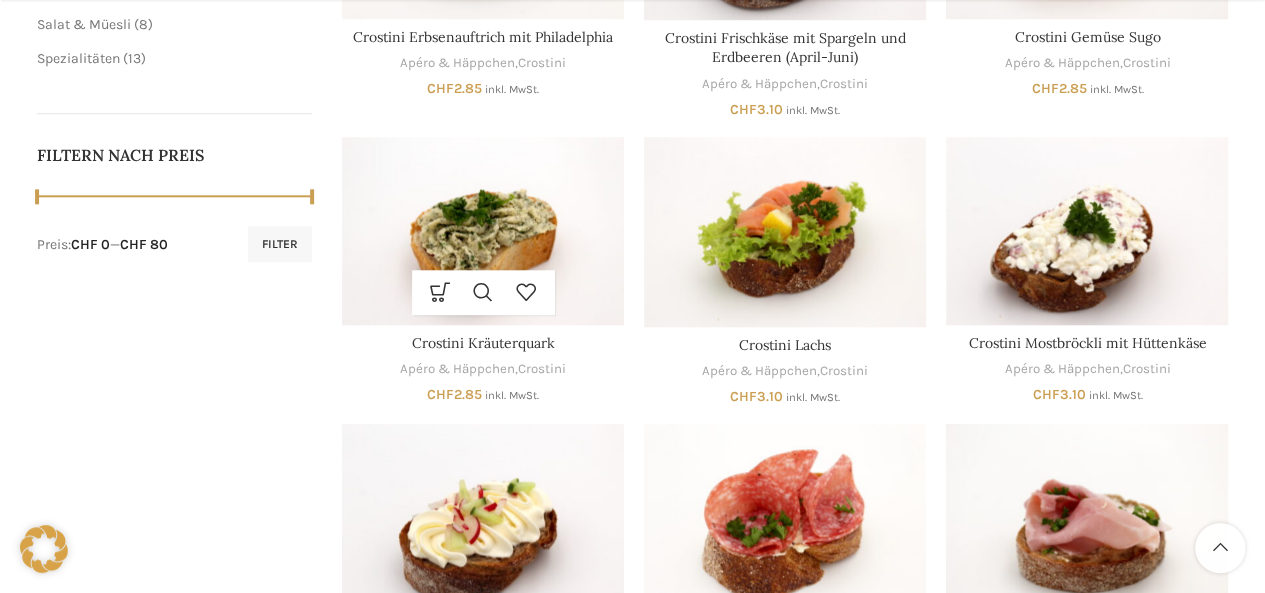 scroll, scrollTop: 1068, scrollLeft: 0, axis: vertical 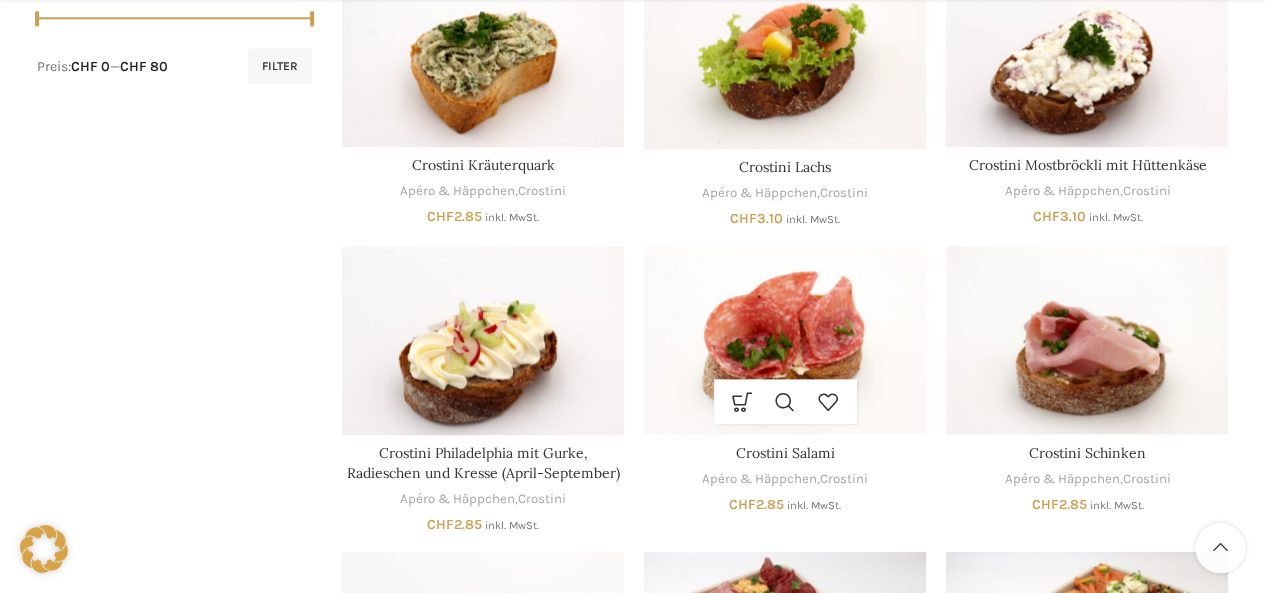 click at bounding box center (785, 340) 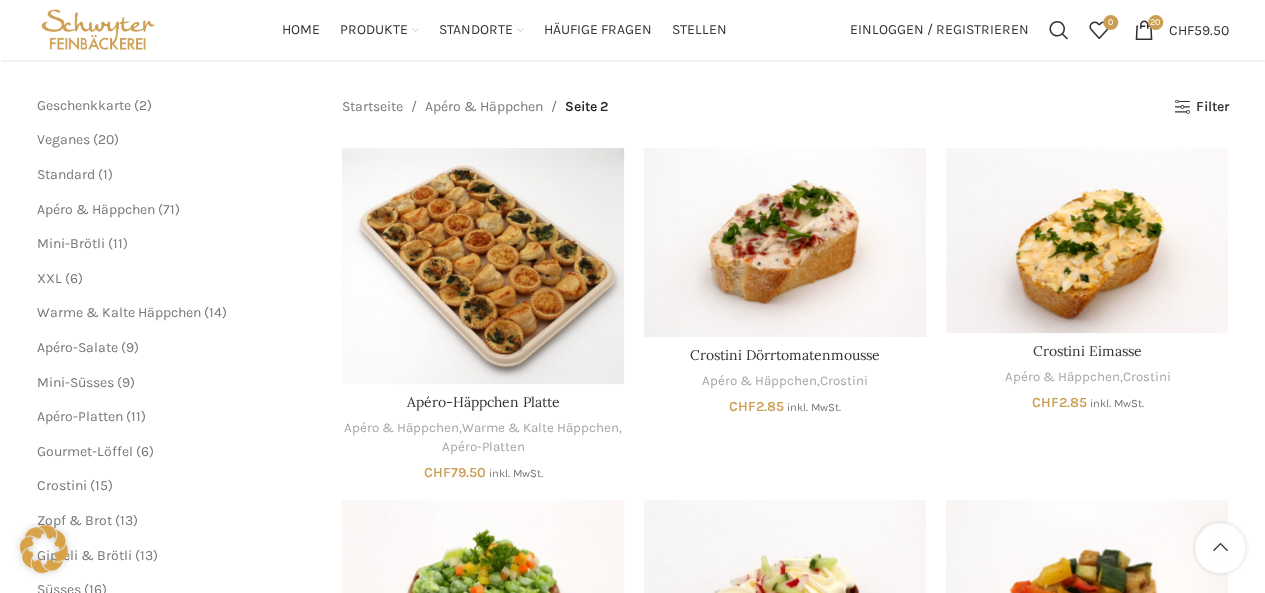 scroll, scrollTop: 215, scrollLeft: 0, axis: vertical 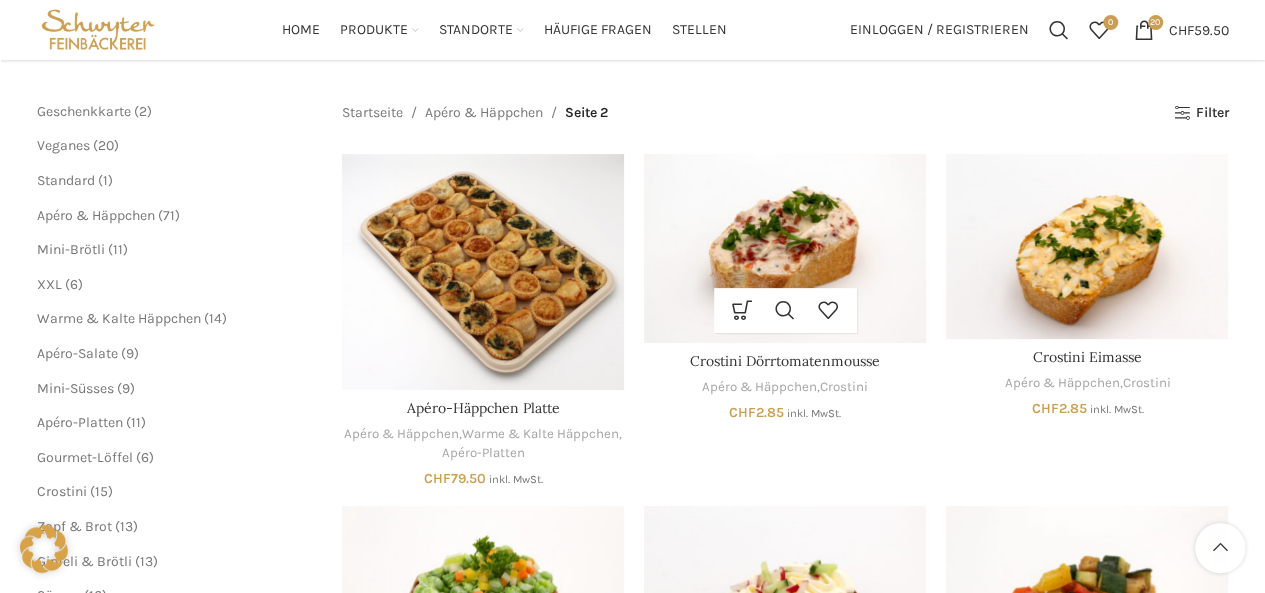 click at bounding box center (785, 248) 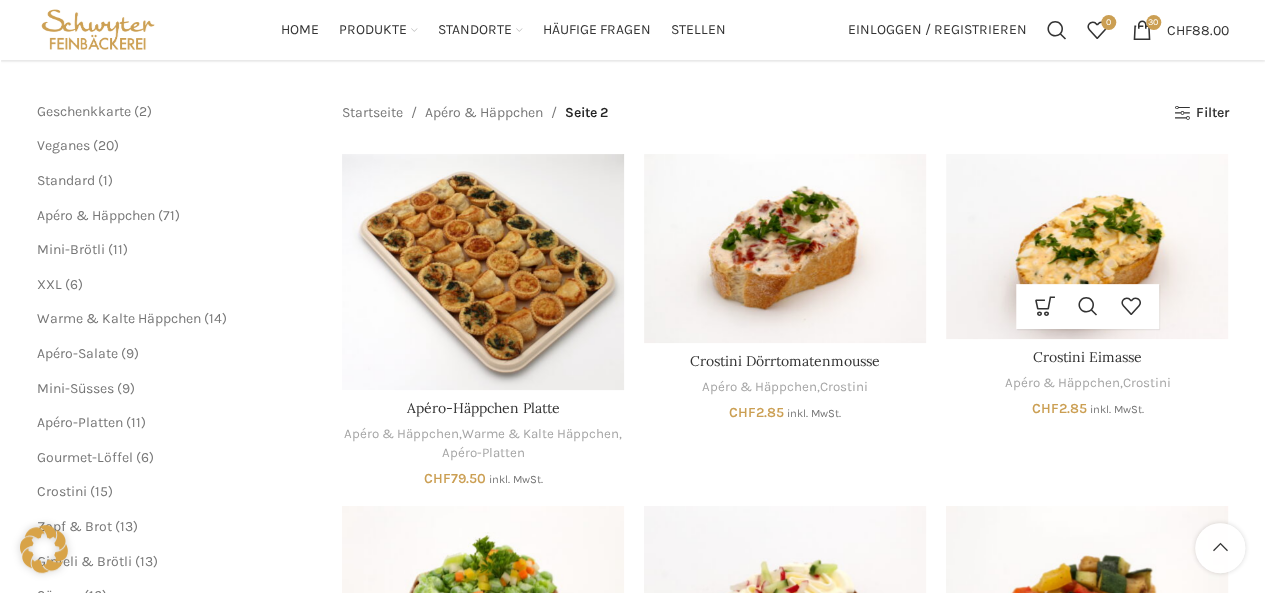click at bounding box center [1087, 246] 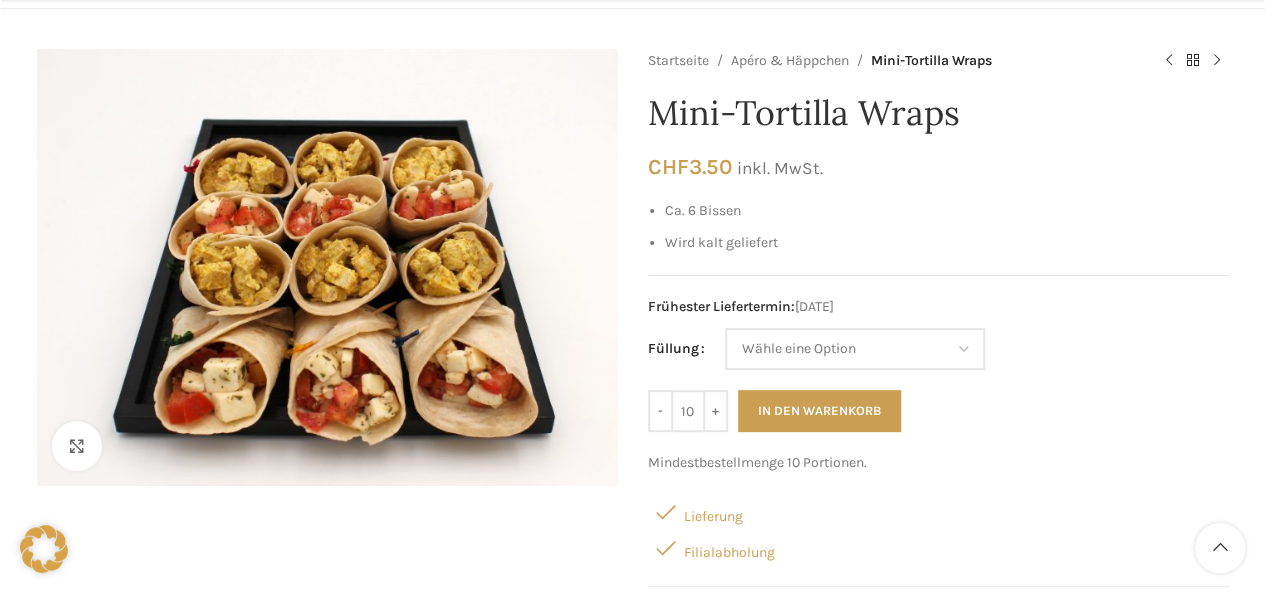 scroll, scrollTop: 234, scrollLeft: 0, axis: vertical 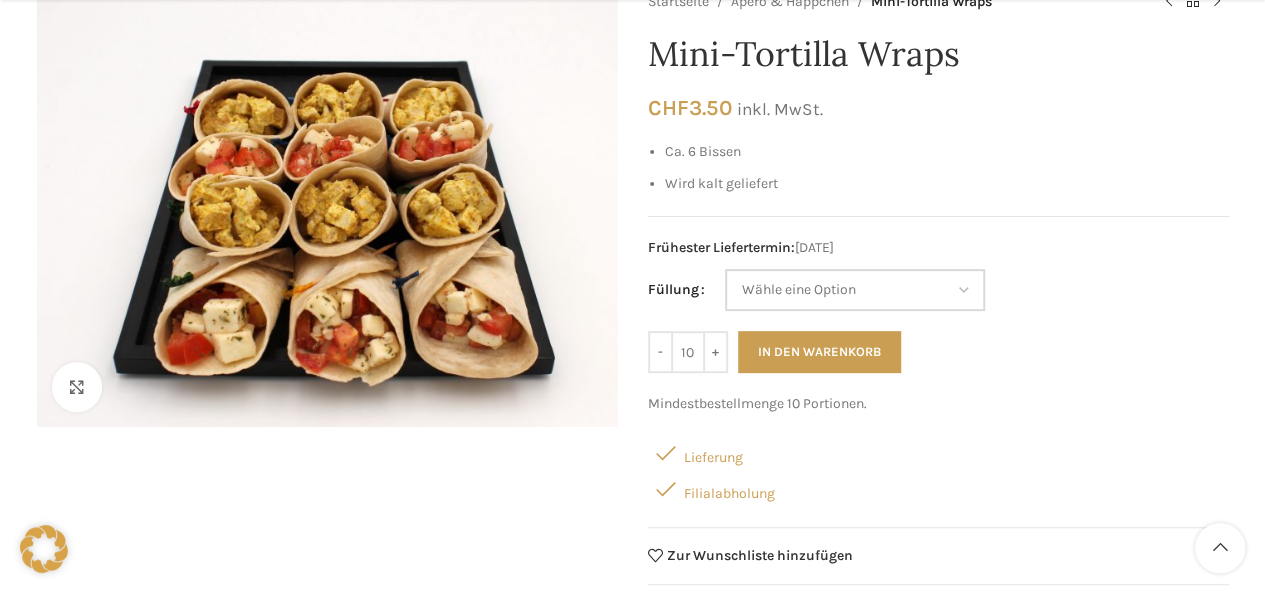 click on "Wähle eine Option Poulet-Curry Tomaten-Mozzarella" at bounding box center (855, 290) 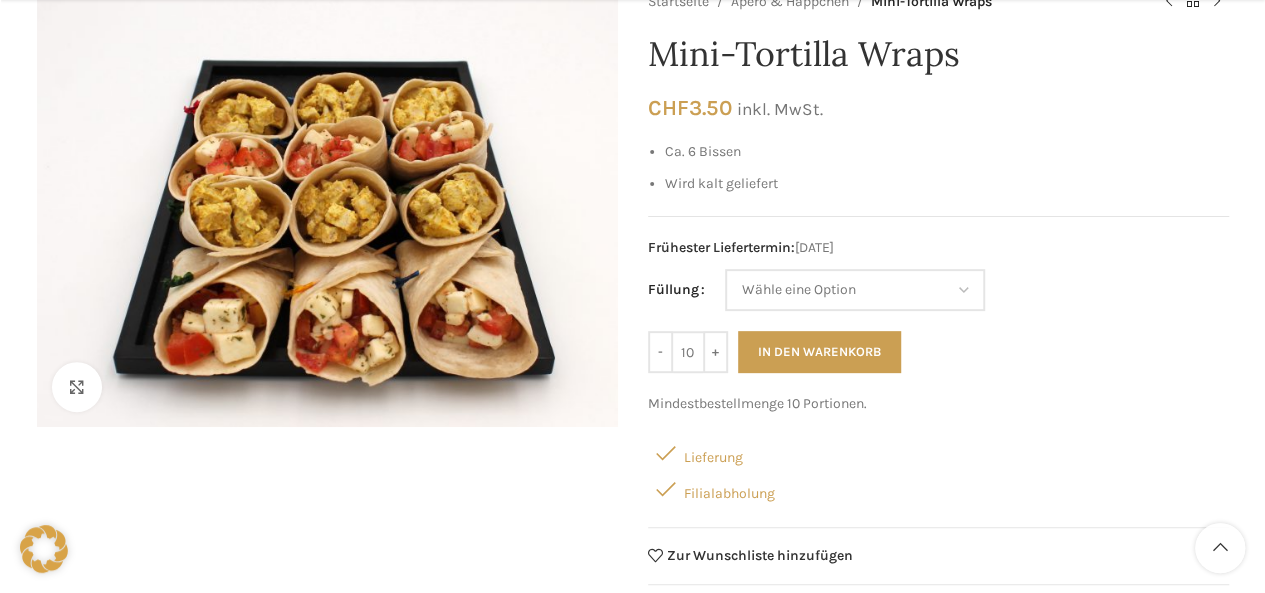 click on "Klicken um zu vergrössern" at bounding box center (327, 330) 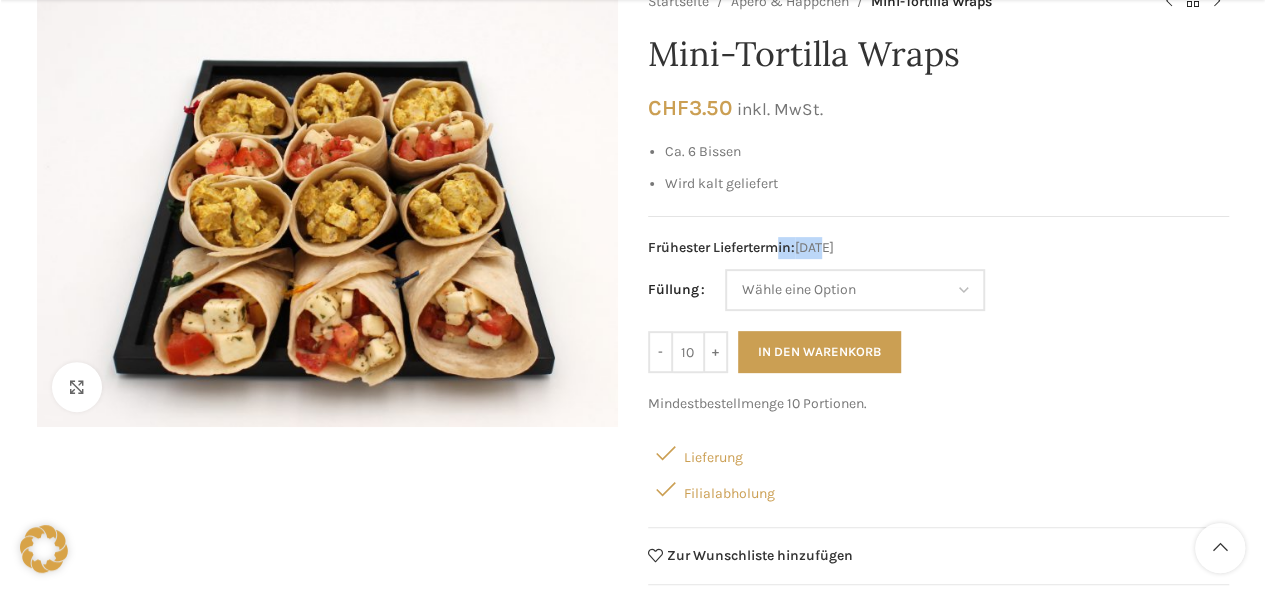 drag, startPoint x: 827, startPoint y: 252, endPoint x: 784, endPoint y: 253, distance: 43.011627 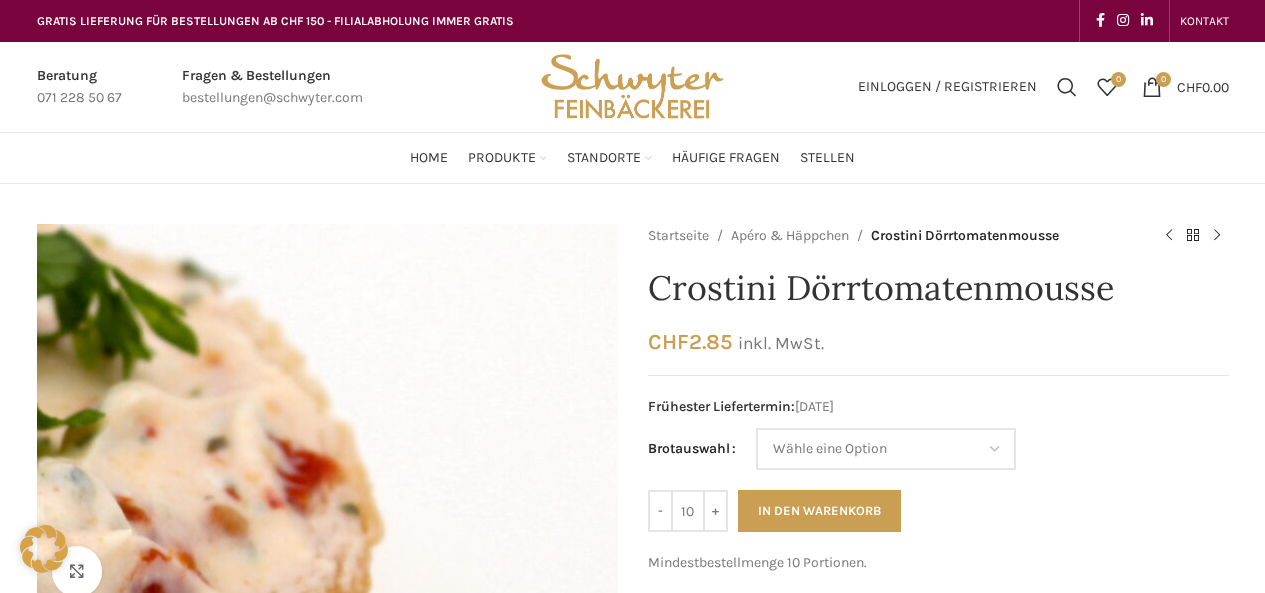 scroll, scrollTop: 0, scrollLeft: 0, axis: both 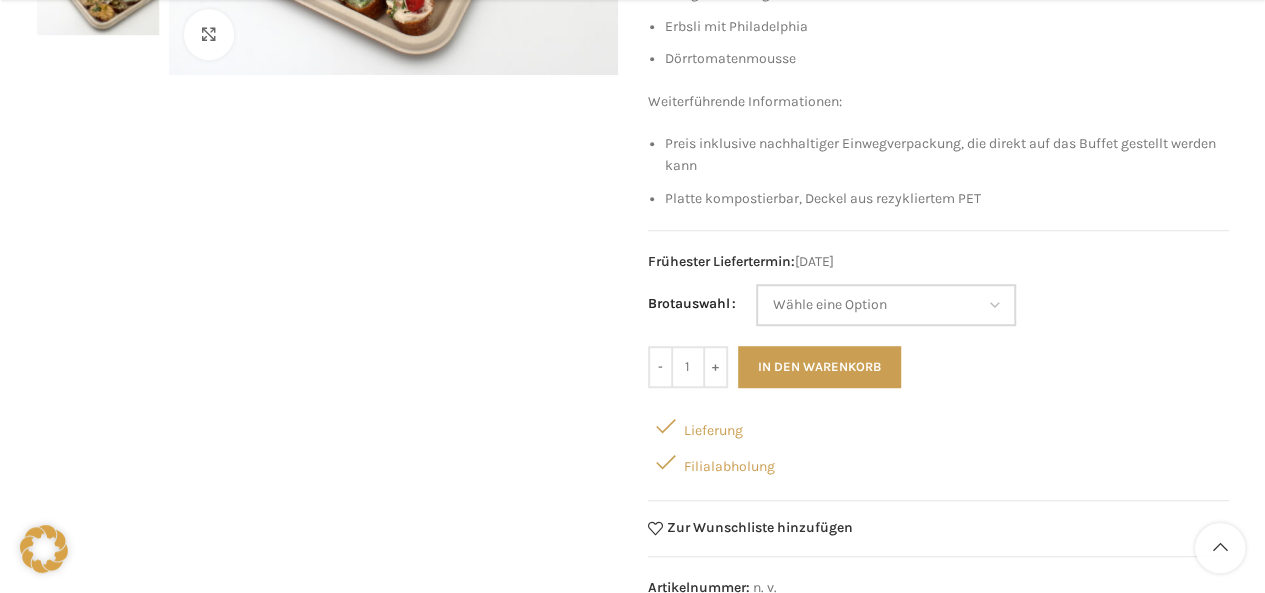 click on "Wähle eine Option Baguette Paillasse dunkel" 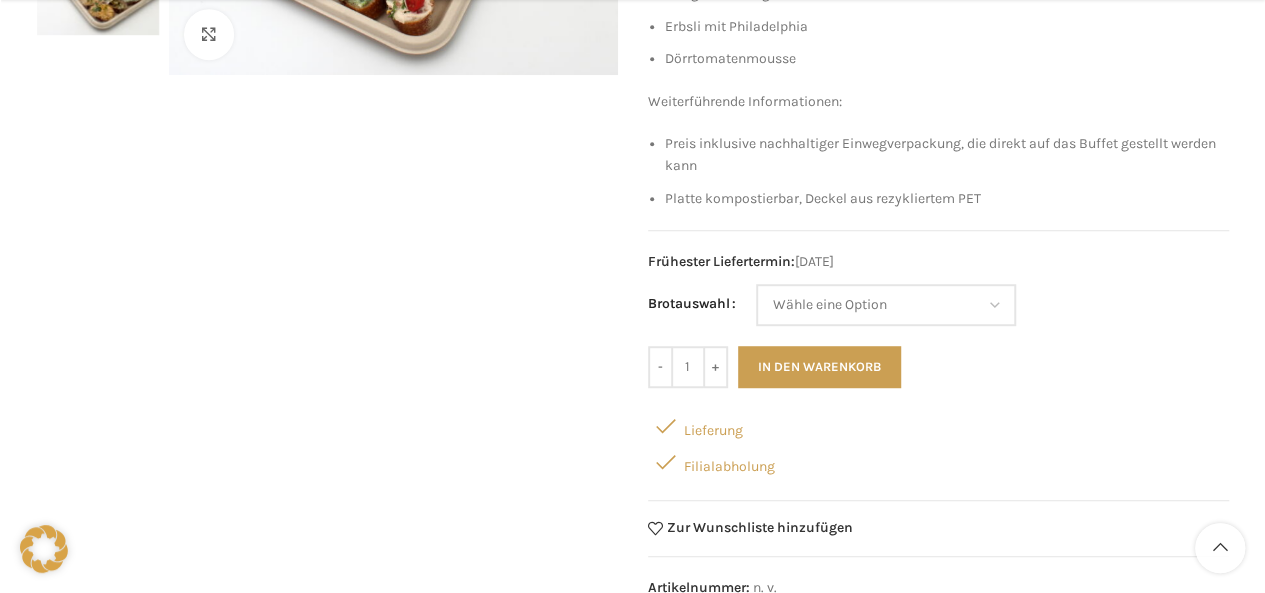 click on "Klicken um zu vergrössern" at bounding box center [327, 177] 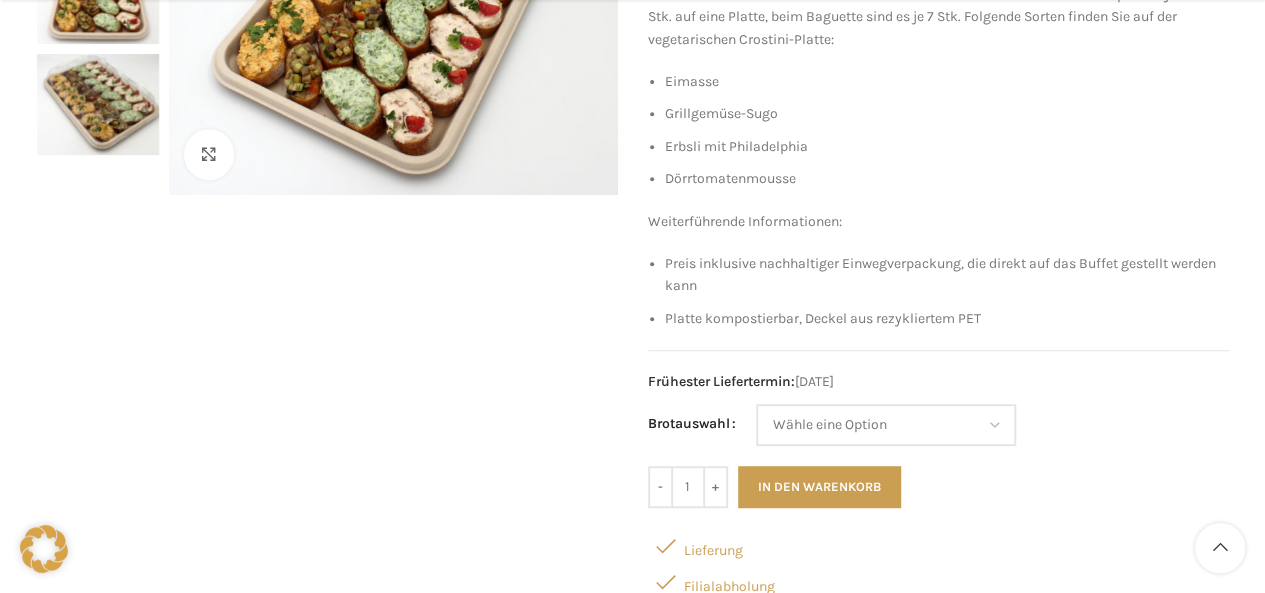 scroll, scrollTop: 392, scrollLeft: 0, axis: vertical 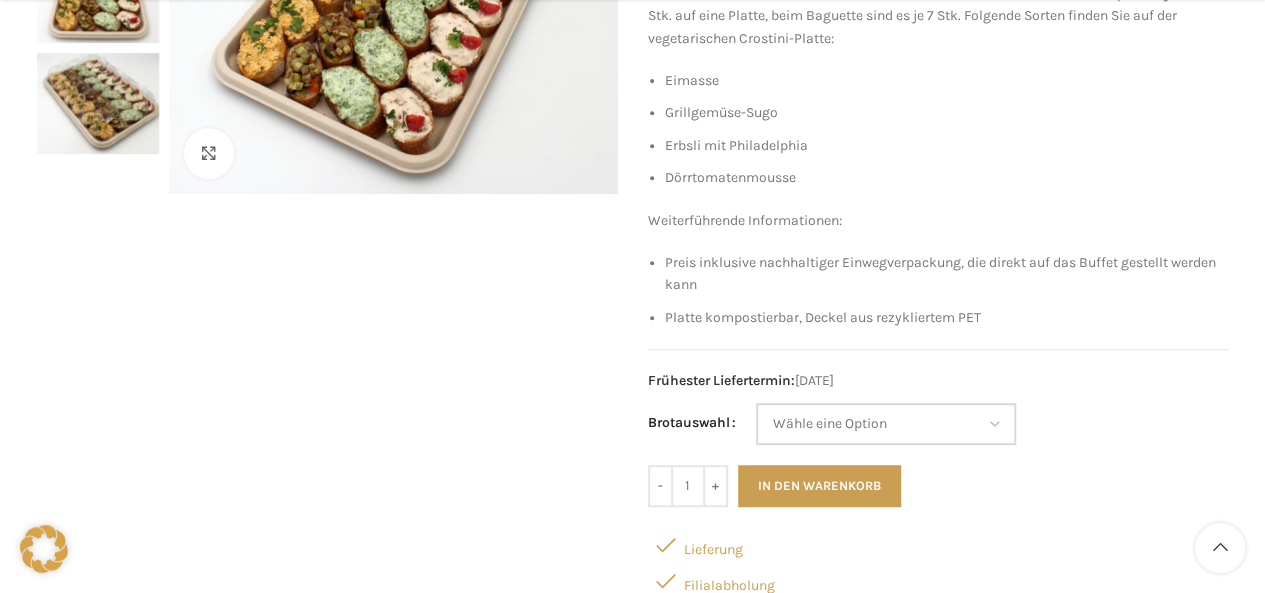 click on "Wähle eine Option Baguette Paillasse dunkel" 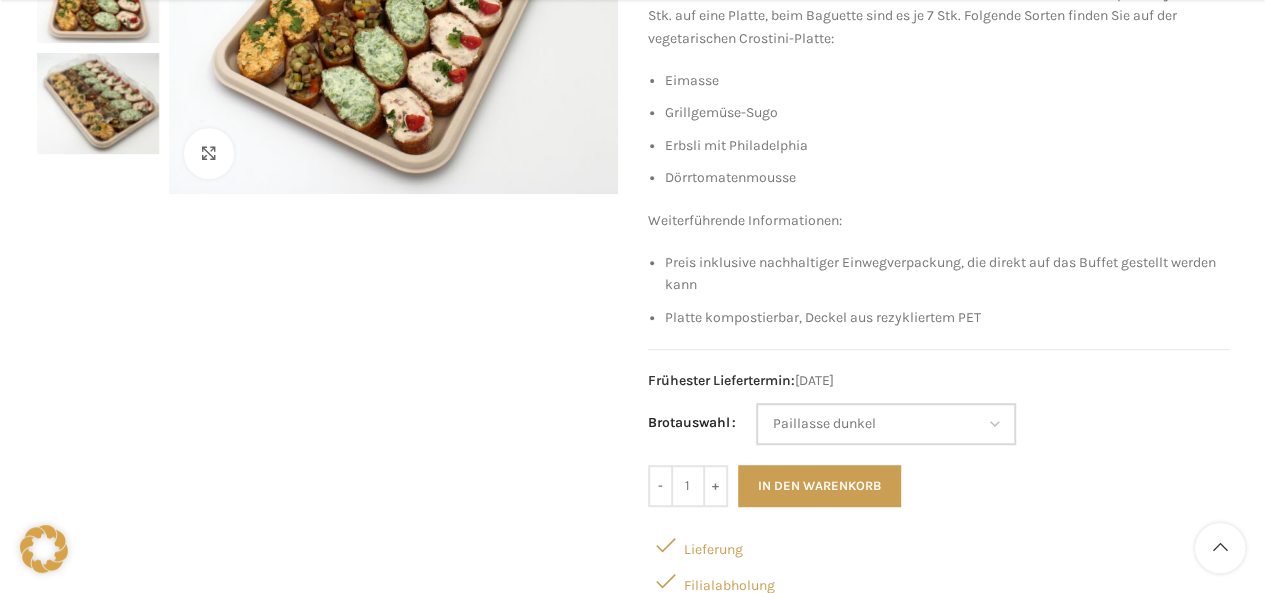 click on "Wähle eine Option Baguette Paillasse dunkel" 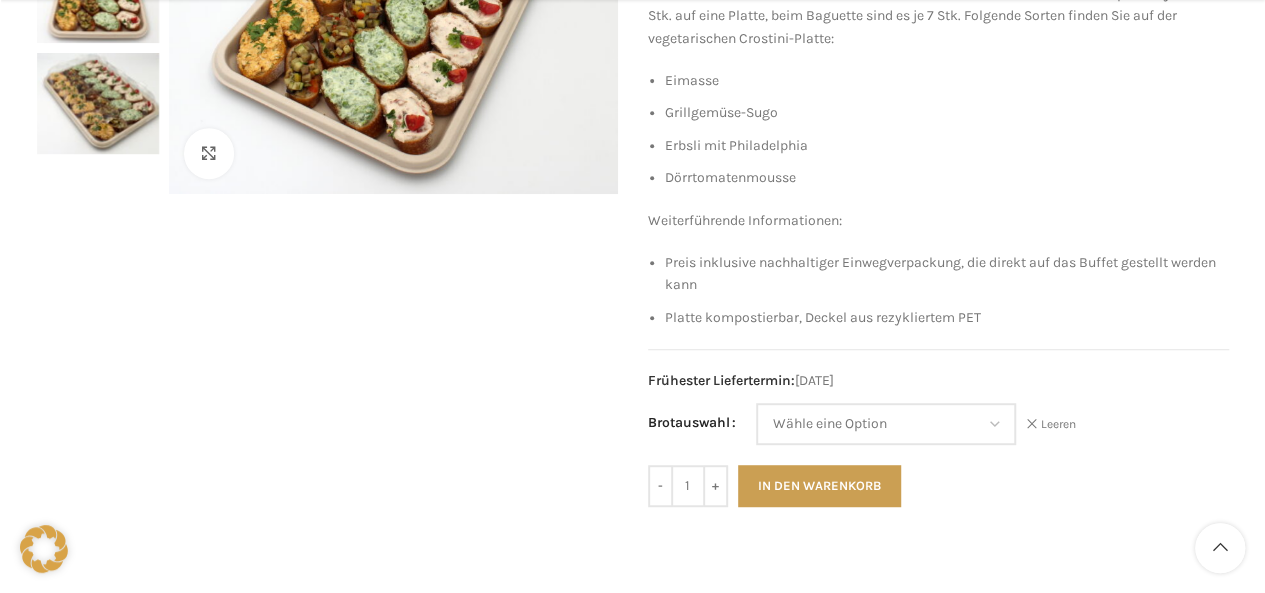 click on "Klicken um zu vergrössern" at bounding box center (327, 326) 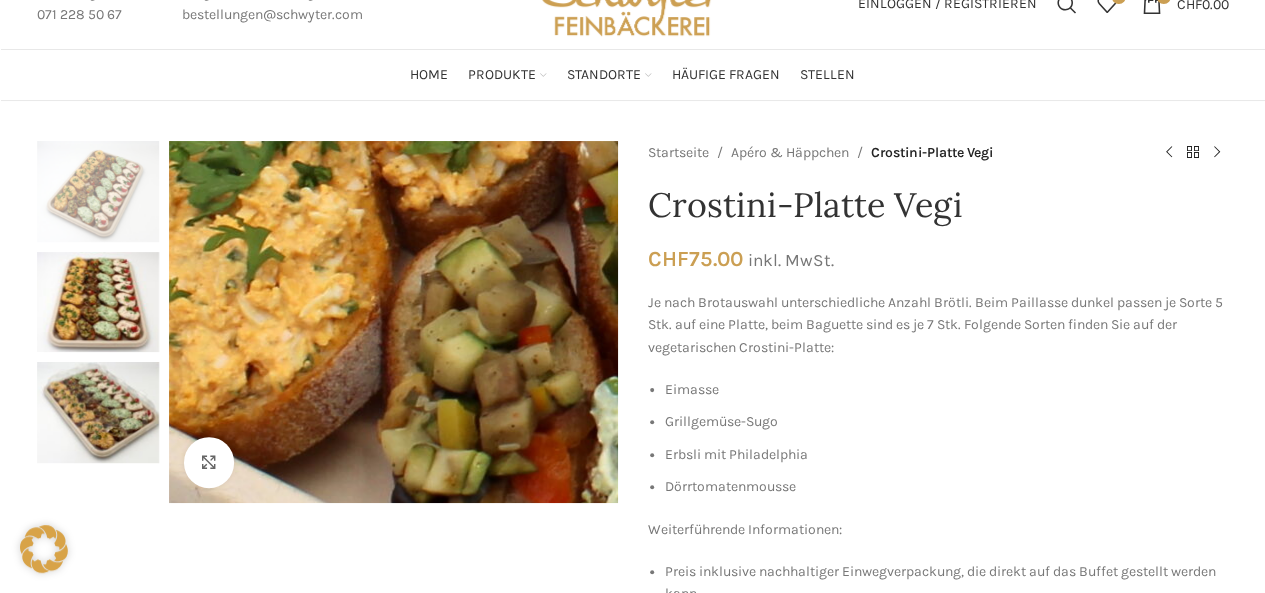 scroll, scrollTop: 79, scrollLeft: 0, axis: vertical 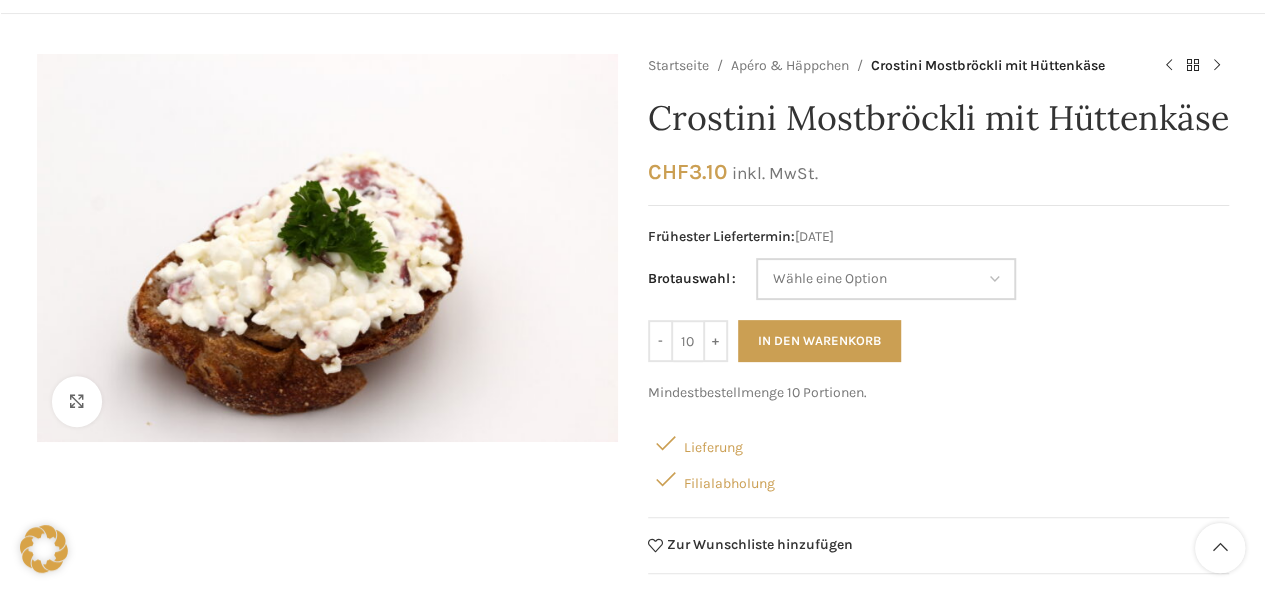 click on "Wähle eine Option Baguette Paillasse dunkel" 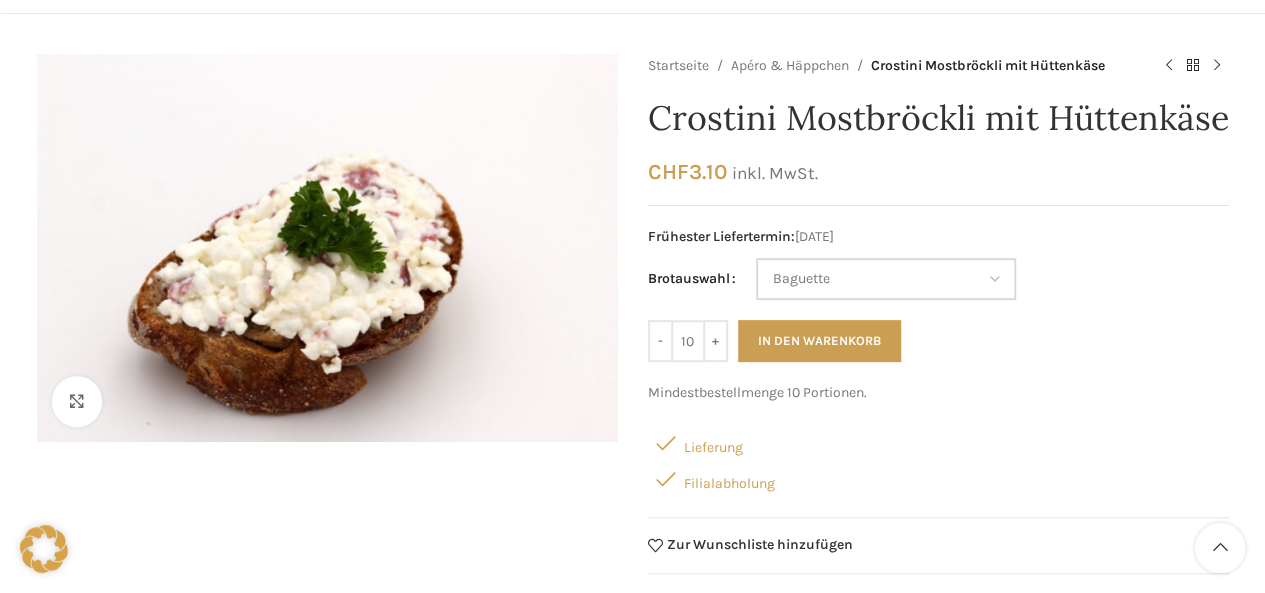 click on "Wähle eine Option Baguette Paillasse dunkel" 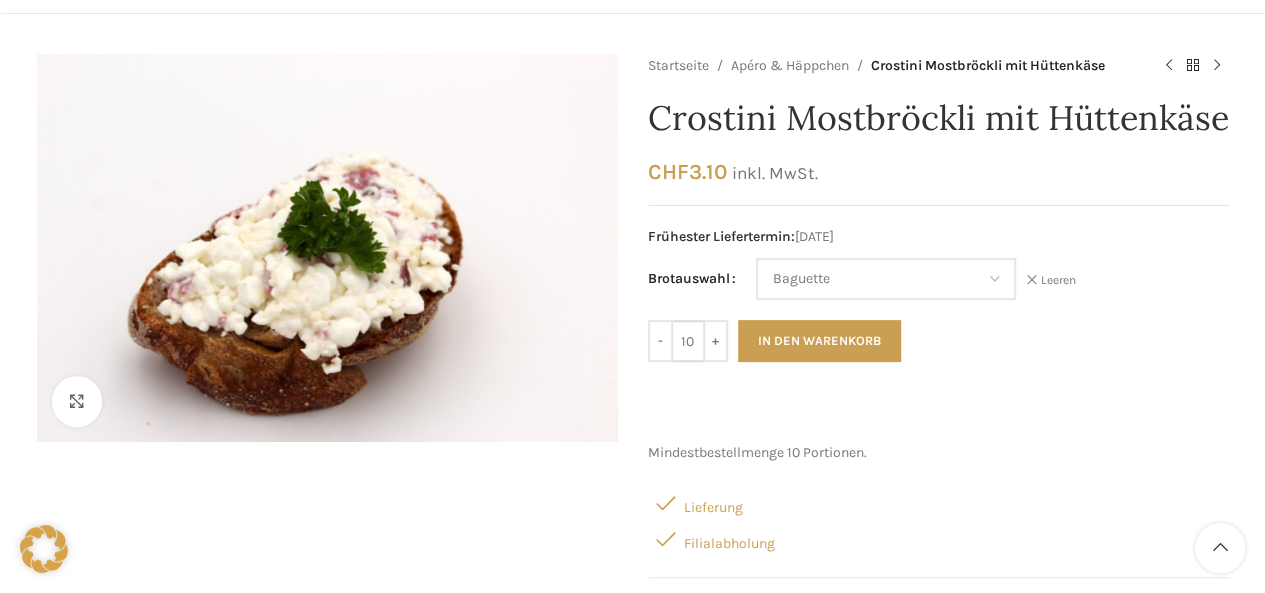 click on "10" 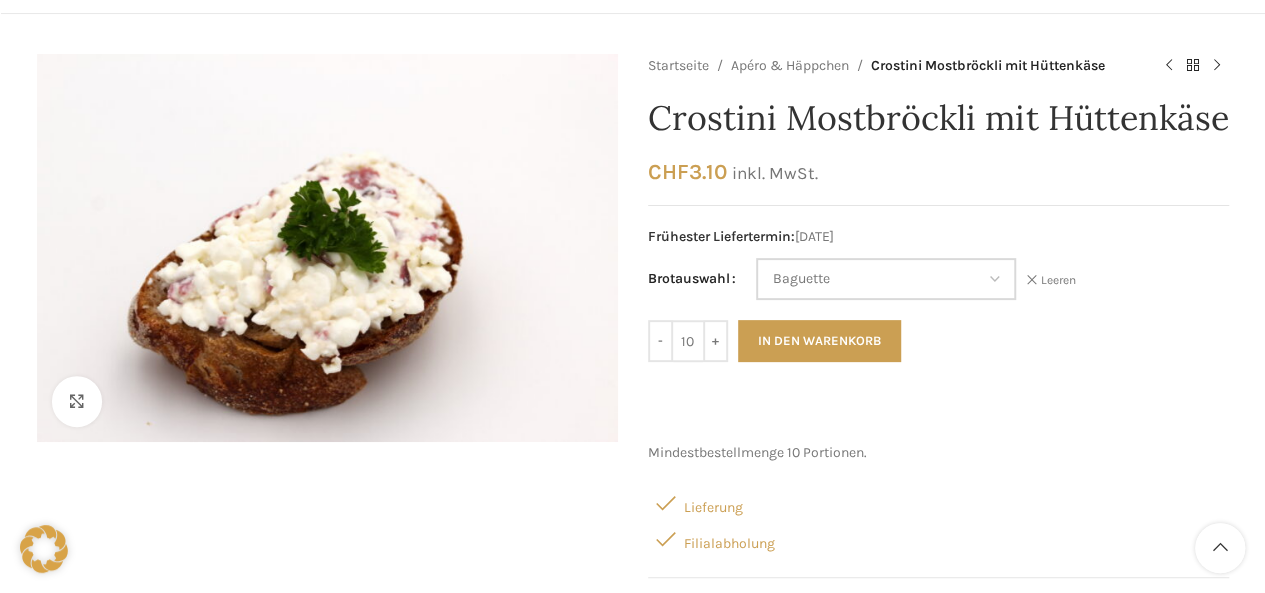 click on "Wähle eine Option Baguette Paillasse dunkel" 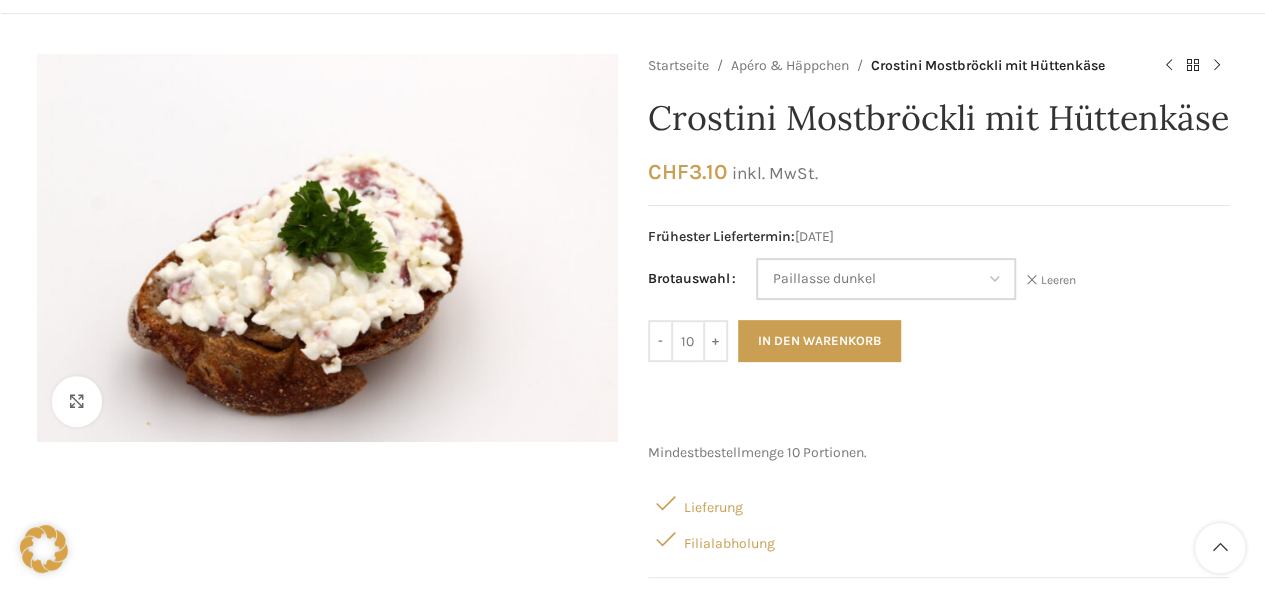click on "Wähle eine Option Baguette Paillasse dunkel" 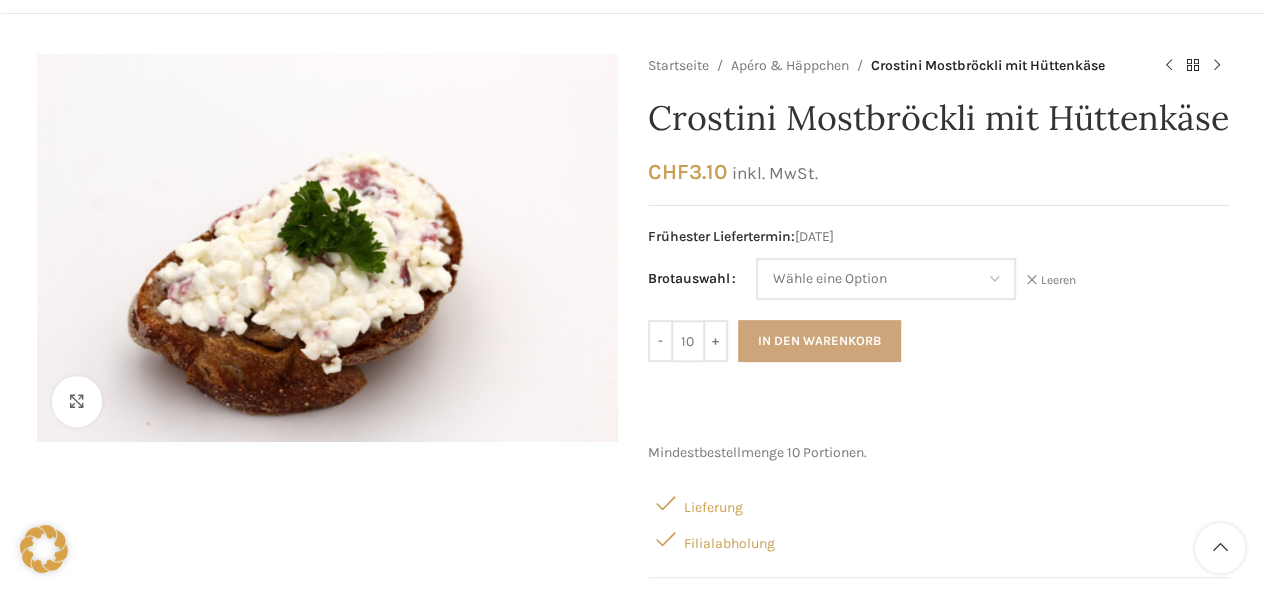 click on "In den Warenkorb" 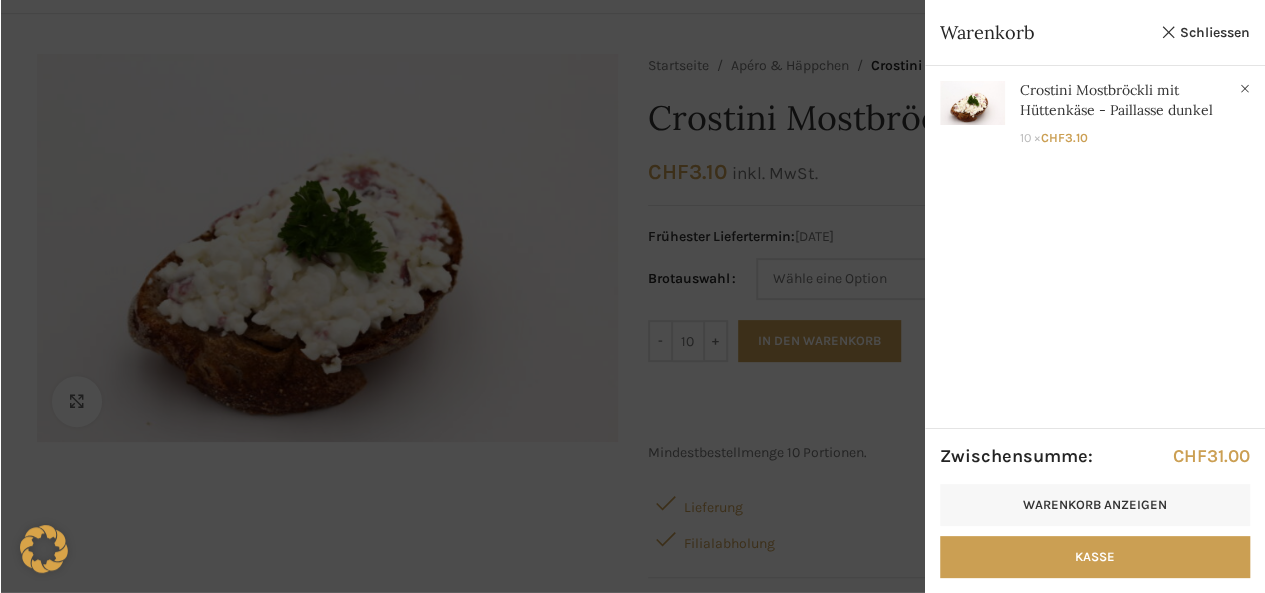 click at bounding box center (632, 296) 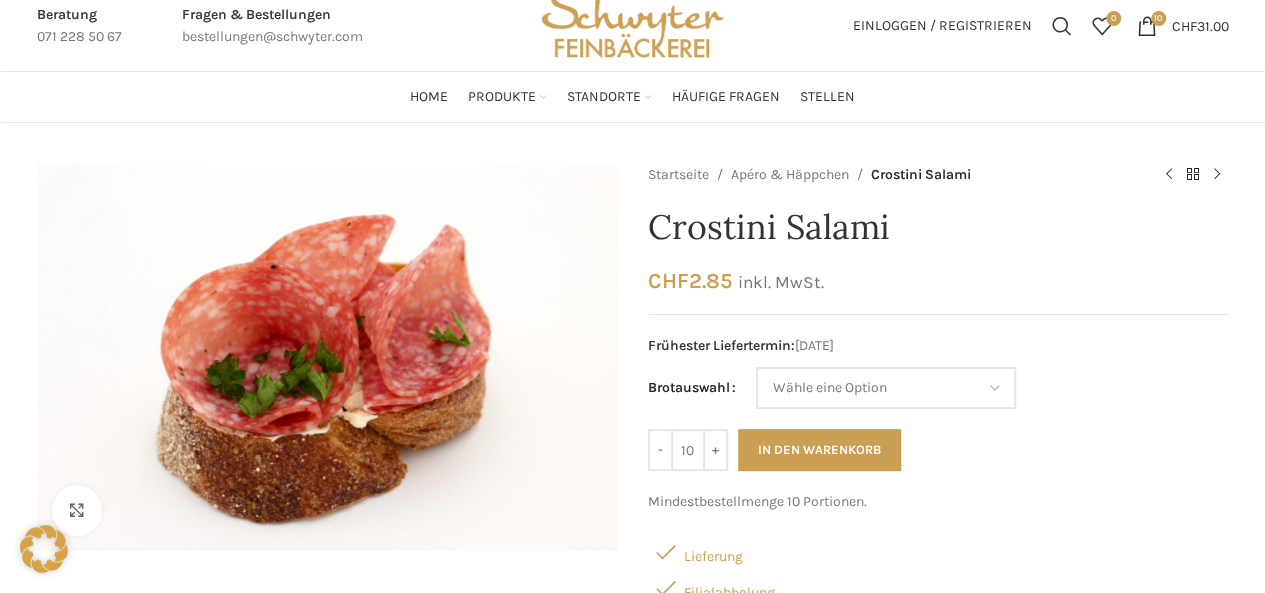 scroll, scrollTop: 62, scrollLeft: 0, axis: vertical 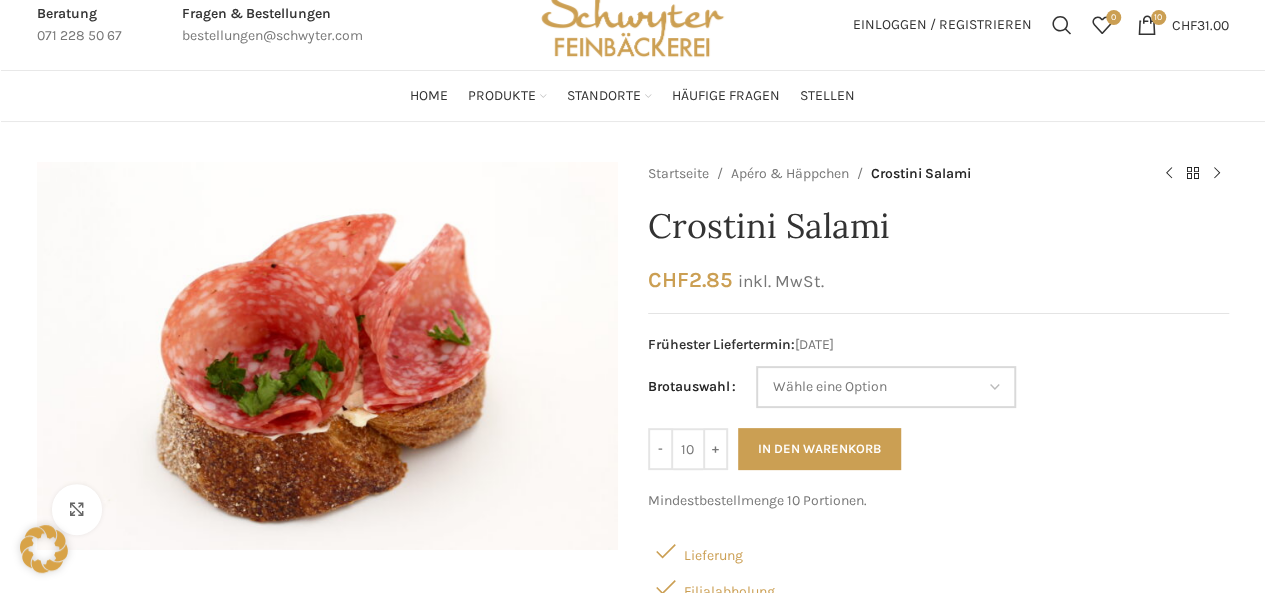 click on "Wähle eine Option Baguette Paillasse dunkel" at bounding box center [886, 387] 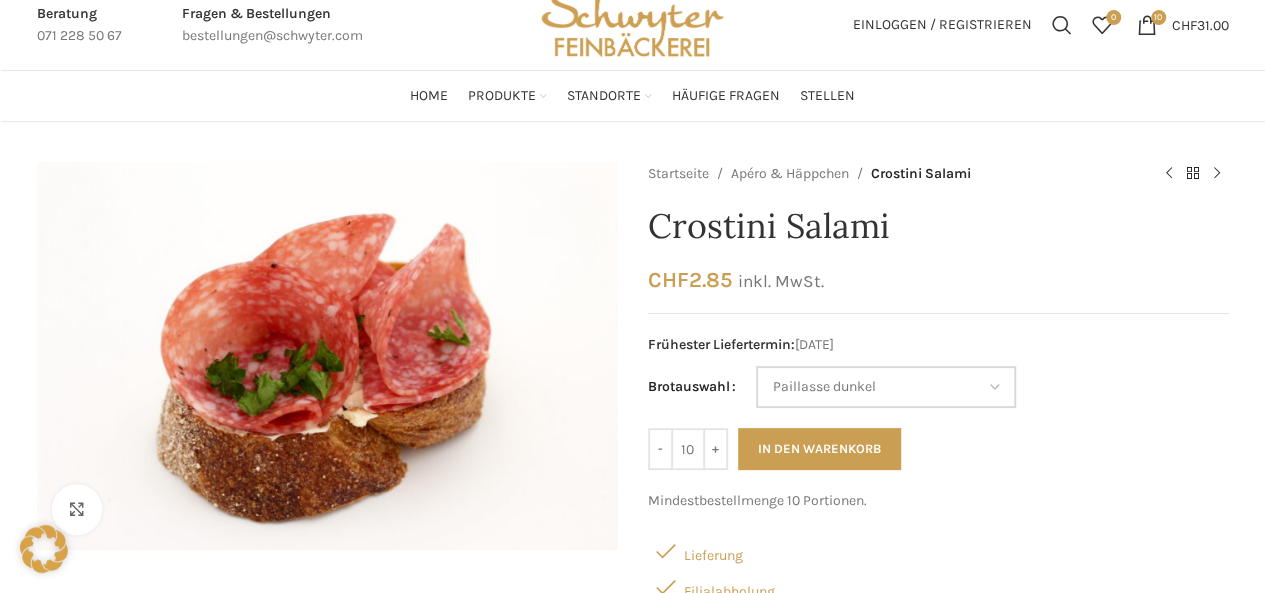 click on "Wähle eine Option Baguette Paillasse dunkel" at bounding box center [886, 387] 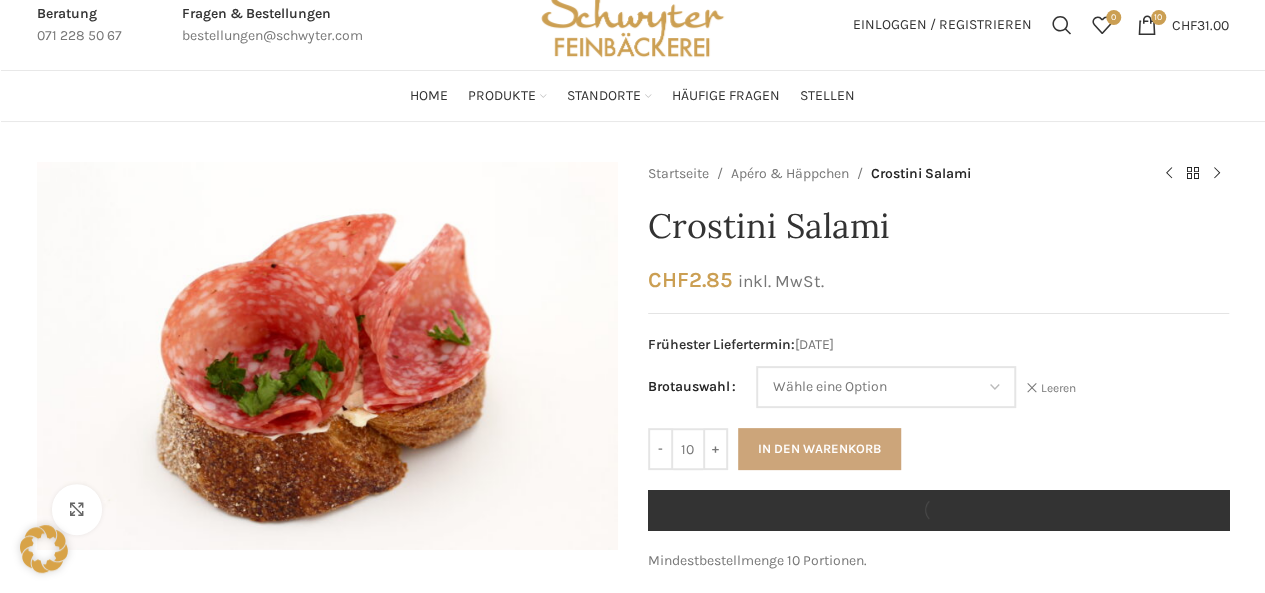 click on "In den Warenkorb" at bounding box center [819, 449] 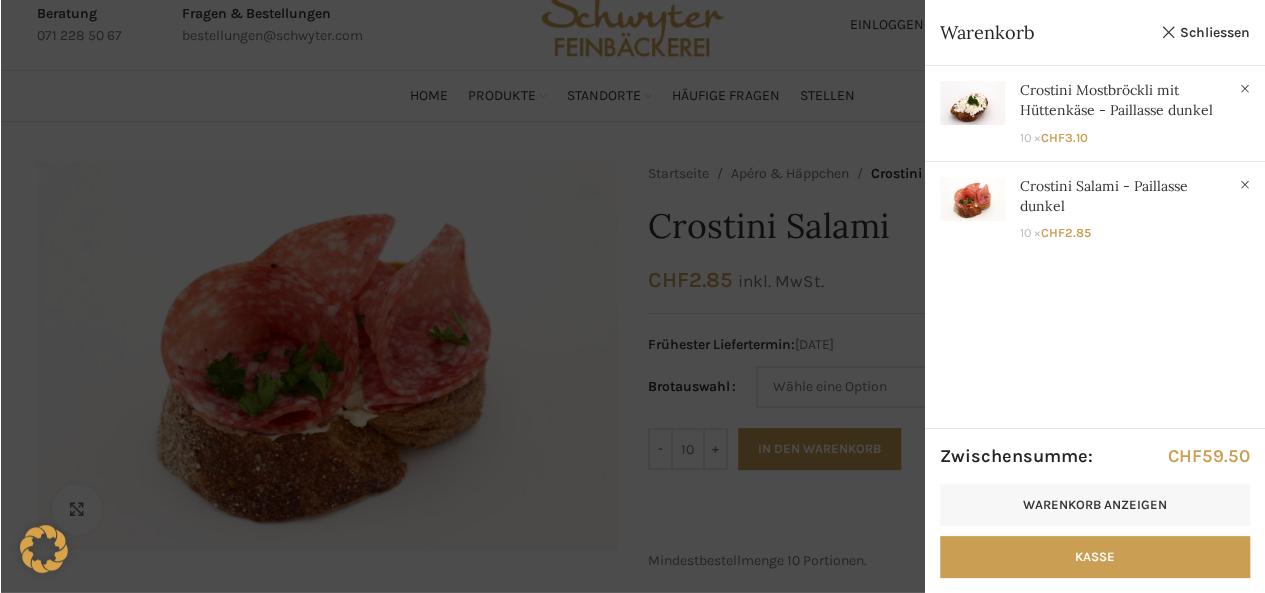 click at bounding box center [632, 296] 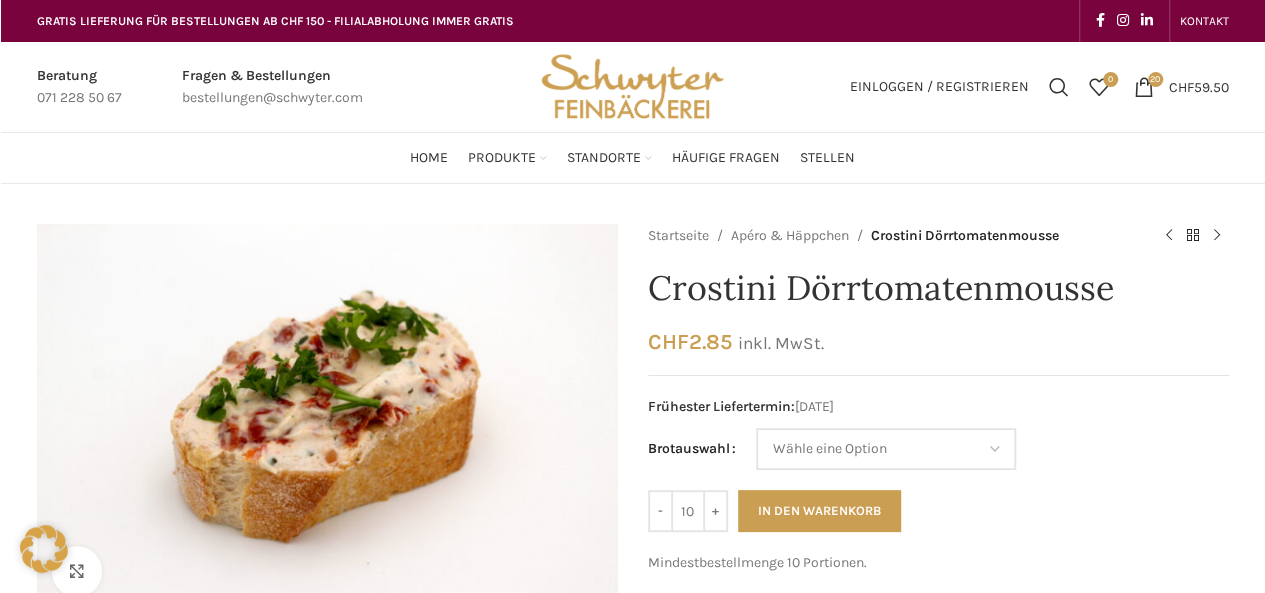 scroll, scrollTop: 134, scrollLeft: 0, axis: vertical 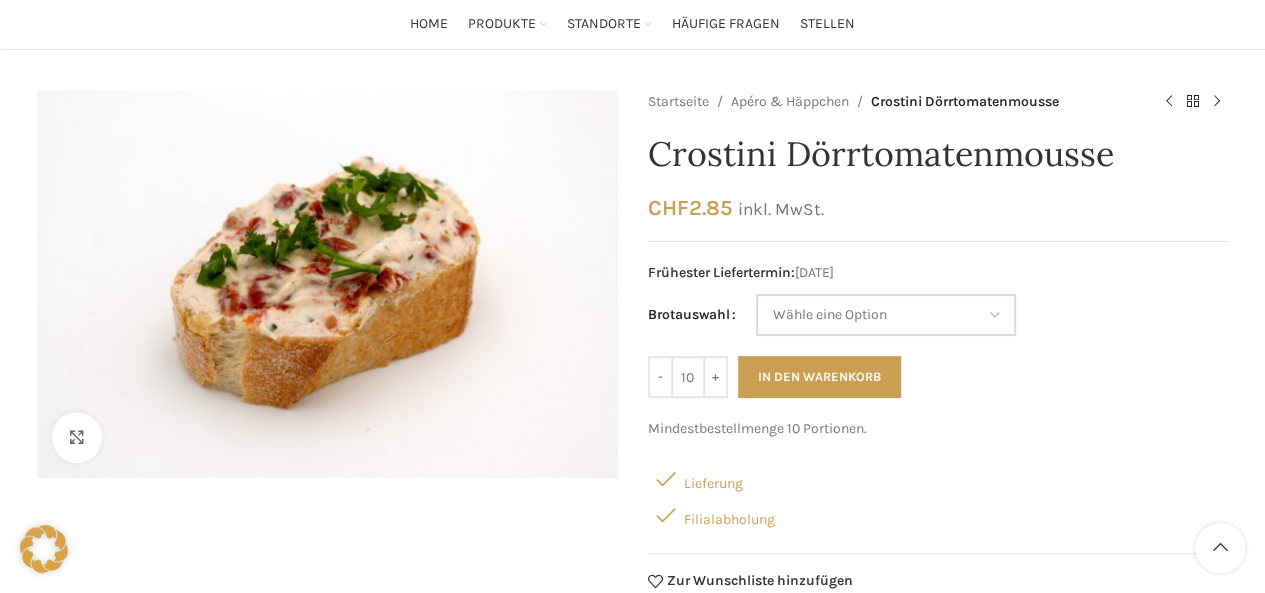 click on "Wähle eine Option Baguette Paillasse dunkel" at bounding box center (886, 315) 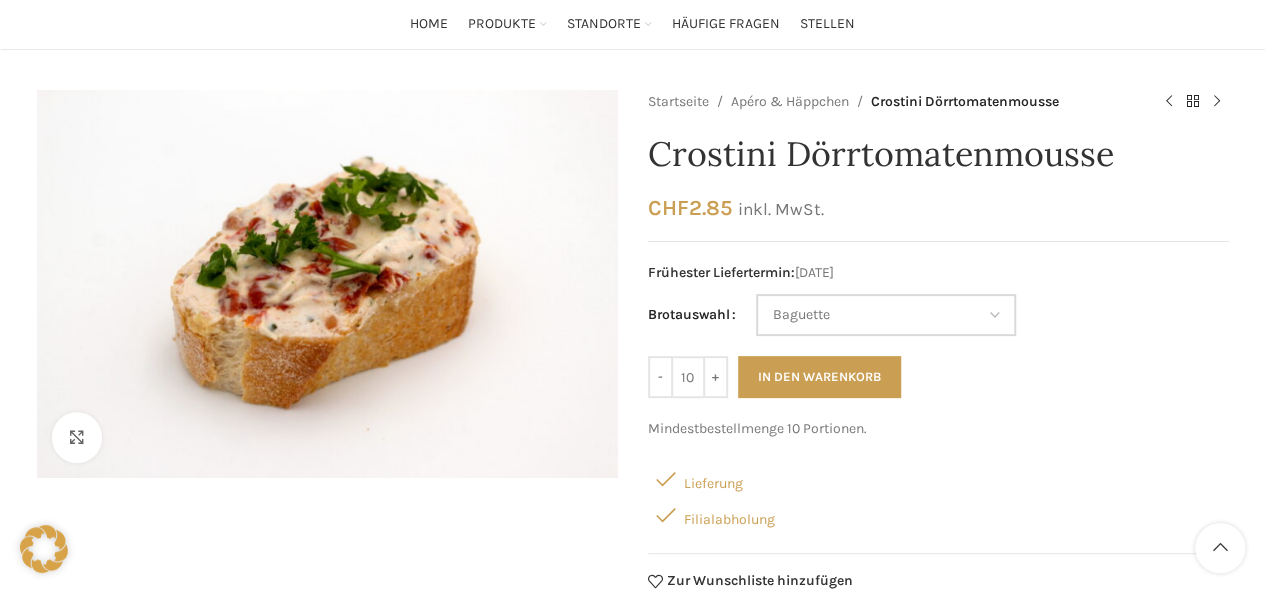 click on "Wähle eine Option Baguette Paillasse dunkel" at bounding box center (886, 315) 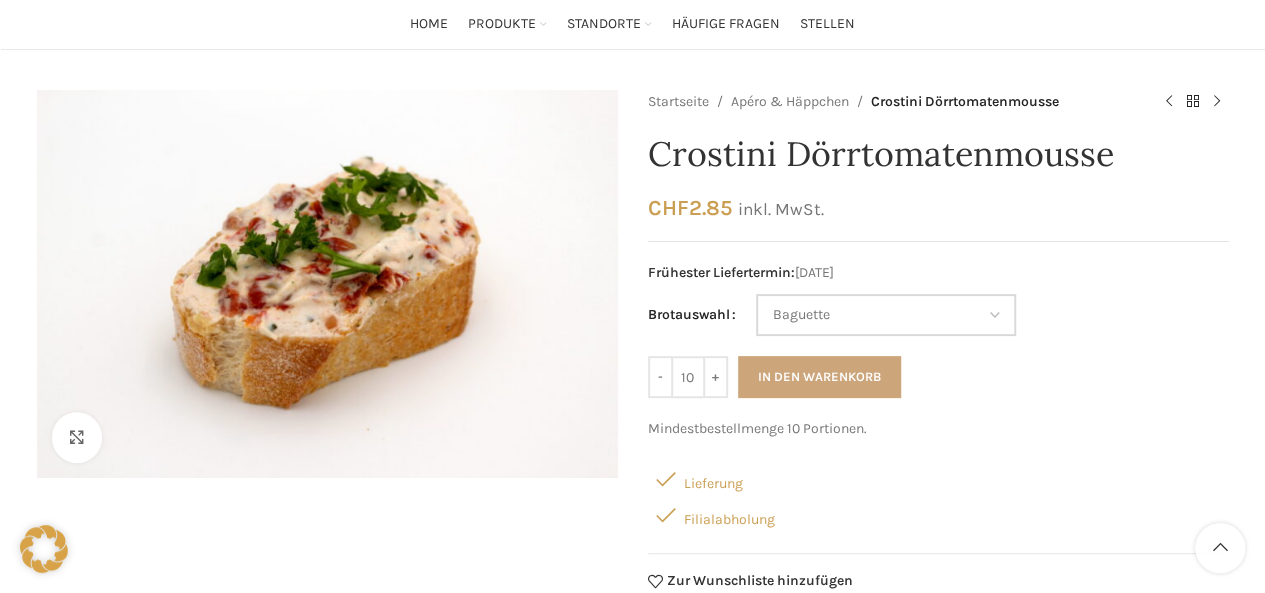 select on "Baguette" 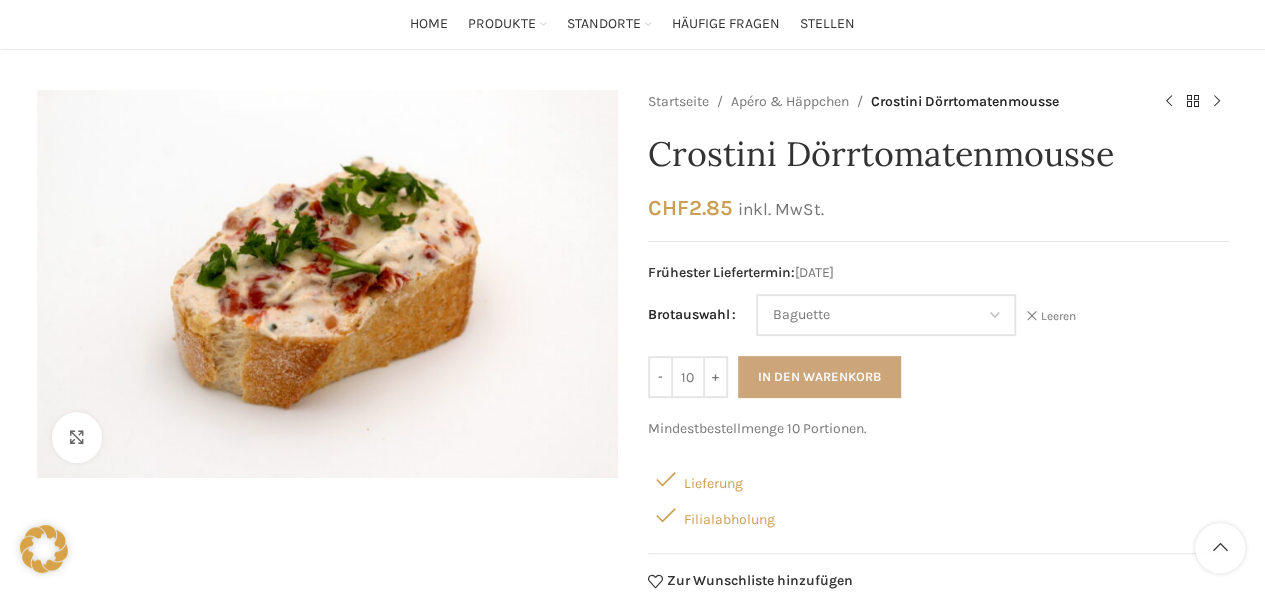 click on "In den Warenkorb" at bounding box center (819, 377) 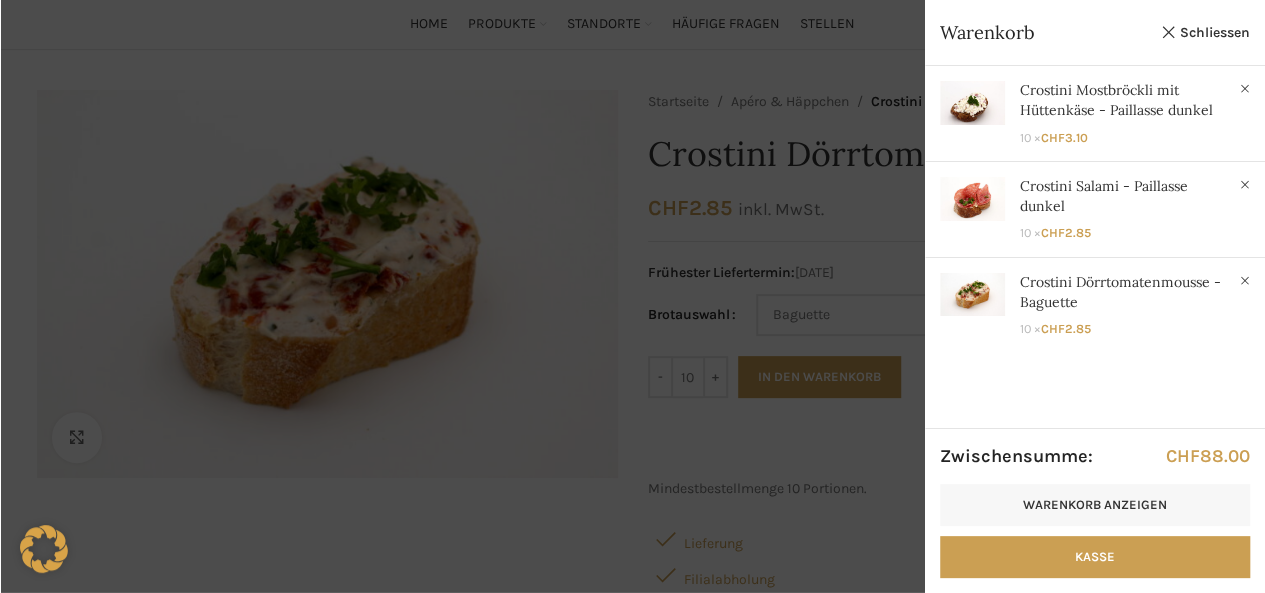 click at bounding box center (632, 296) 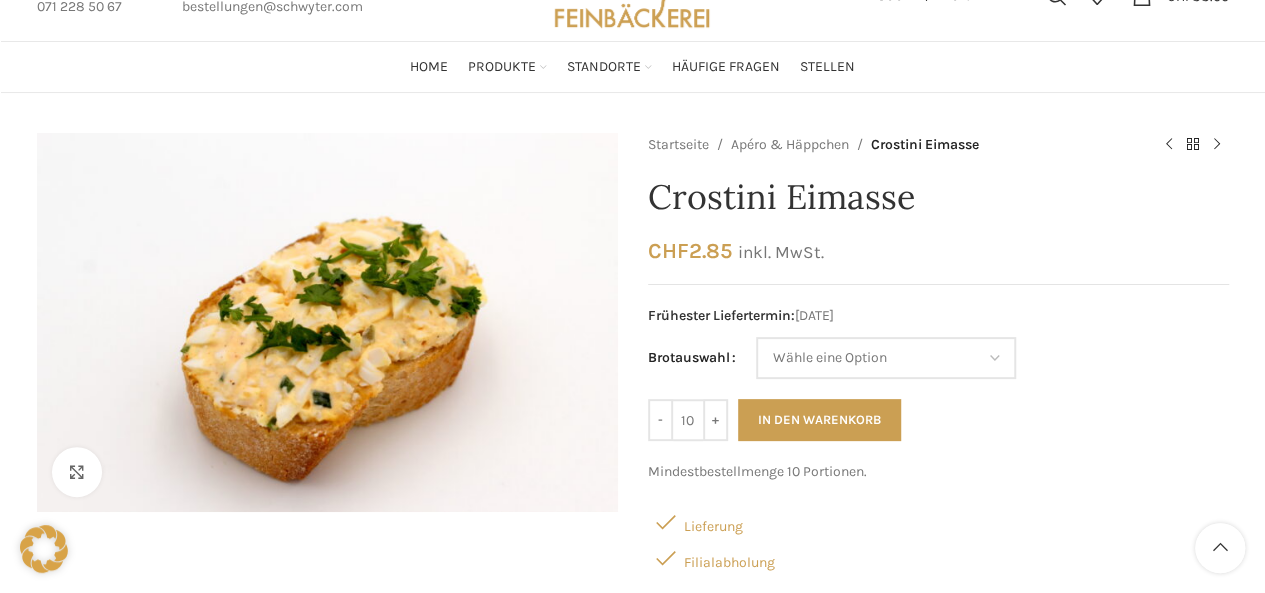 scroll, scrollTop: 157, scrollLeft: 0, axis: vertical 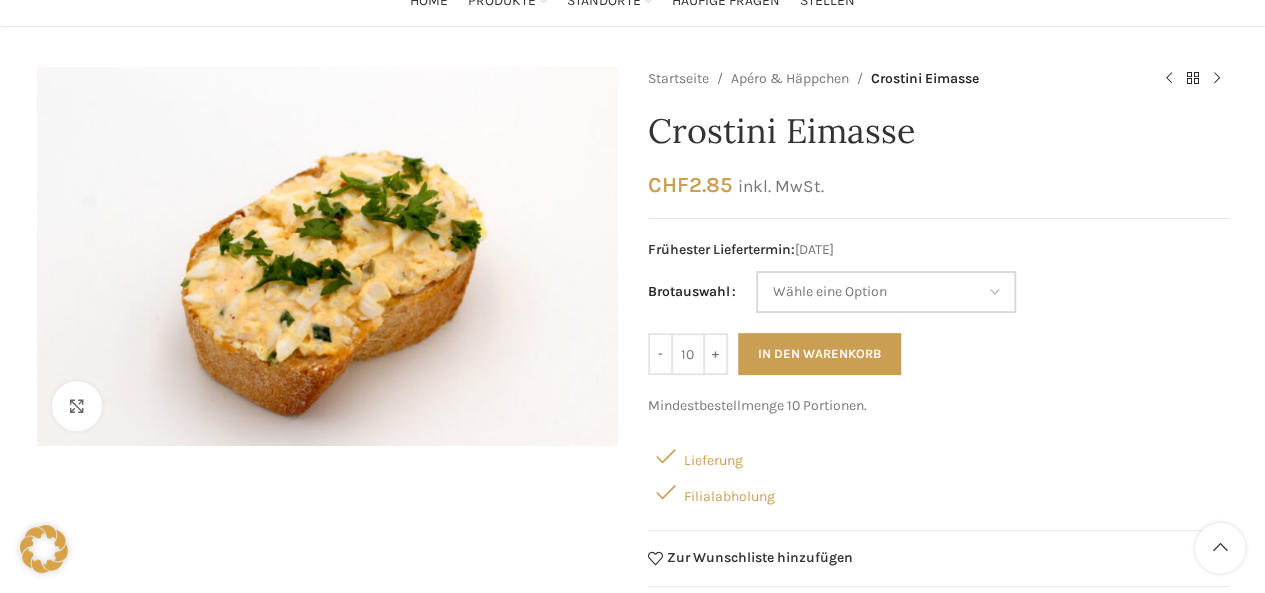 click on "Wähle eine Option Baguette Paillasse dunkel" at bounding box center [886, 292] 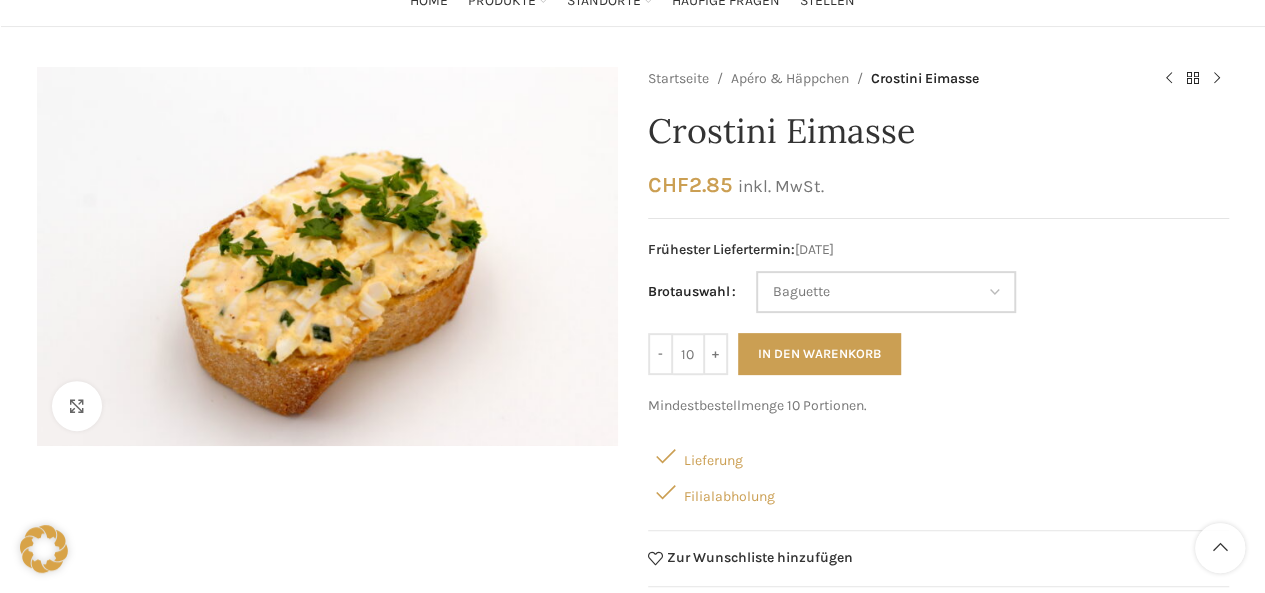 click on "Wähle eine Option Baguette Paillasse dunkel" at bounding box center (886, 292) 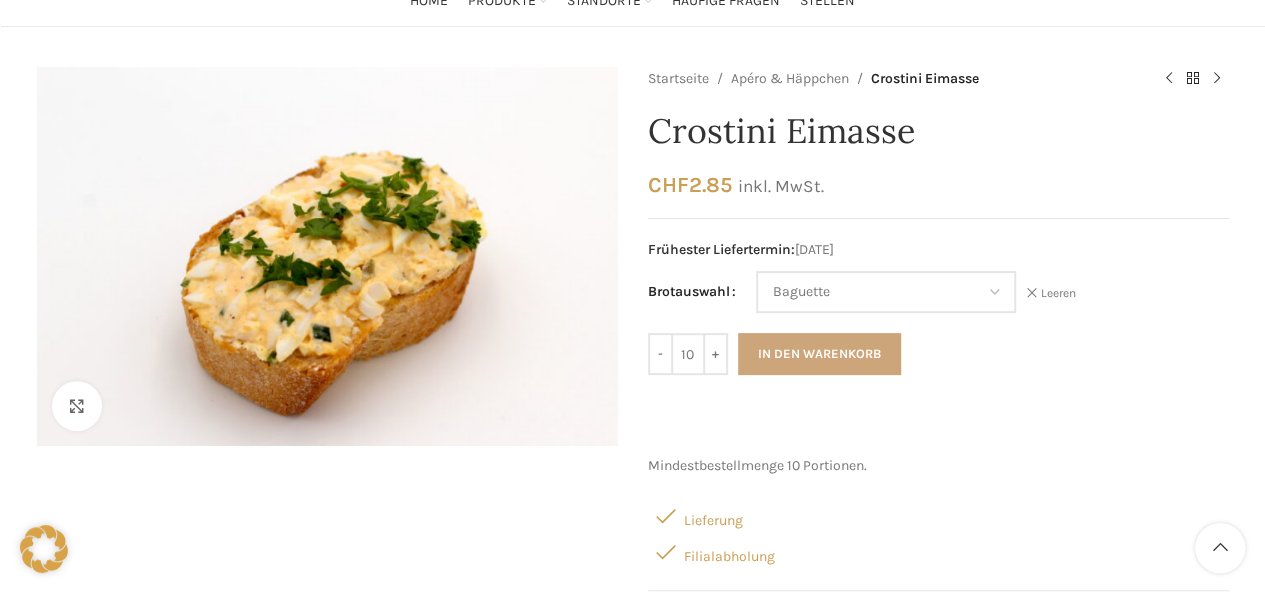 click on "In den Warenkorb" at bounding box center [819, 354] 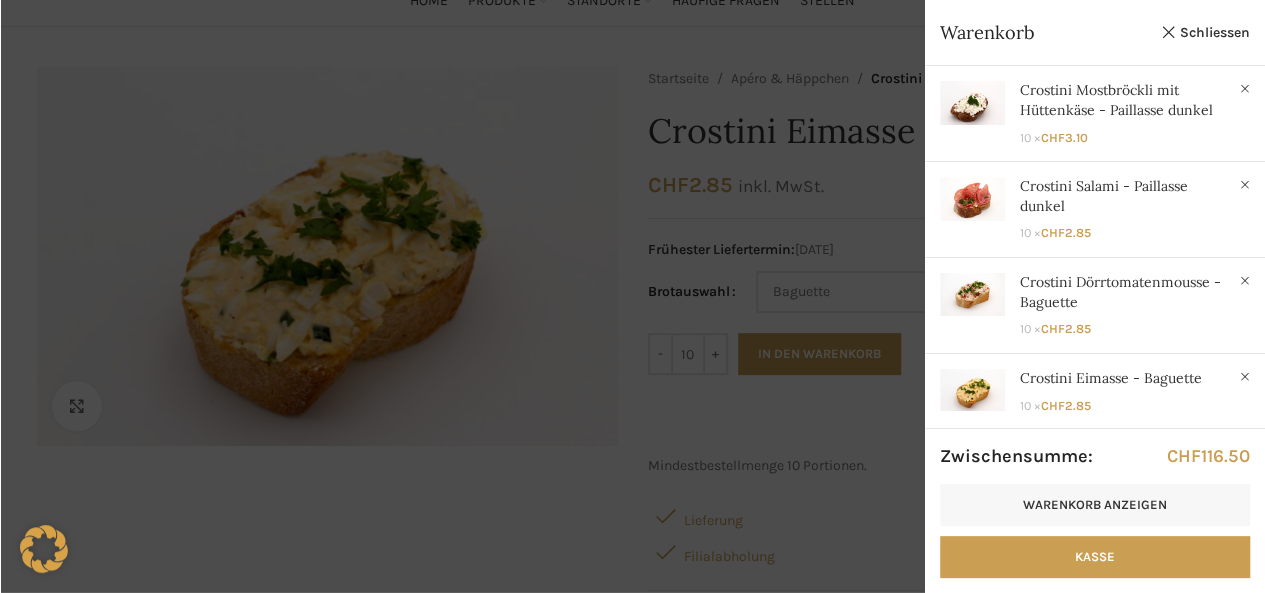 click at bounding box center (632, 296) 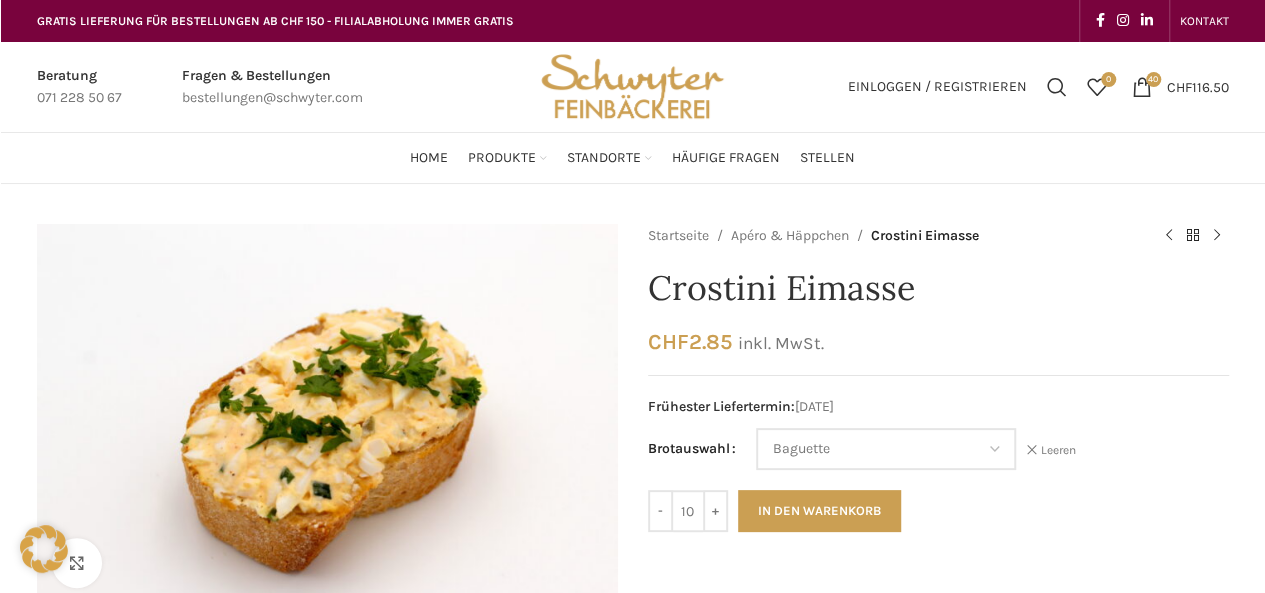 scroll, scrollTop: 1, scrollLeft: 0, axis: vertical 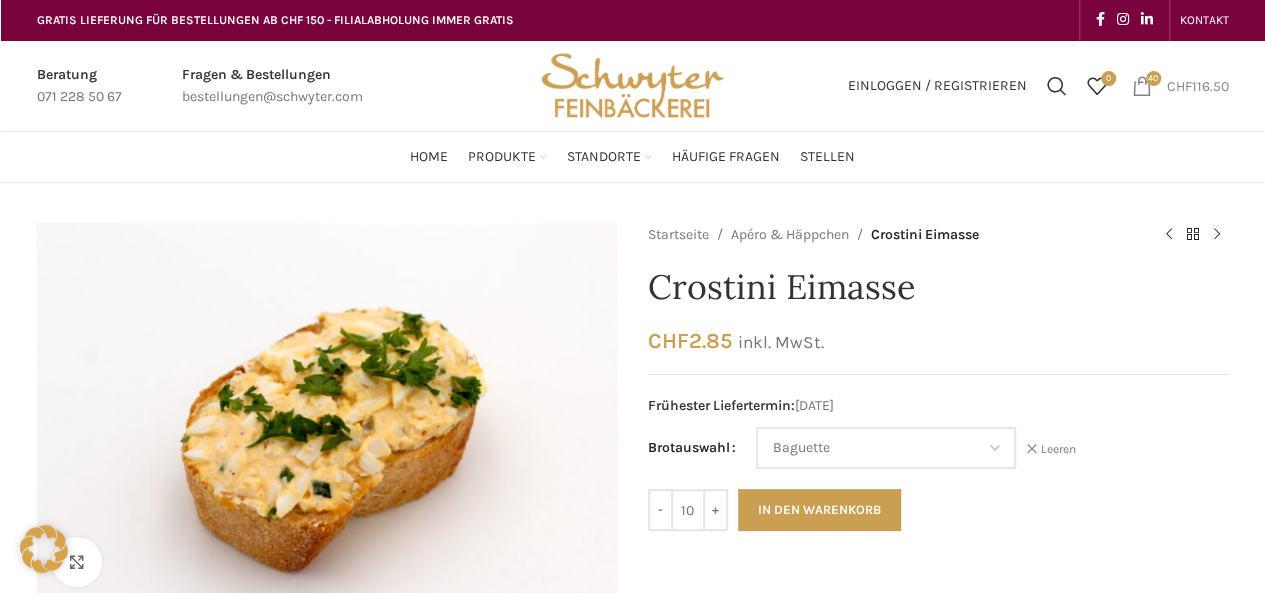 click on "CHF  116.50" at bounding box center (1198, 85) 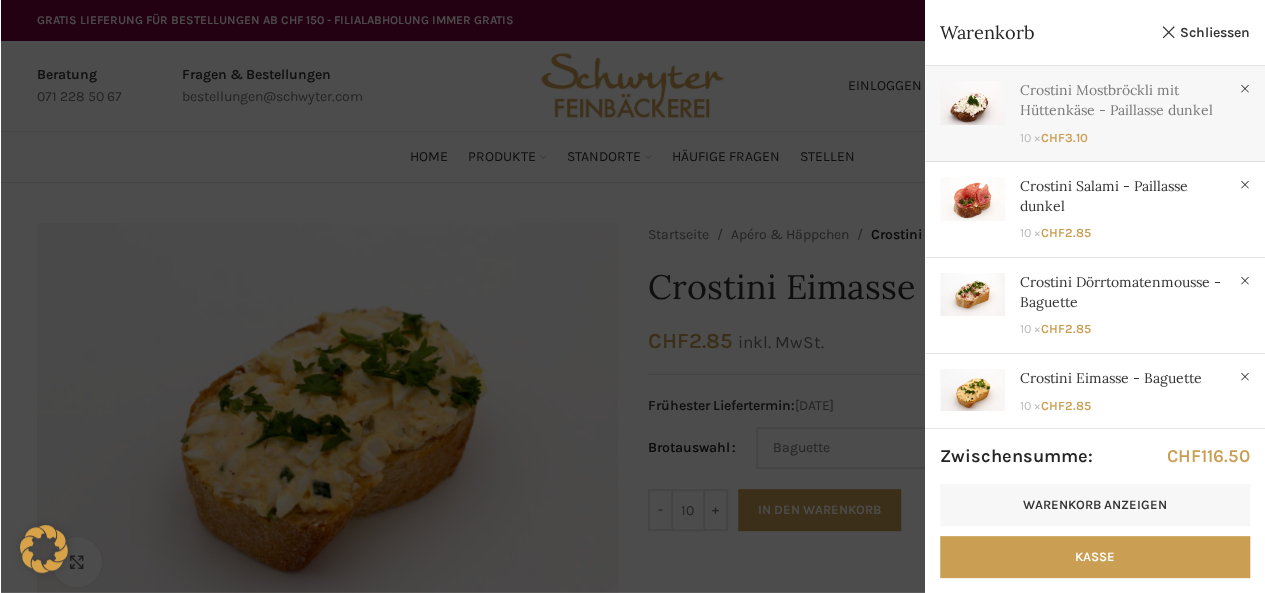 scroll, scrollTop: 4, scrollLeft: 0, axis: vertical 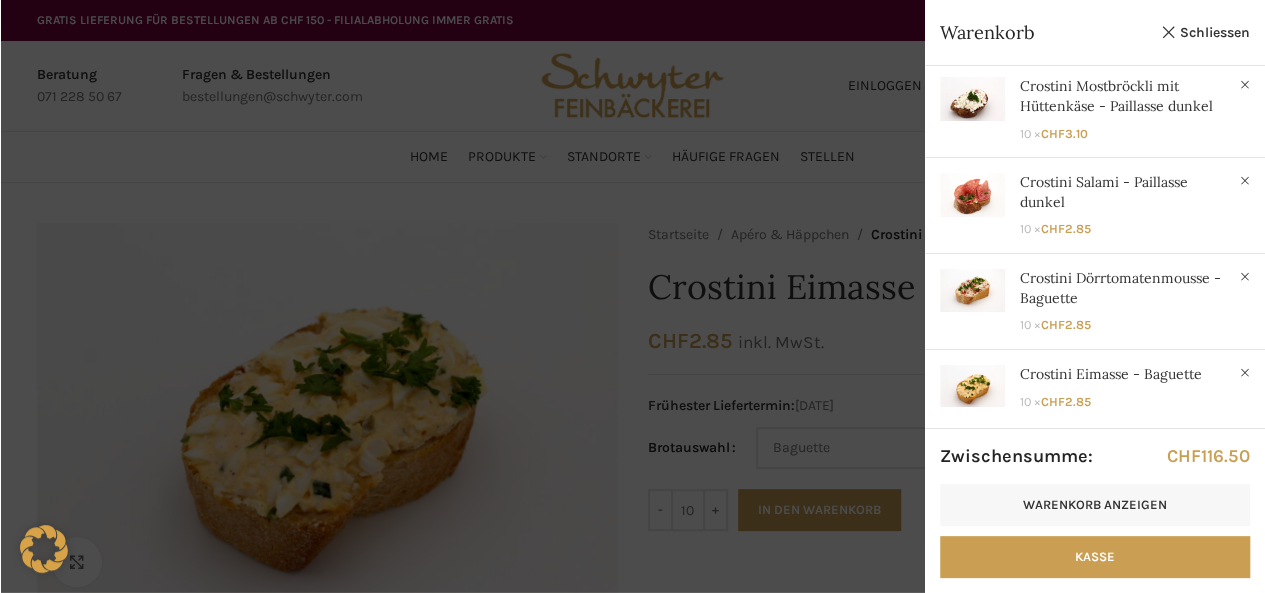 click at bounding box center [632, 296] 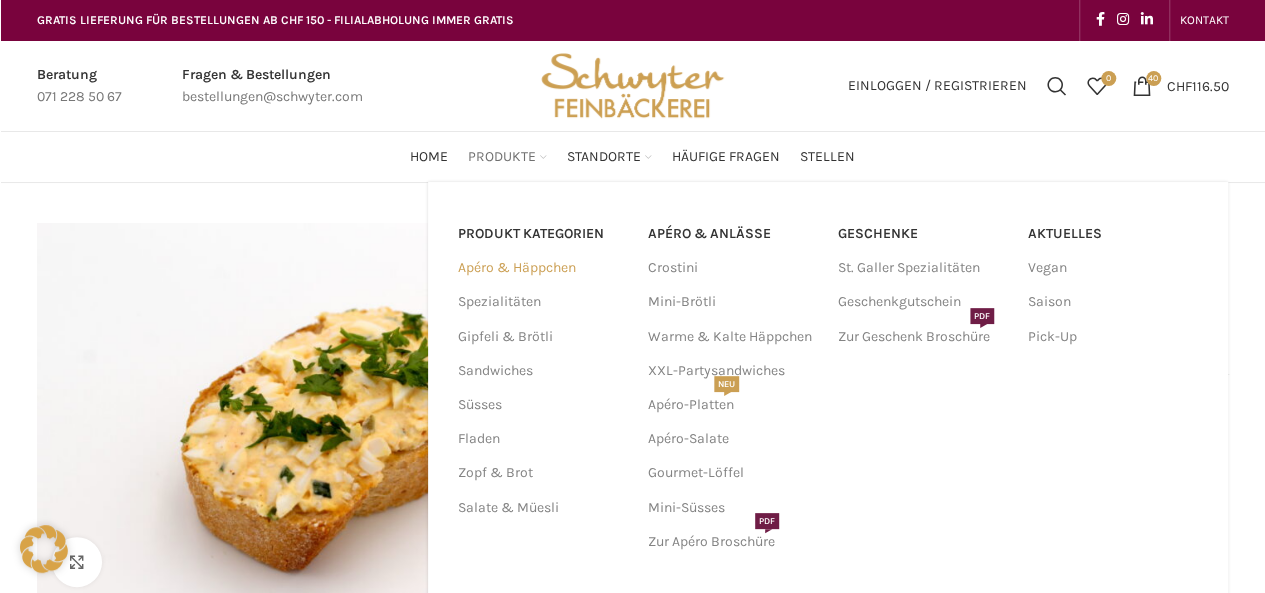 click on "Apéro & Häppchen" at bounding box center [541, 268] 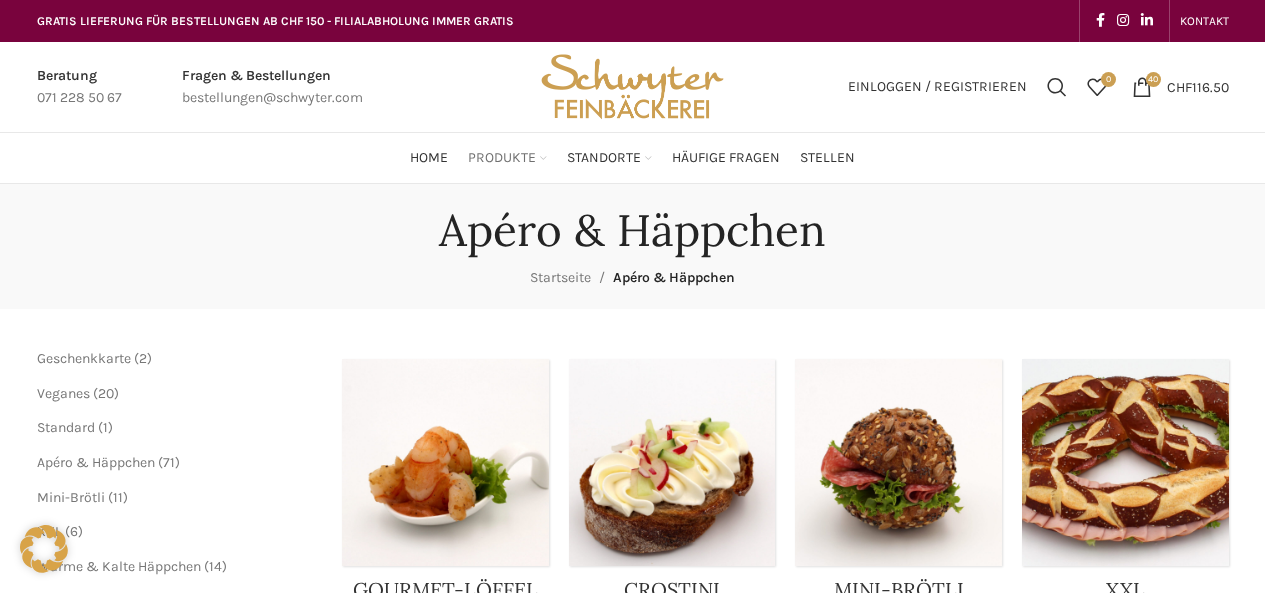 scroll, scrollTop: 0, scrollLeft: 0, axis: both 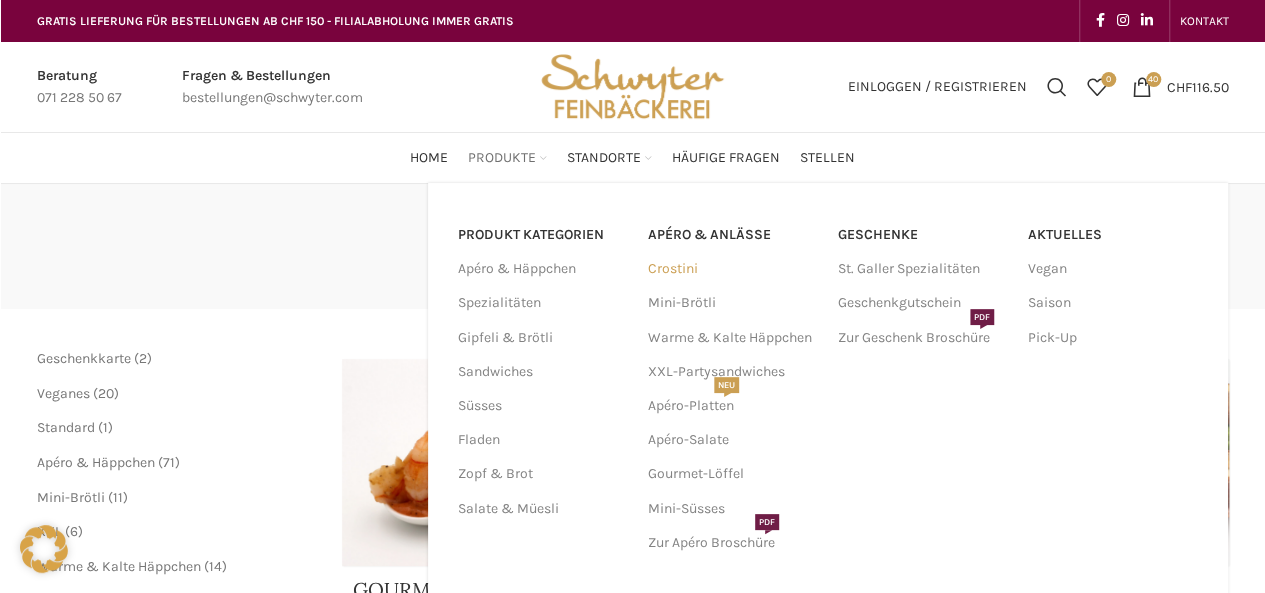 click on "Crostini" at bounding box center (733, 269) 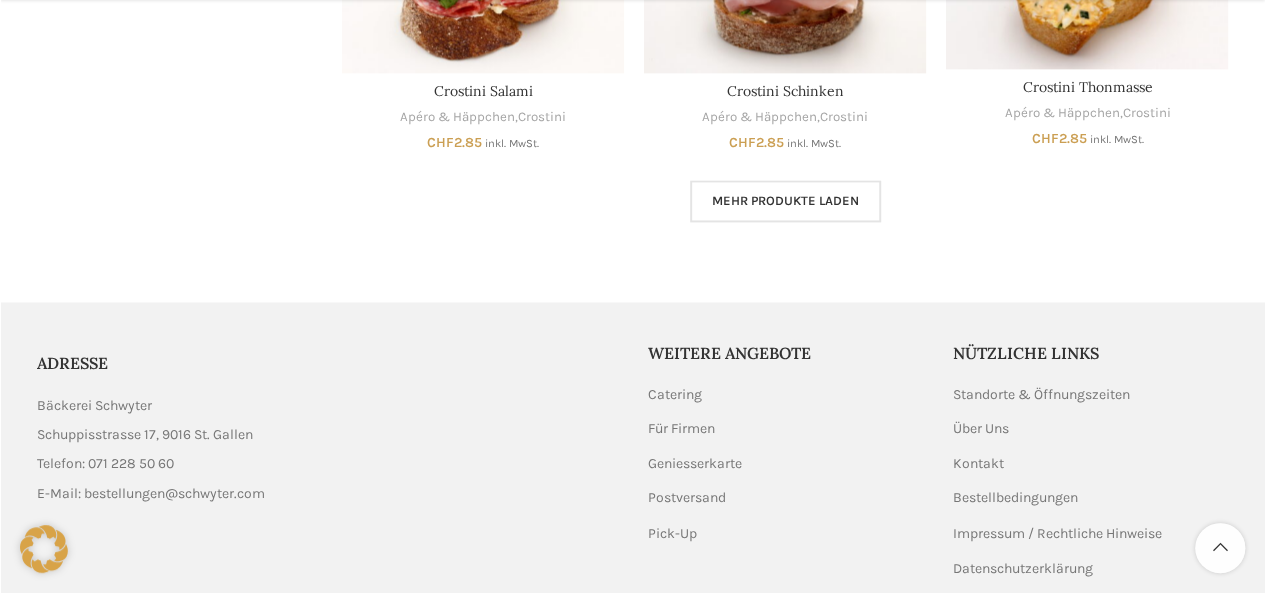 scroll, scrollTop: 1386, scrollLeft: 0, axis: vertical 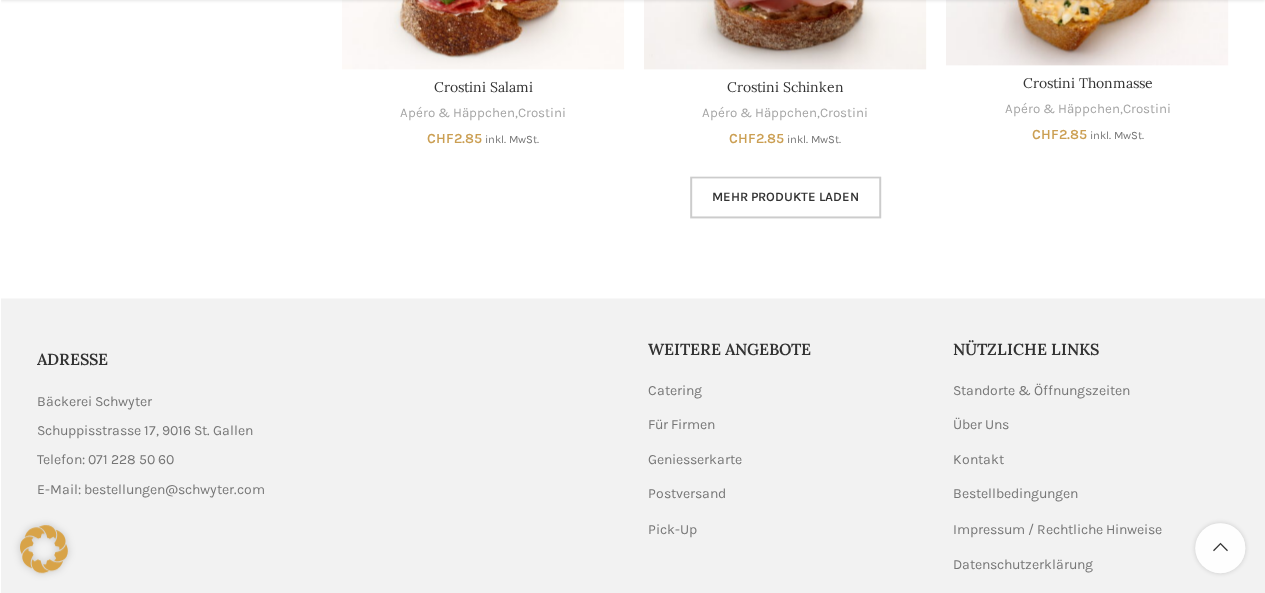 click on "Mehr Produkte laden" at bounding box center (785, 197) 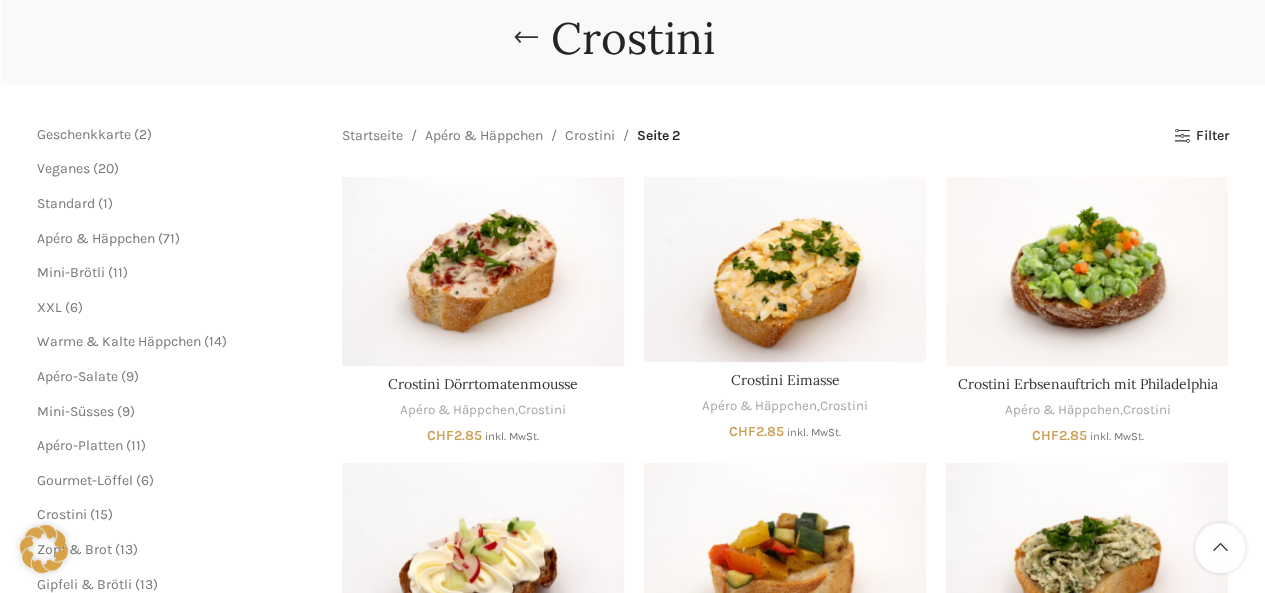 scroll, scrollTop: 0, scrollLeft: 0, axis: both 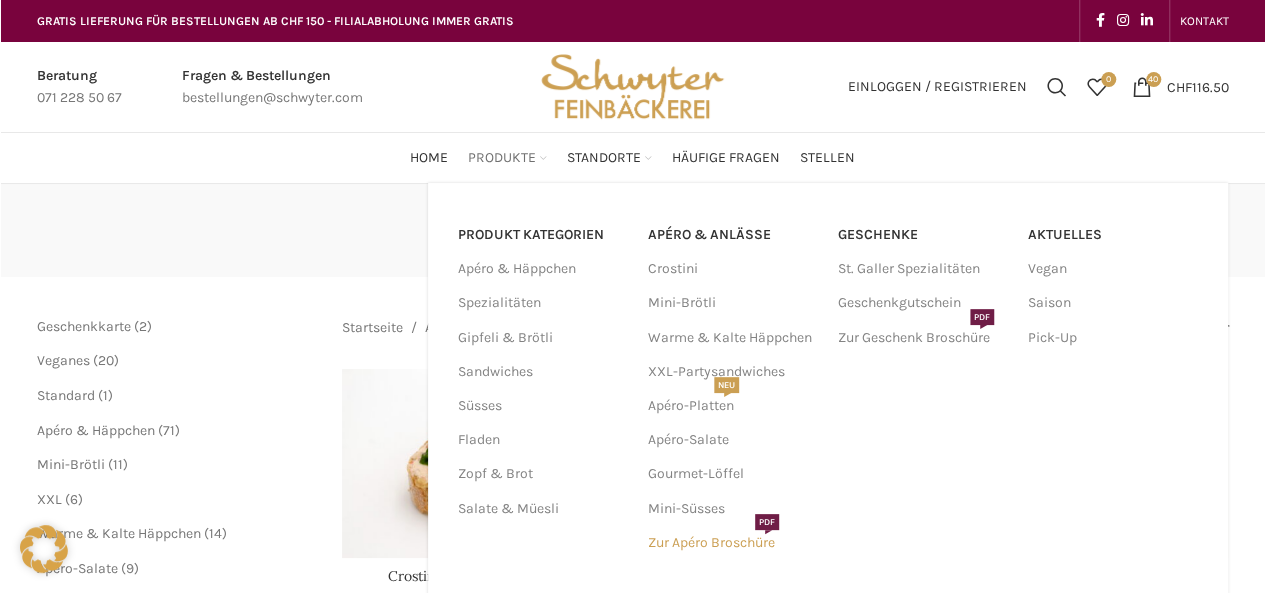 click on "Zur Apéro Broschüre
PDF" at bounding box center [733, 543] 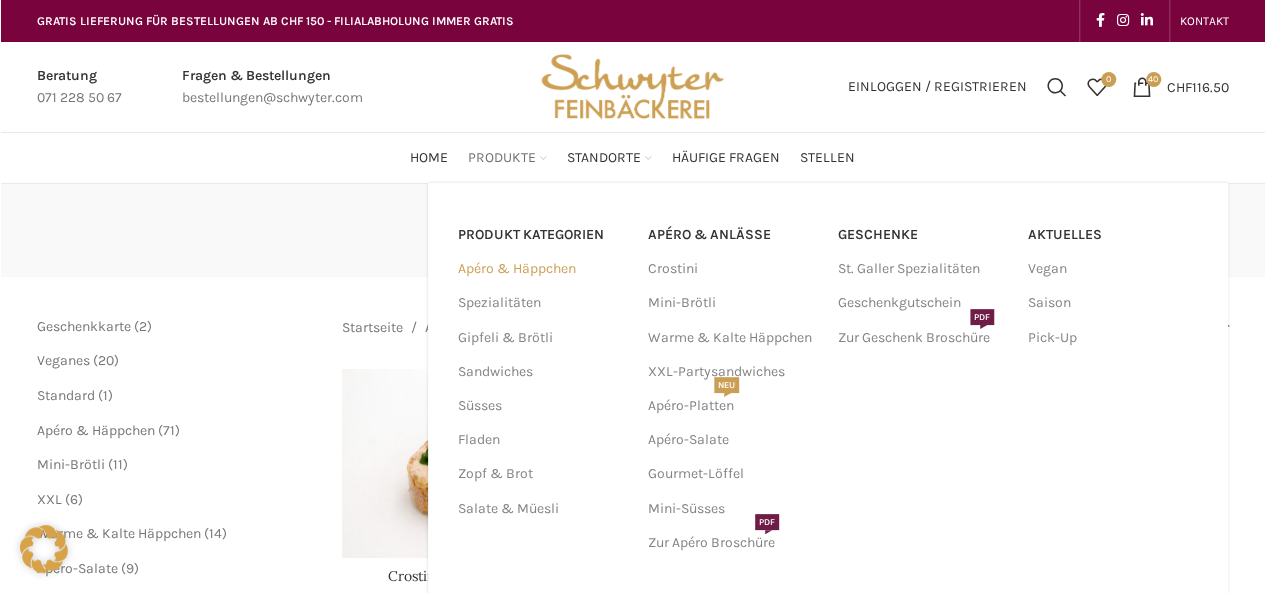 click on "Apéro & Häppchen" at bounding box center (541, 269) 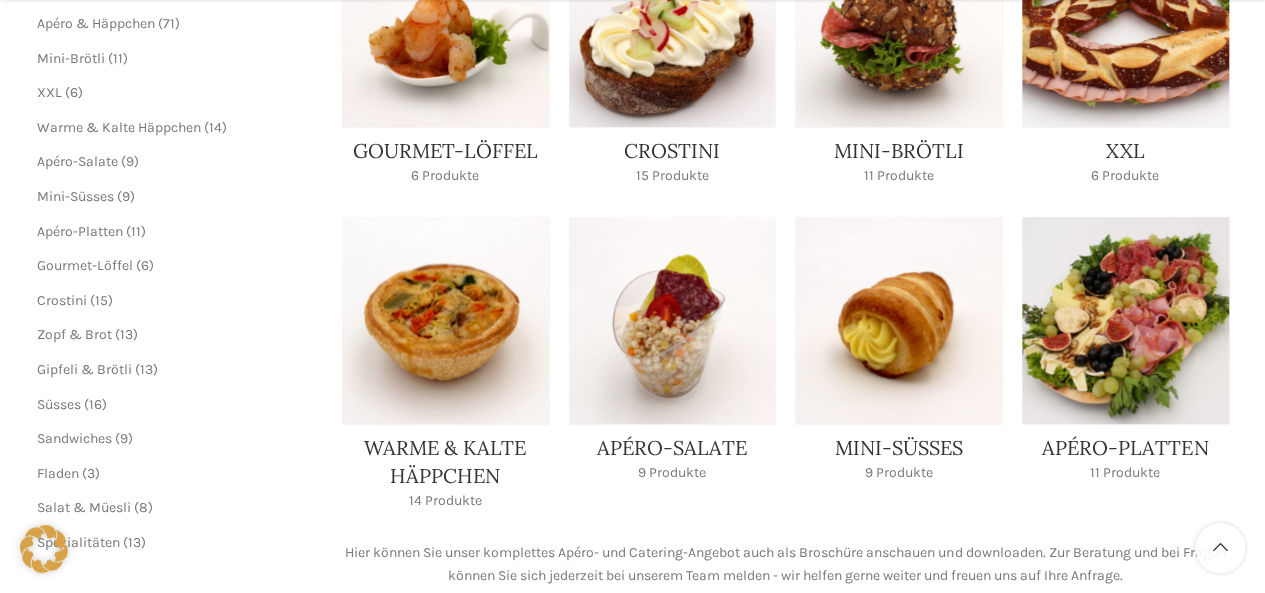 scroll, scrollTop: 453, scrollLeft: 0, axis: vertical 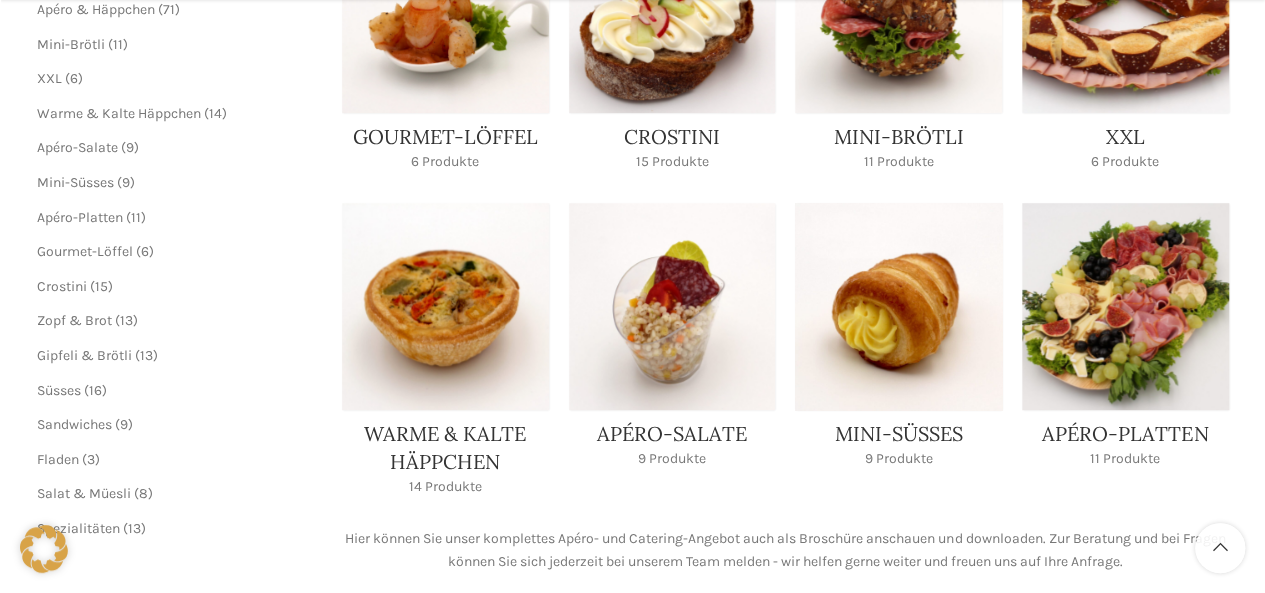 click at bounding box center [898, 341] 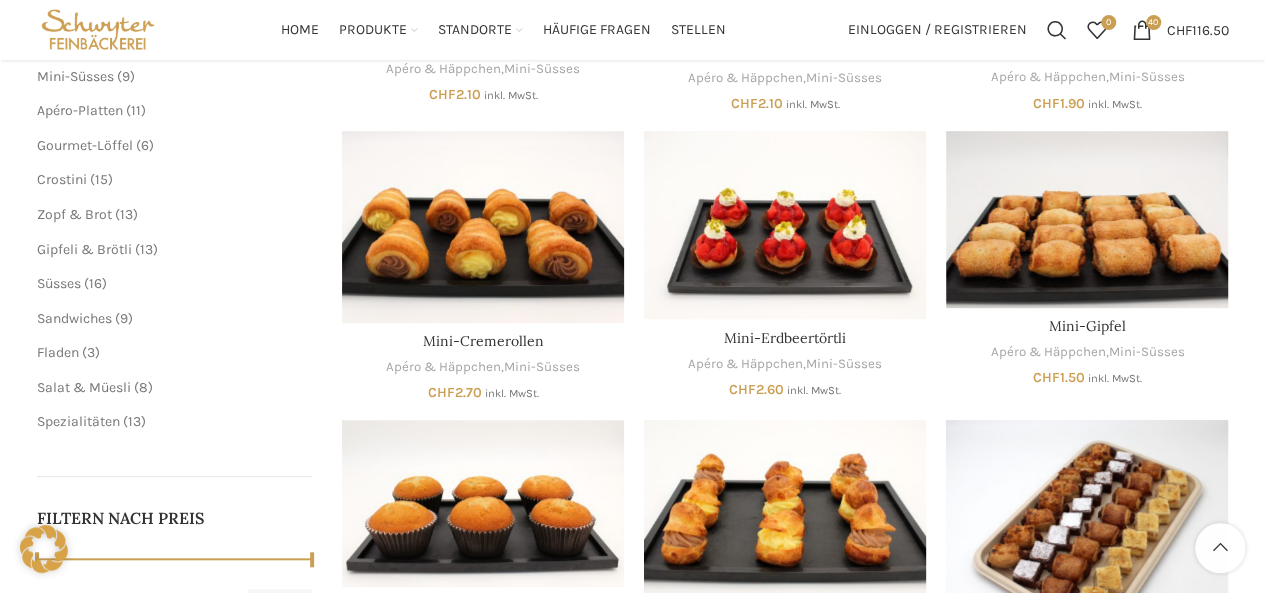 scroll, scrollTop: 523, scrollLeft: 0, axis: vertical 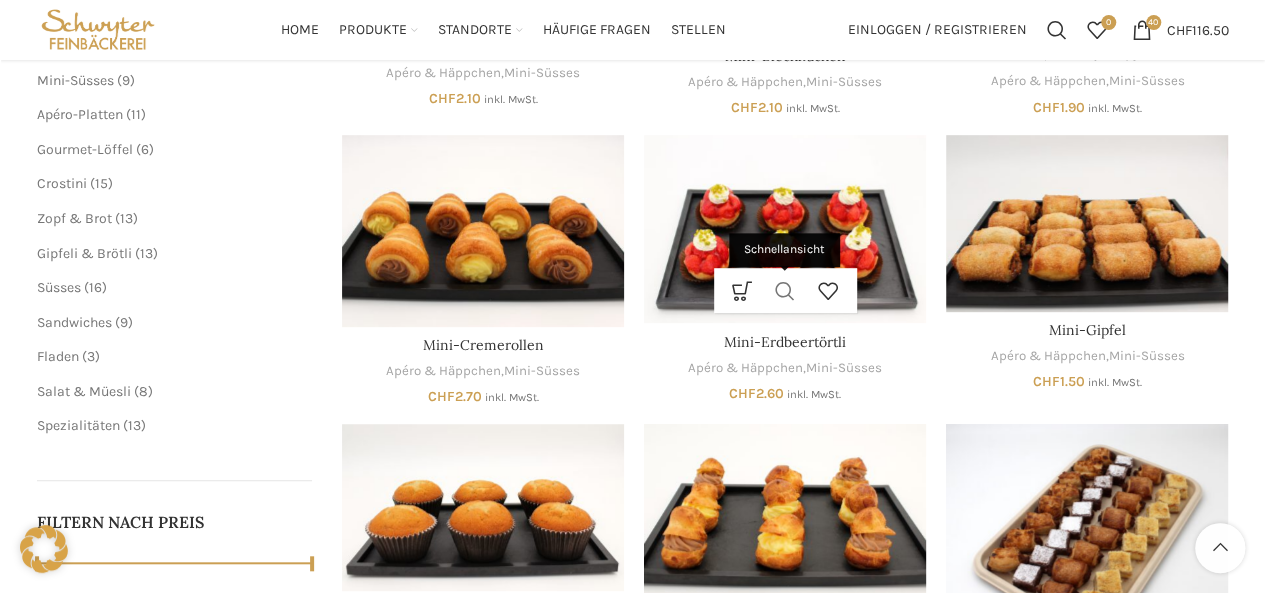 click on "Schnellansicht" at bounding box center [785, 290] 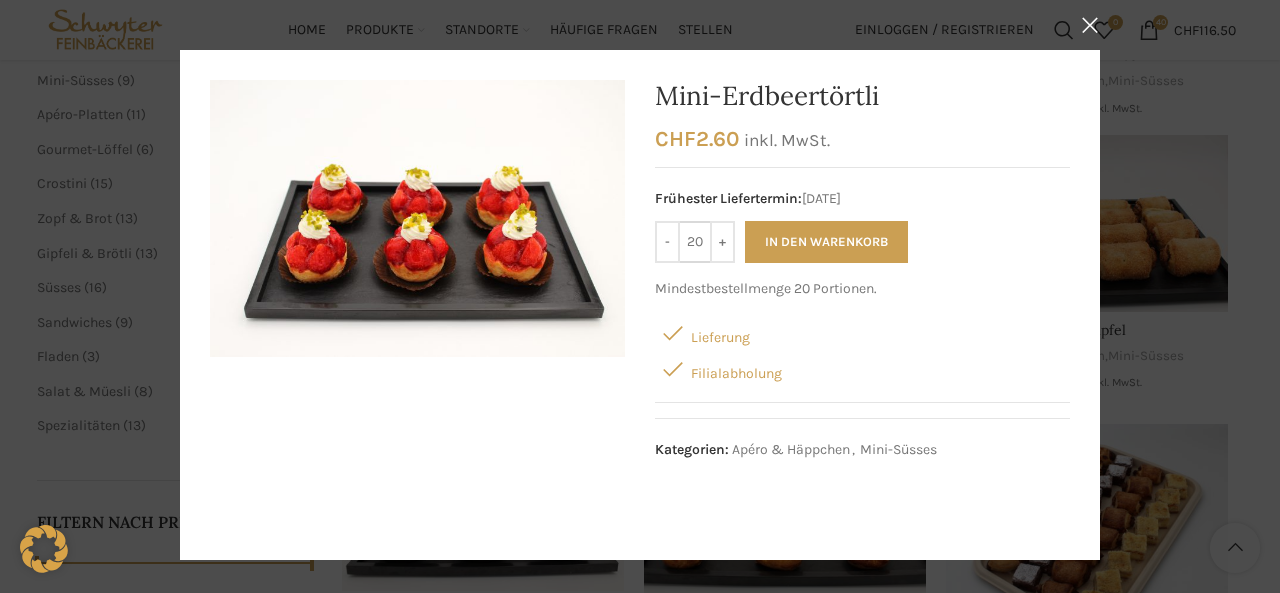 drag, startPoint x: 682, startPoint y: 239, endPoint x: 736, endPoint y: 241, distance: 54.037025 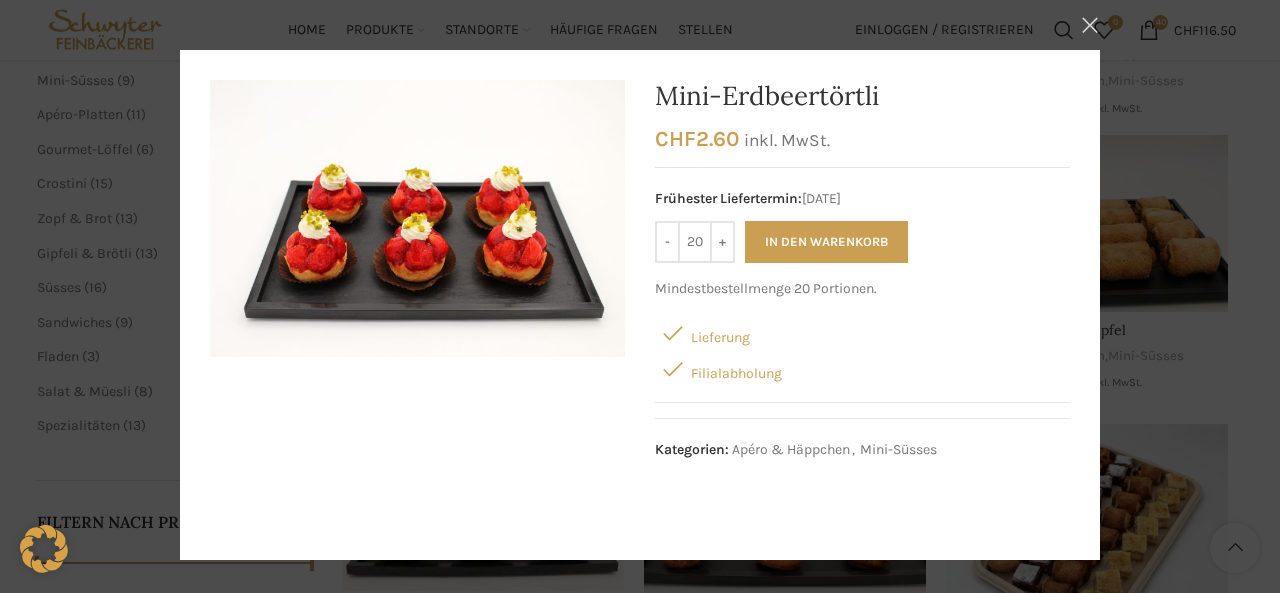 click on "×" at bounding box center [1090, 25] 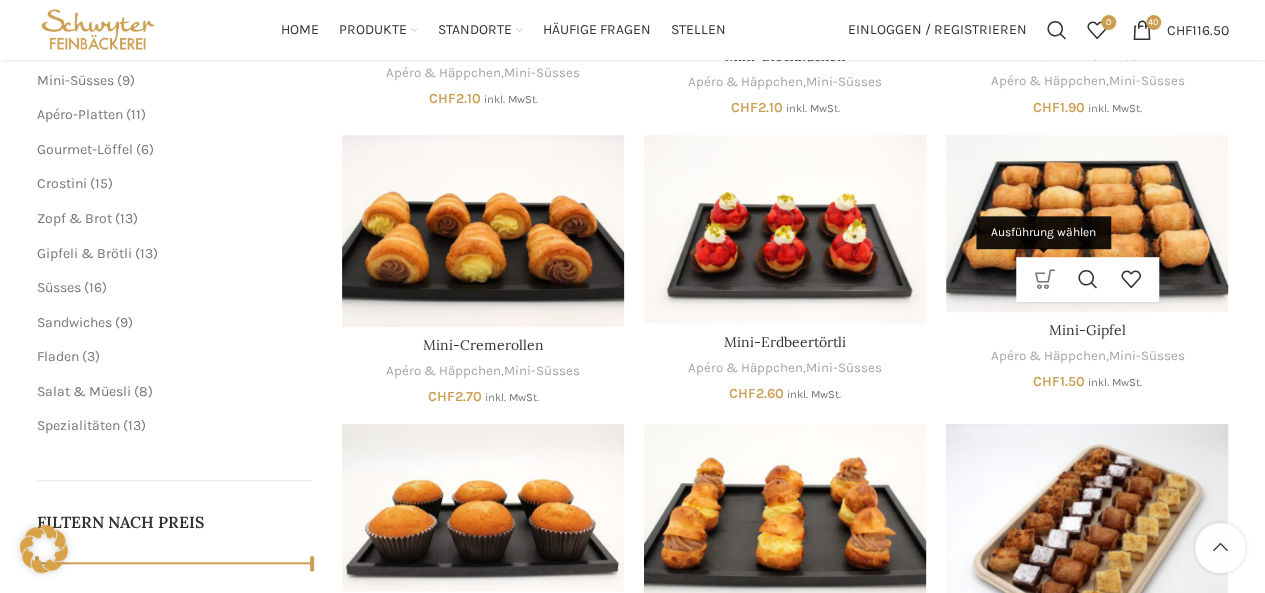 click on "Ausführung wählen" at bounding box center [1044, 279] 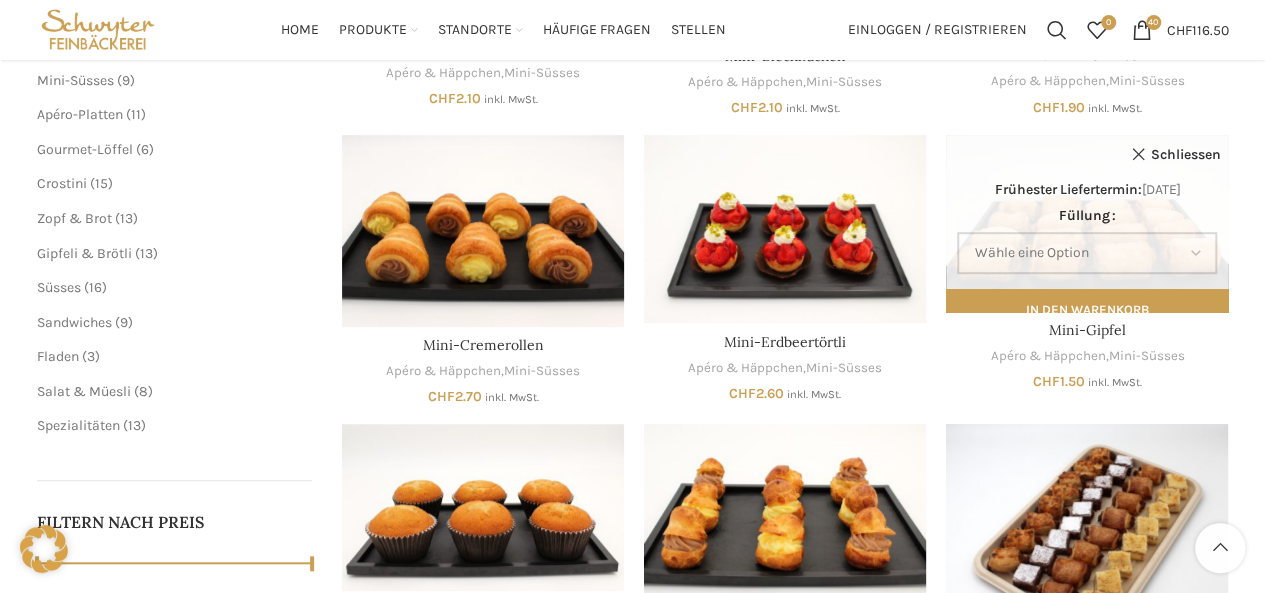 click on "Wähle eine Option Appenzeller Nussgipfel (Bild) Mandelgipfel" at bounding box center [1087, 253] 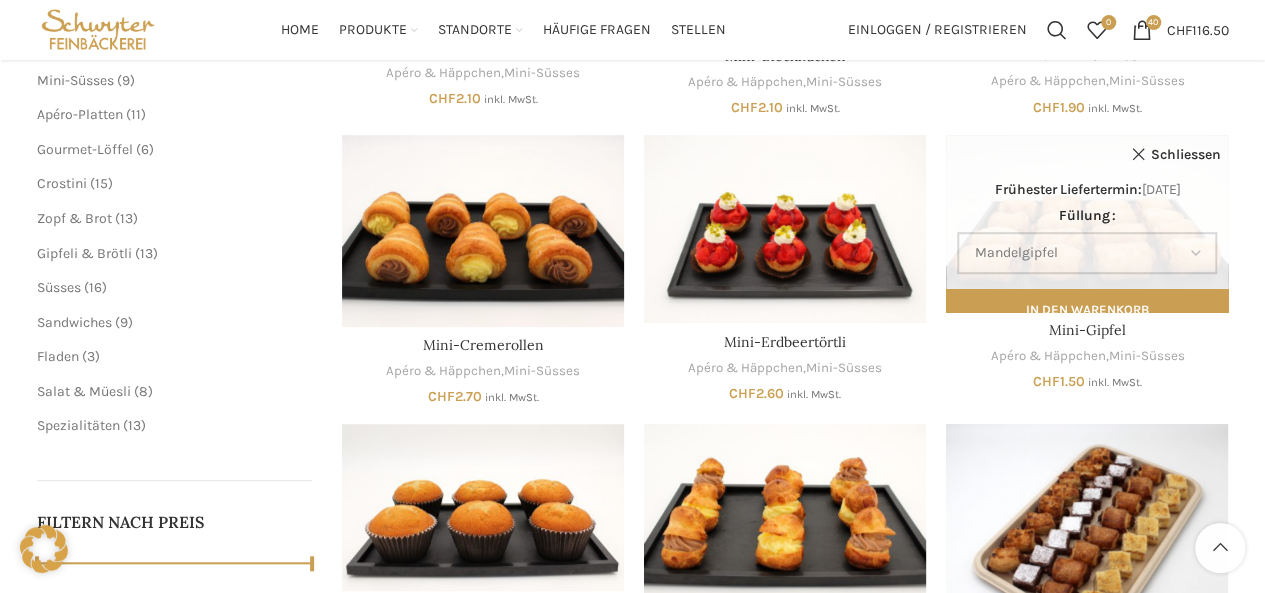 click on "Wähle eine Option Appenzeller Nussgipfel (Bild) Mandelgipfel" at bounding box center [1087, 253] 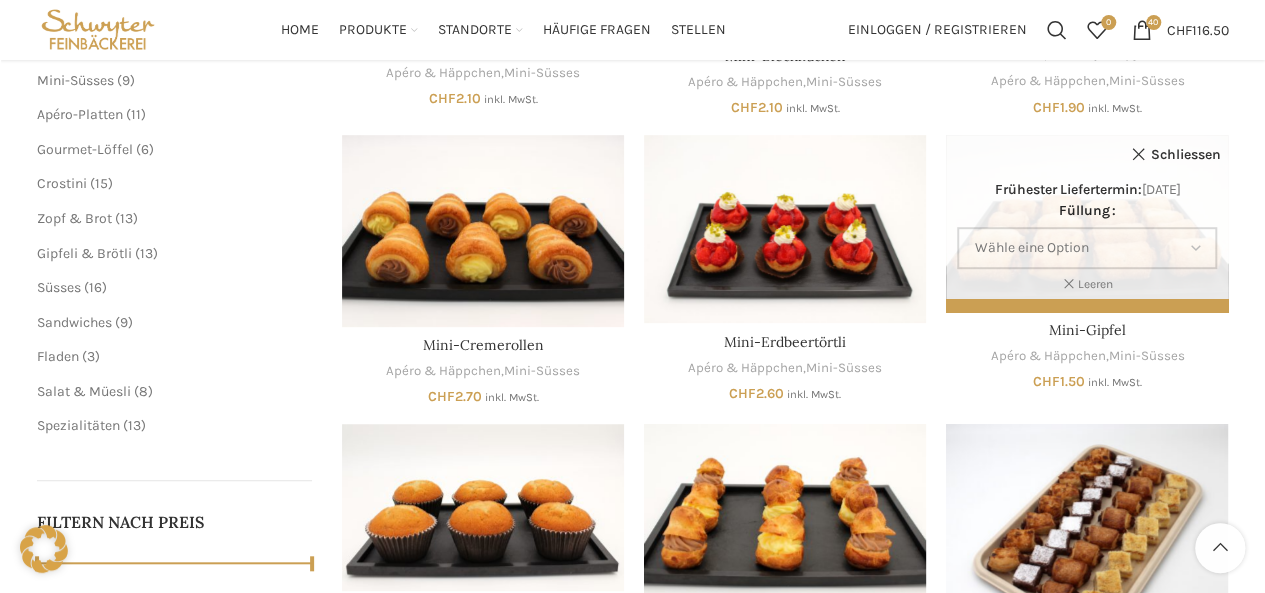 scroll, scrollTop: 112, scrollLeft: 0, axis: vertical 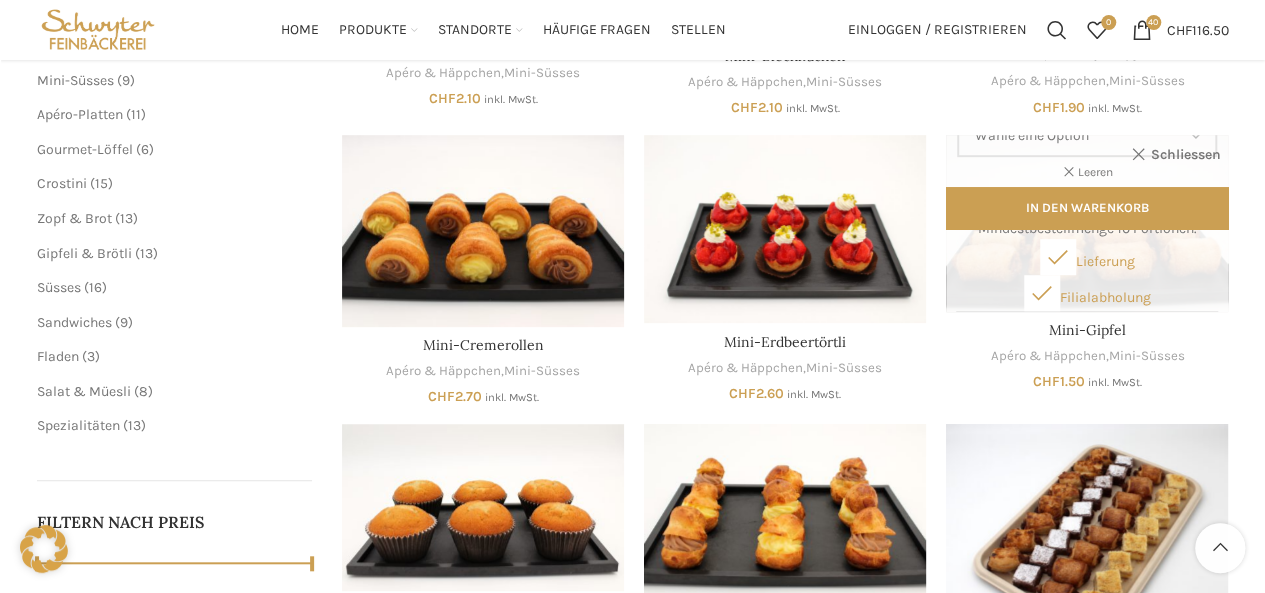 click on "Schliessen" at bounding box center (1176, 155) 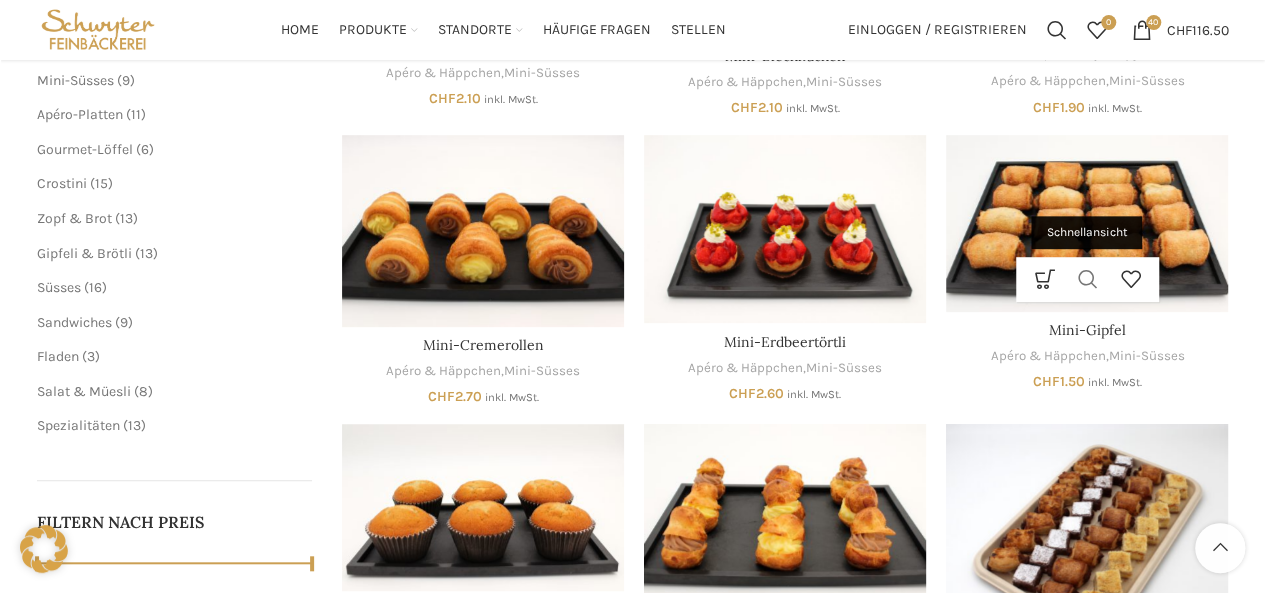 click on "Schnellansicht" at bounding box center [1087, 279] 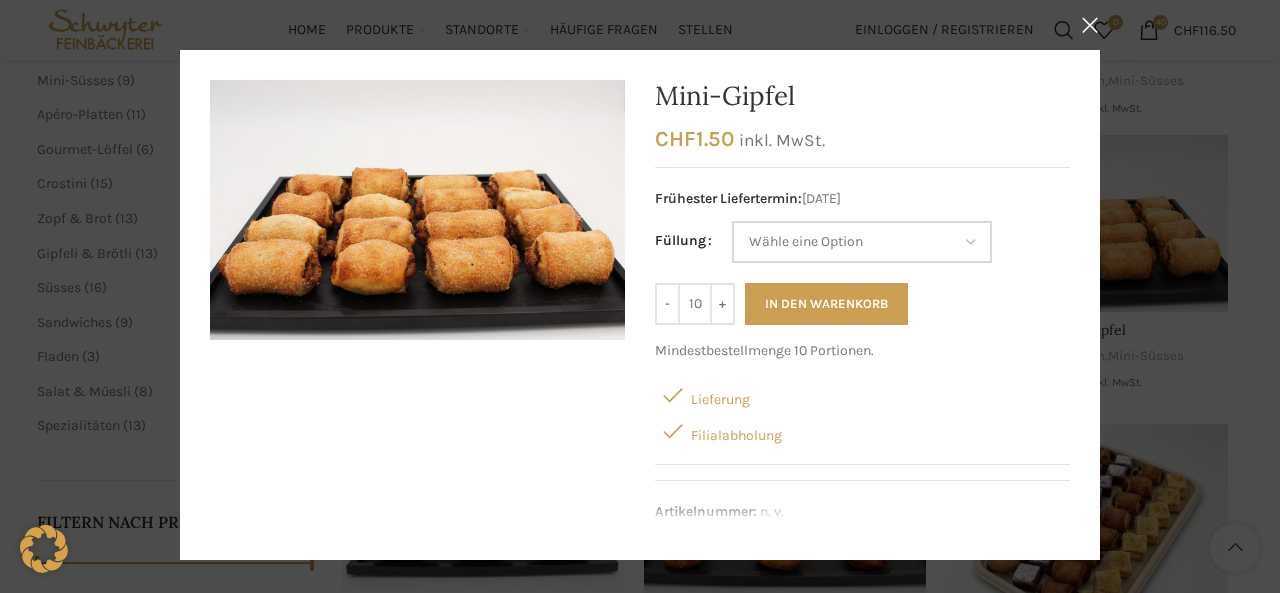 click on "Wähle eine Option Appenzeller Nussgipfel (Bild) Mandelgipfel" at bounding box center (862, 242) 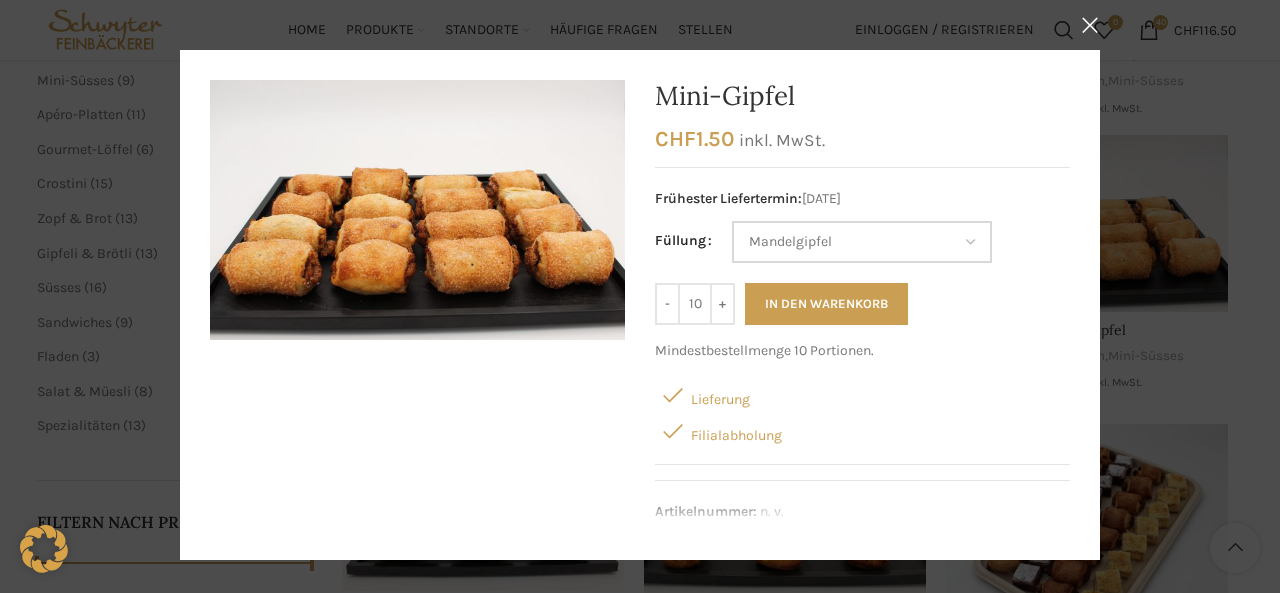 click on "Wähle eine Option Appenzeller Nussgipfel (Bild) Mandelgipfel" at bounding box center (862, 242) 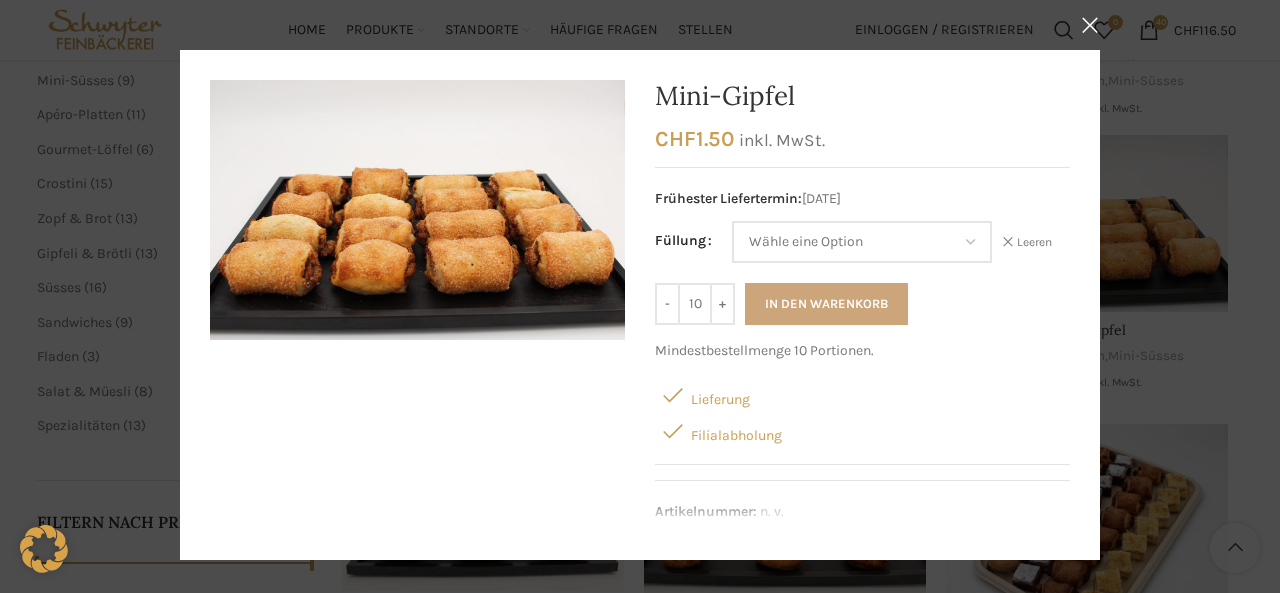 click on "In den Warenkorb" at bounding box center [826, 304] 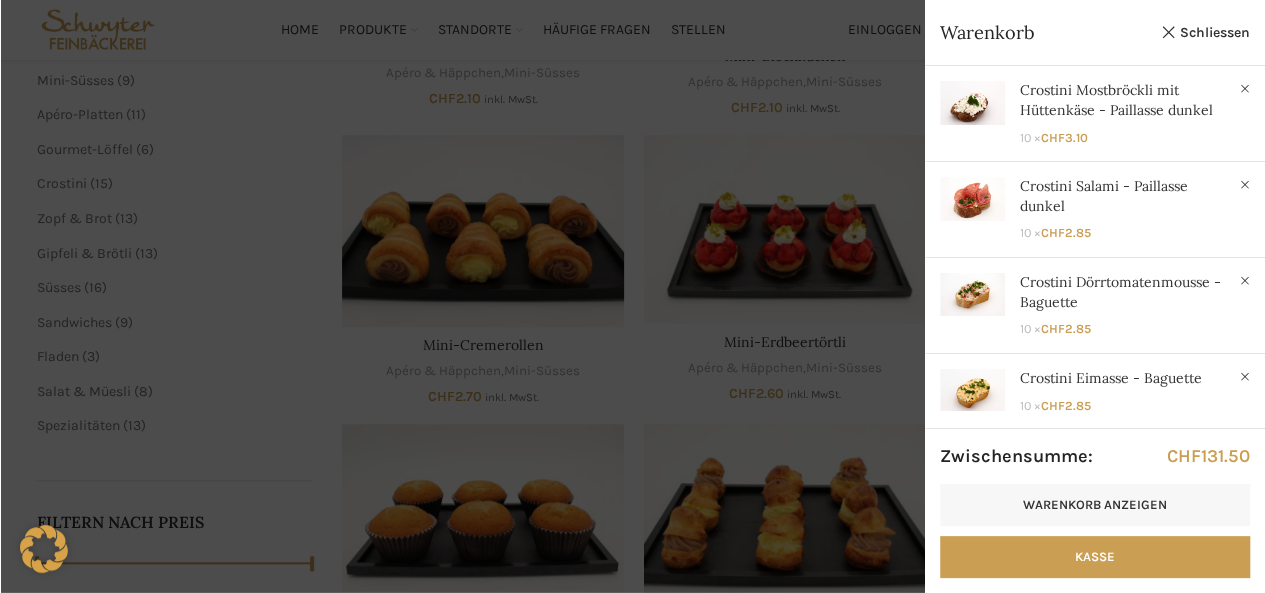 click at bounding box center [632, 296] 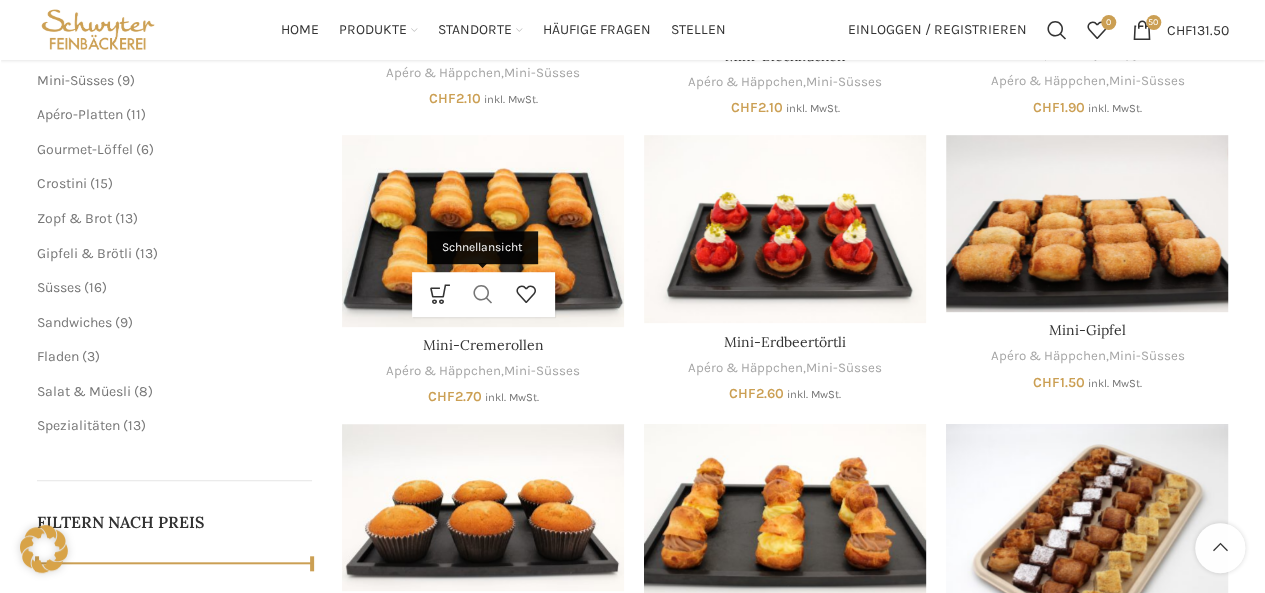 click on "Schnellansicht" at bounding box center (483, 294) 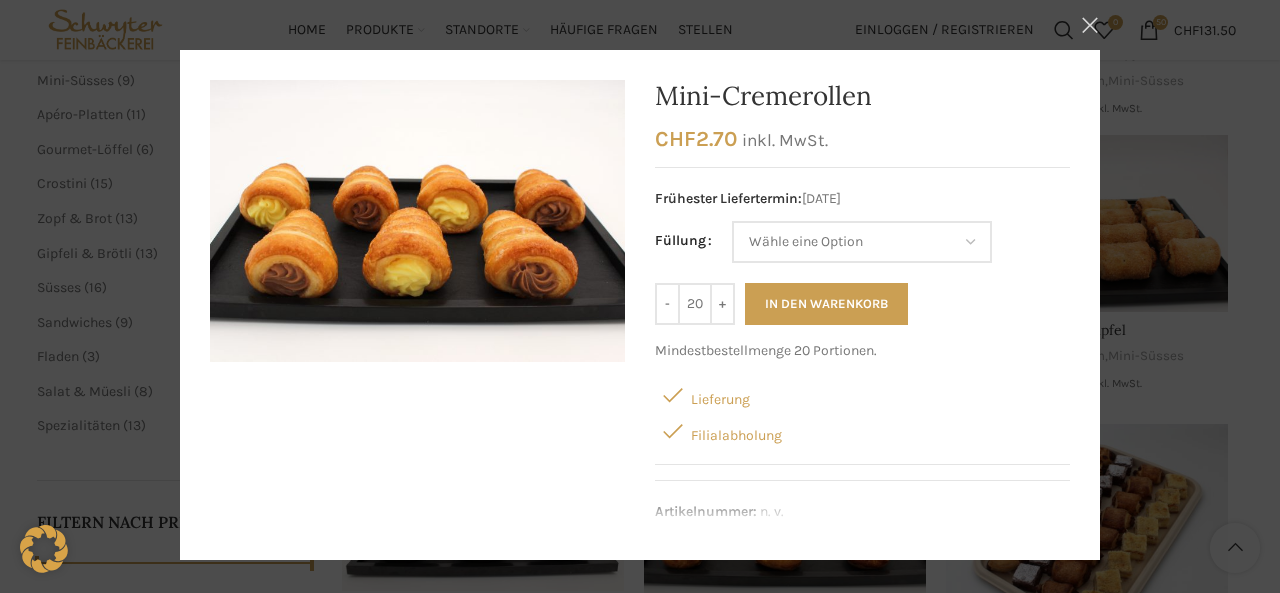 click on "×" at bounding box center [1090, 25] 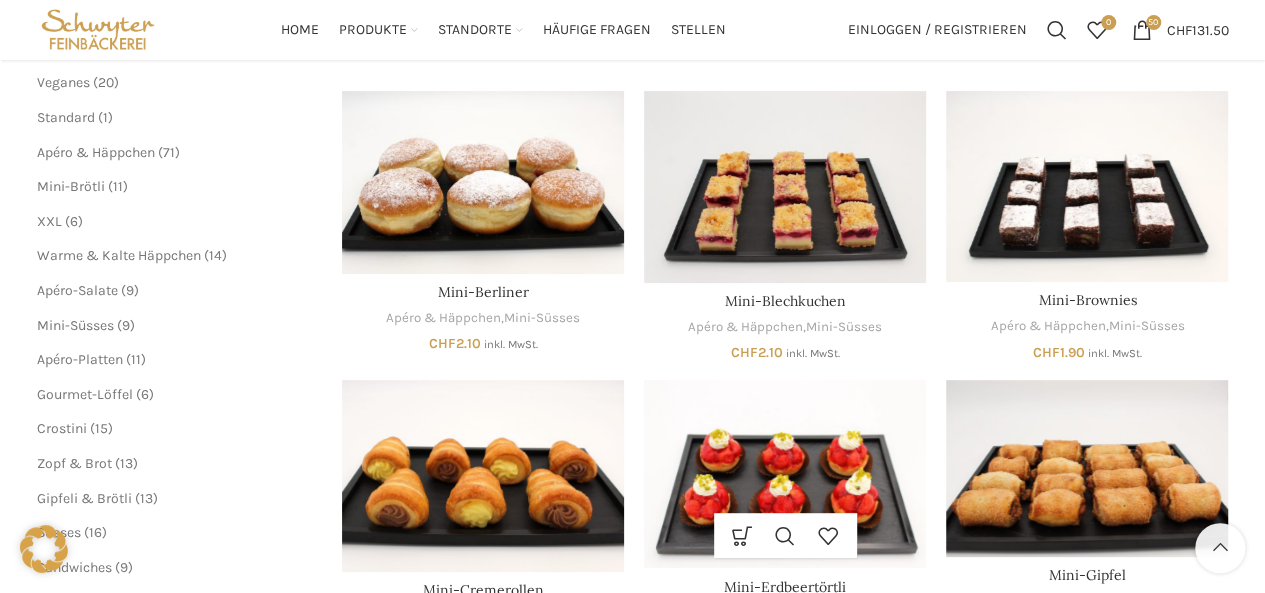 scroll, scrollTop: 263, scrollLeft: 0, axis: vertical 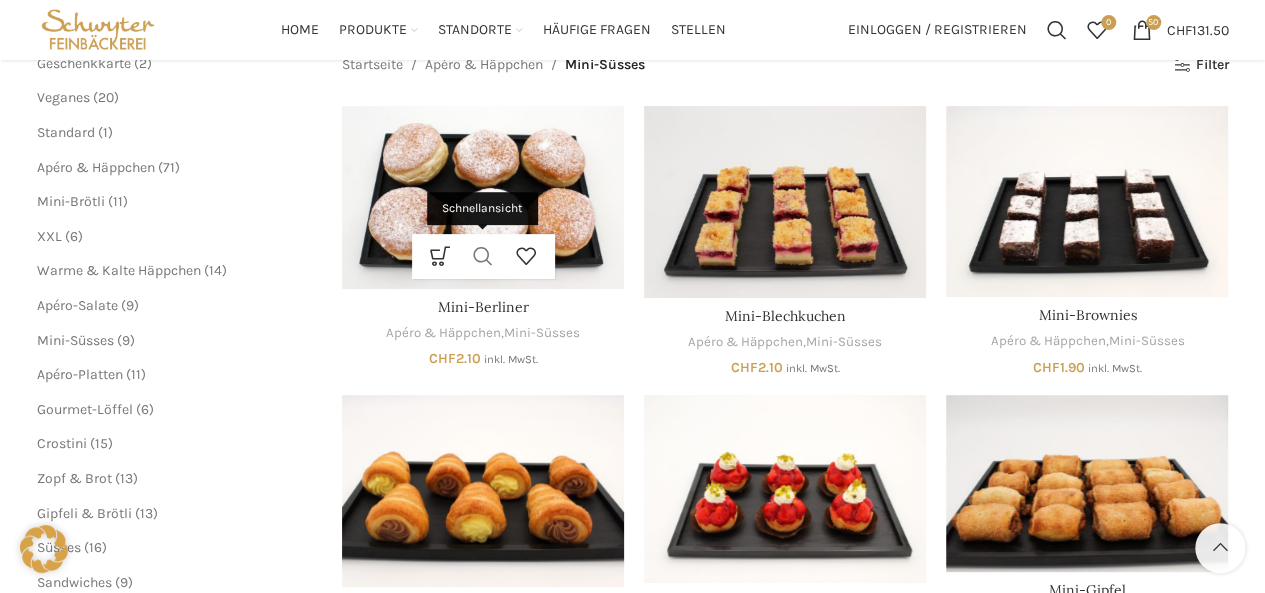 click on "Schnellansicht" at bounding box center (483, 256) 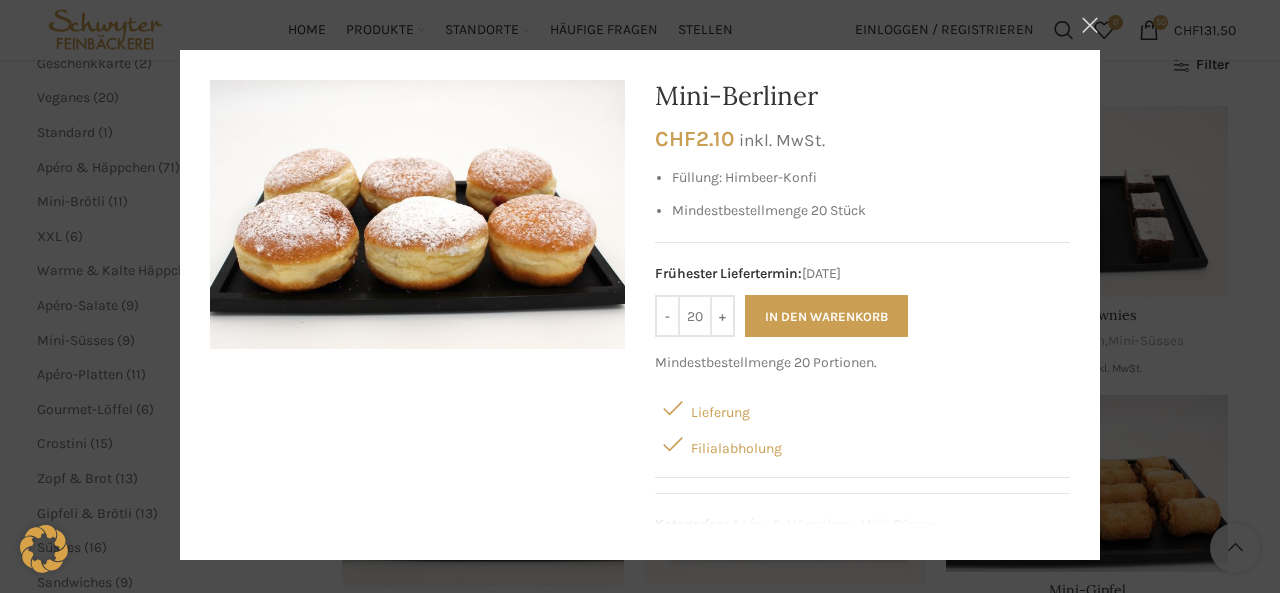 click on "×" at bounding box center (1090, 25) 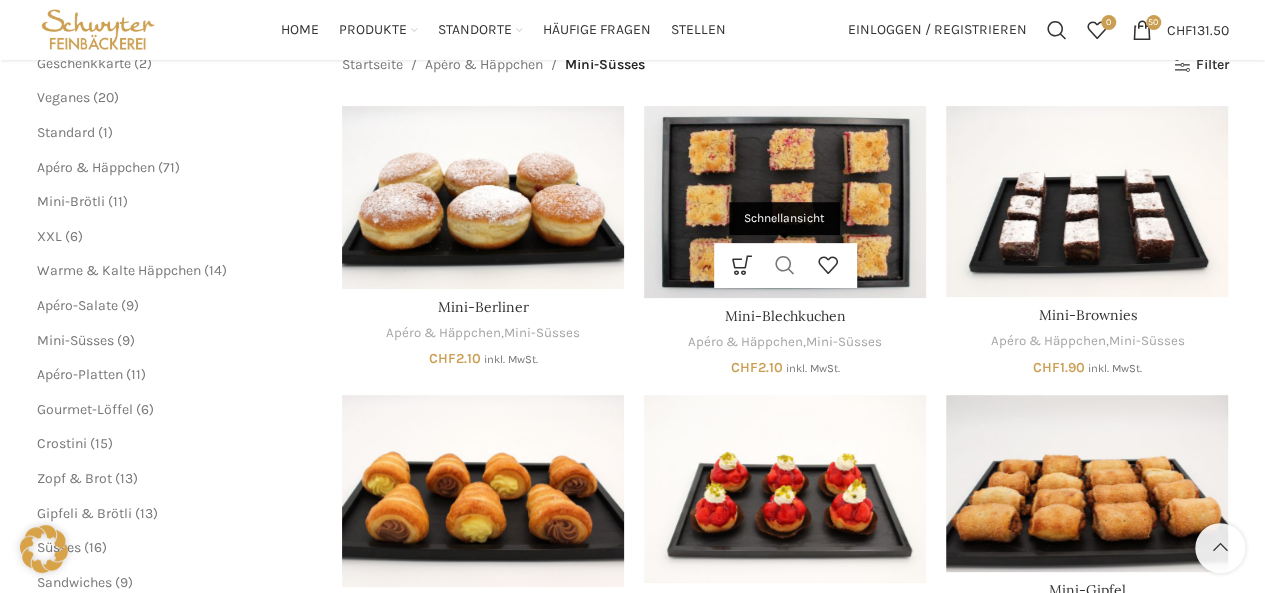click on "Schnellansicht" at bounding box center [785, 265] 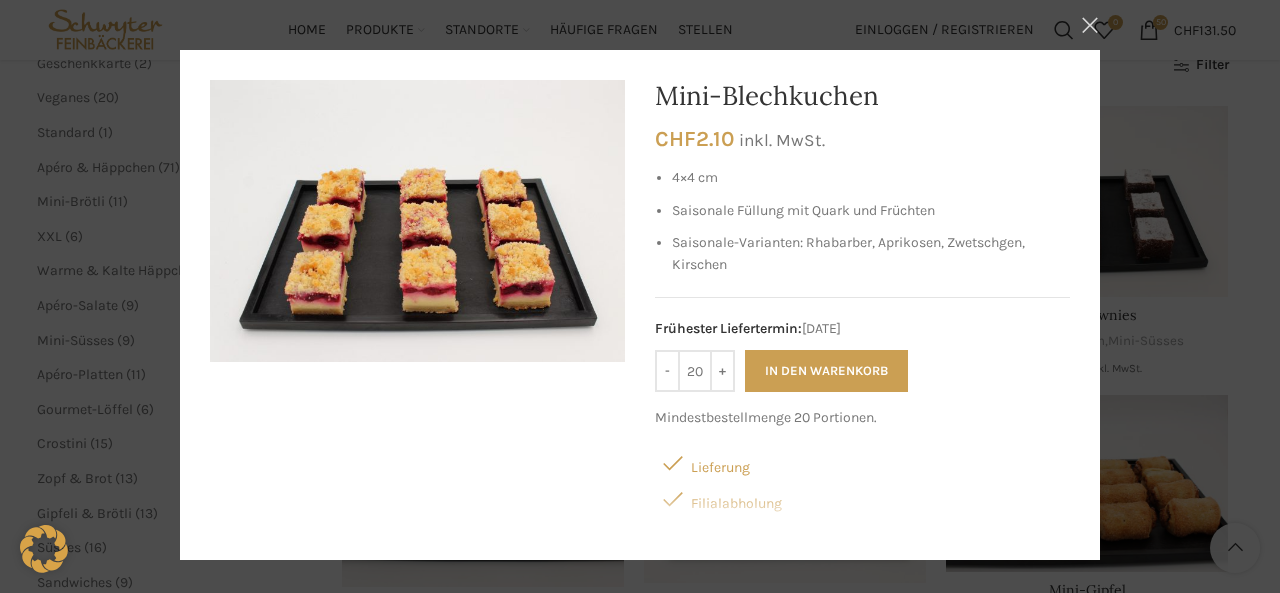 click on "×" at bounding box center (1090, 25) 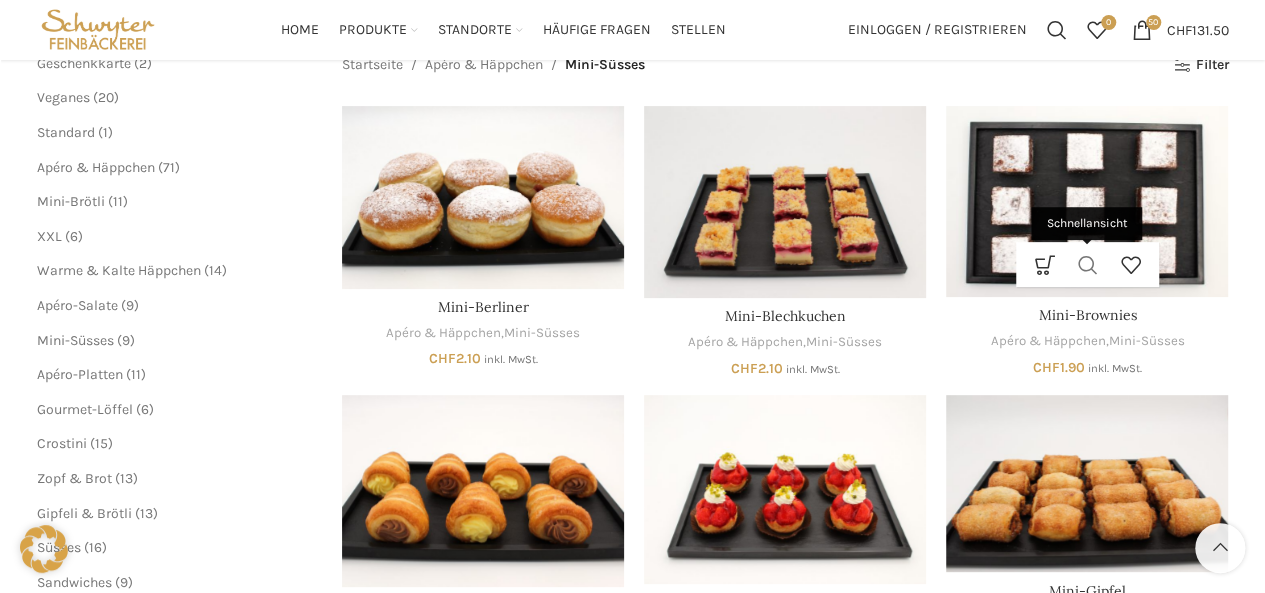 click on "Schnellansicht" at bounding box center [1087, 264] 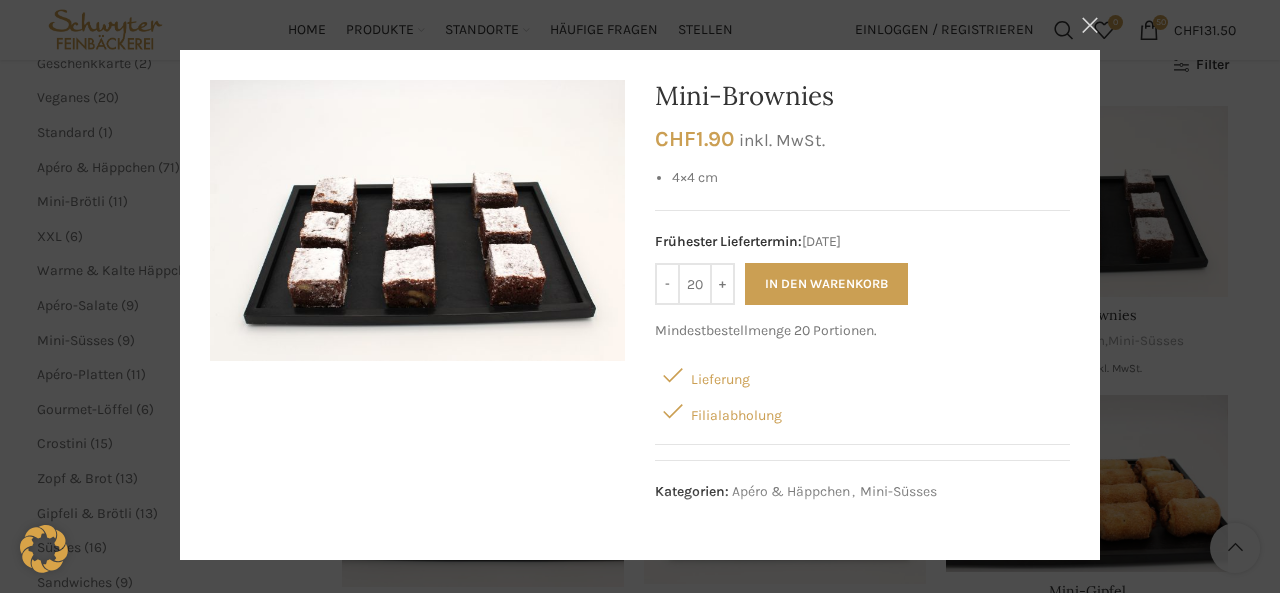 click on "×" at bounding box center [1090, 25] 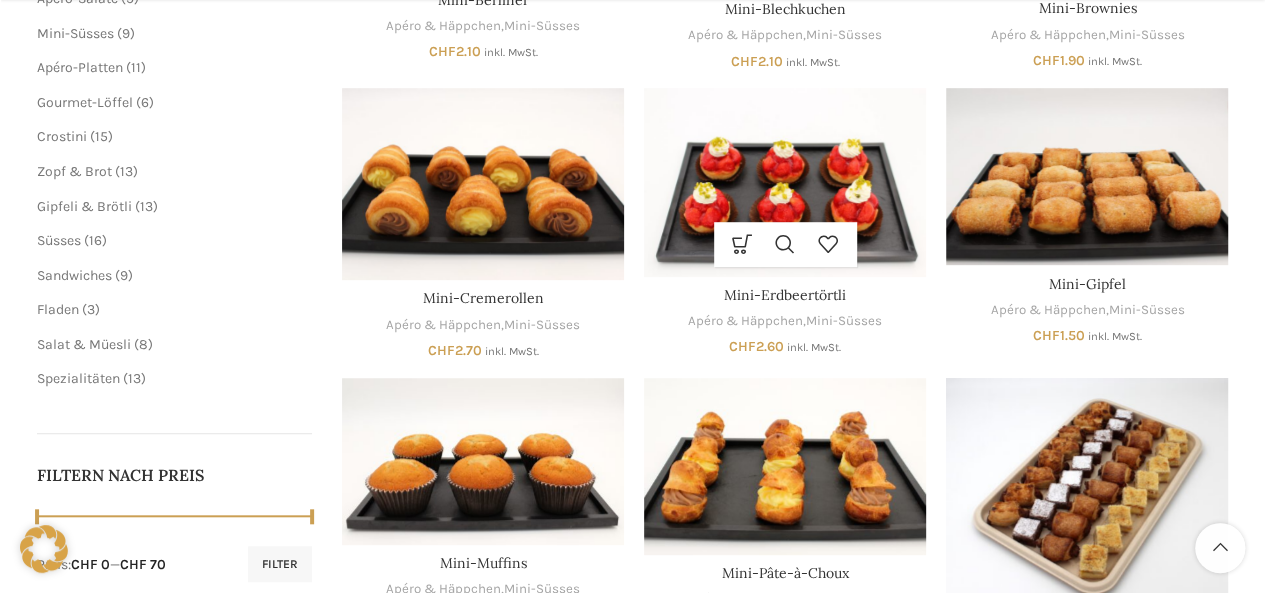 scroll, scrollTop: 571, scrollLeft: 0, axis: vertical 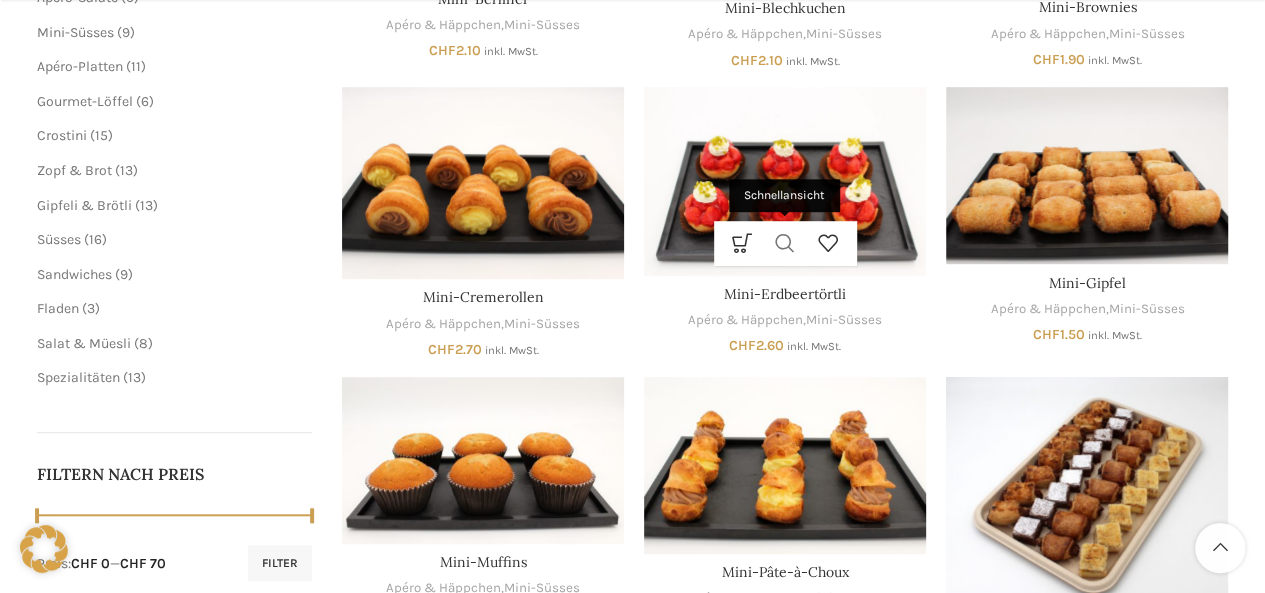 click on "Schnellansicht" at bounding box center (785, 243) 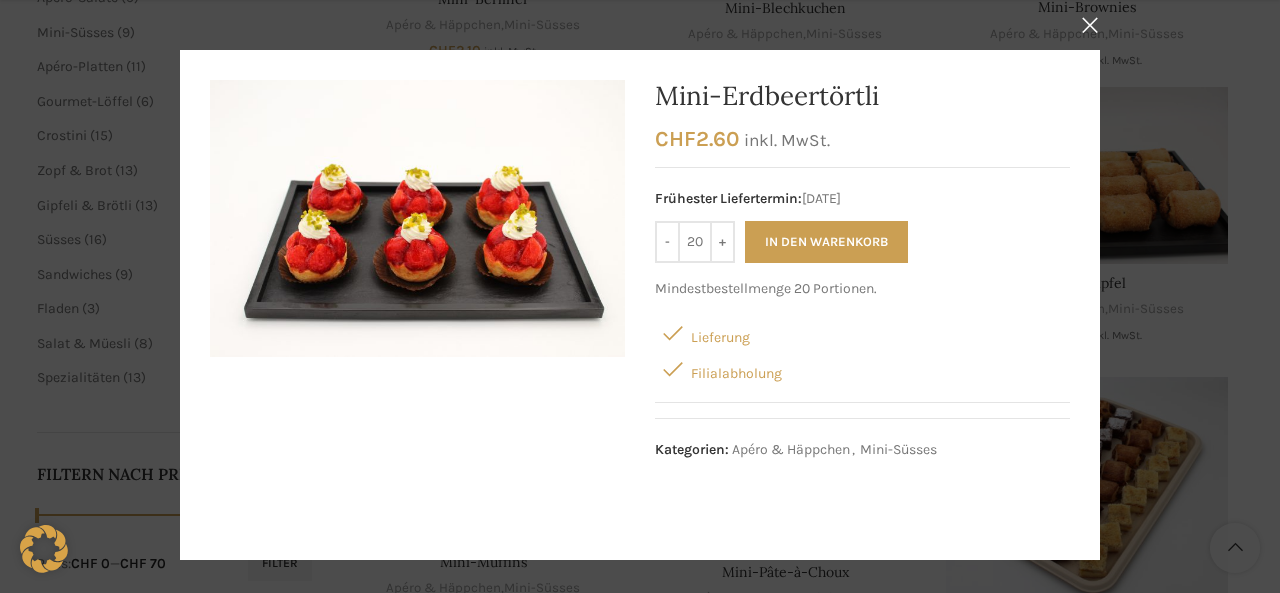click on "In den Warenkorb" at bounding box center [826, 242] 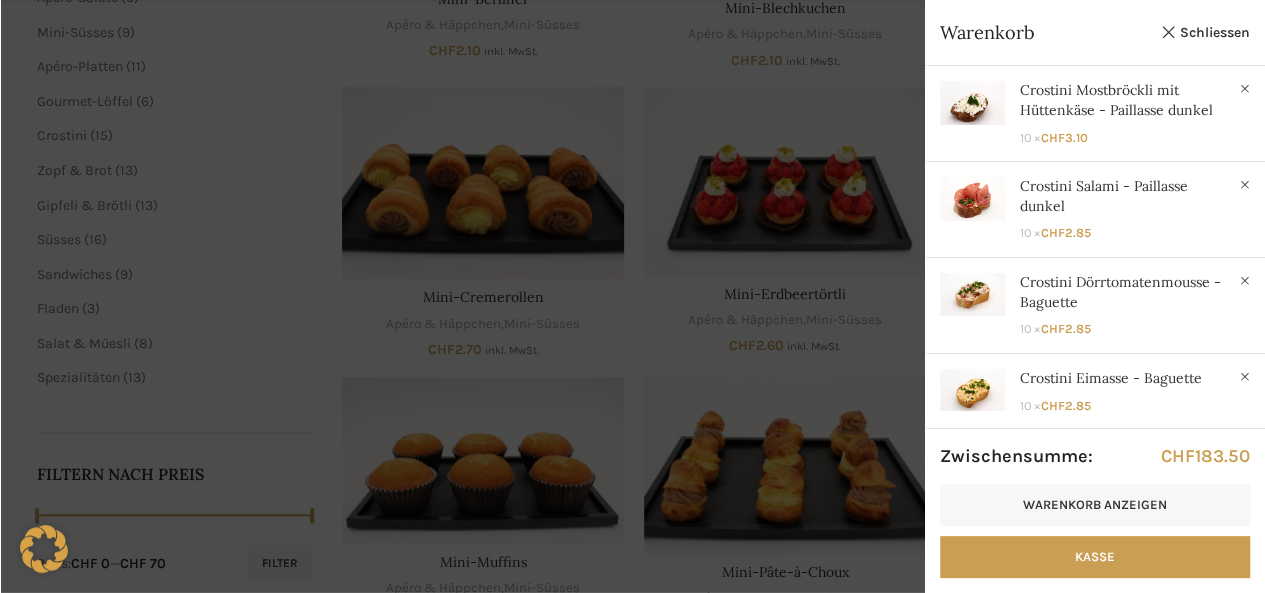 click at bounding box center [632, 296] 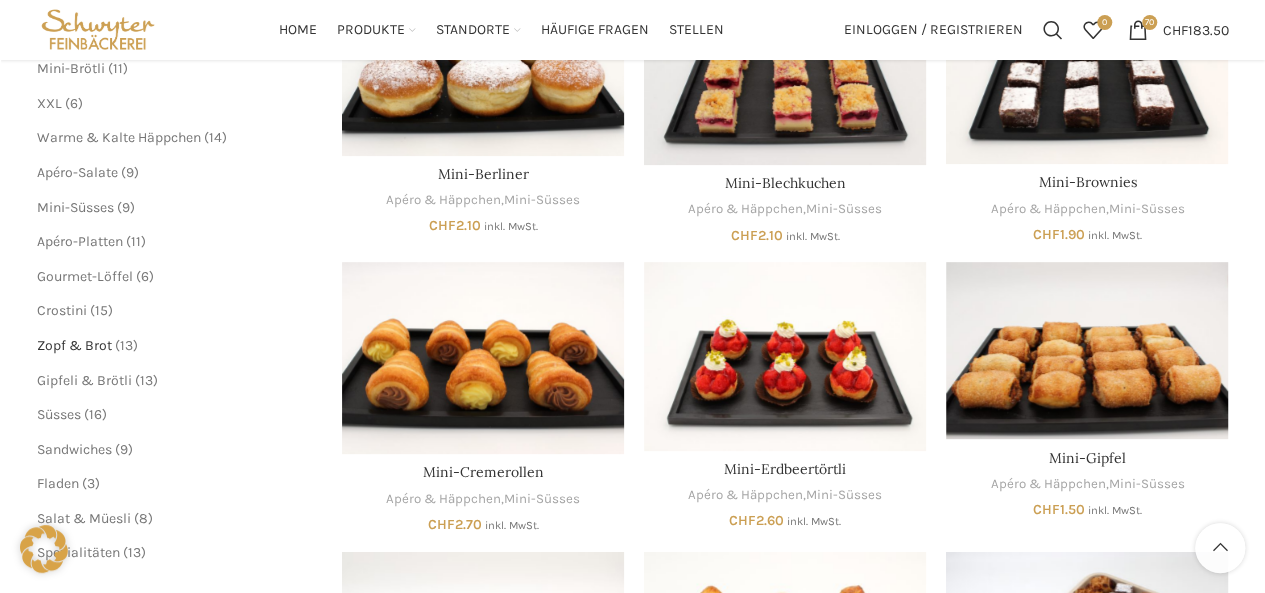 scroll, scrollTop: 398, scrollLeft: 0, axis: vertical 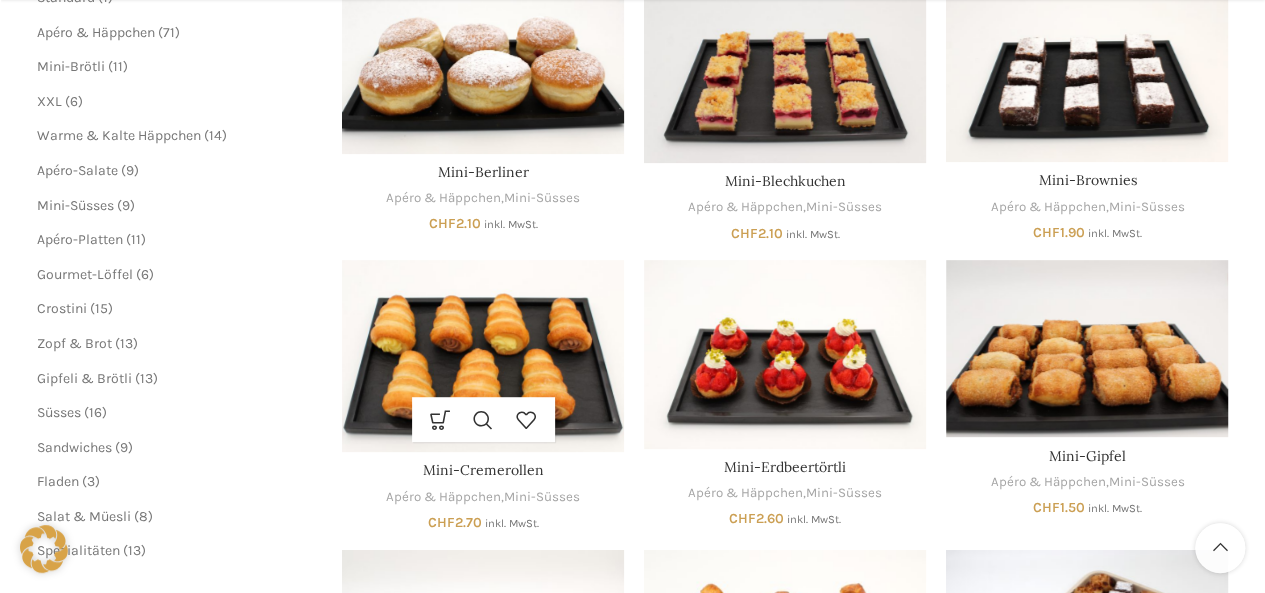 click at bounding box center [483, 356] 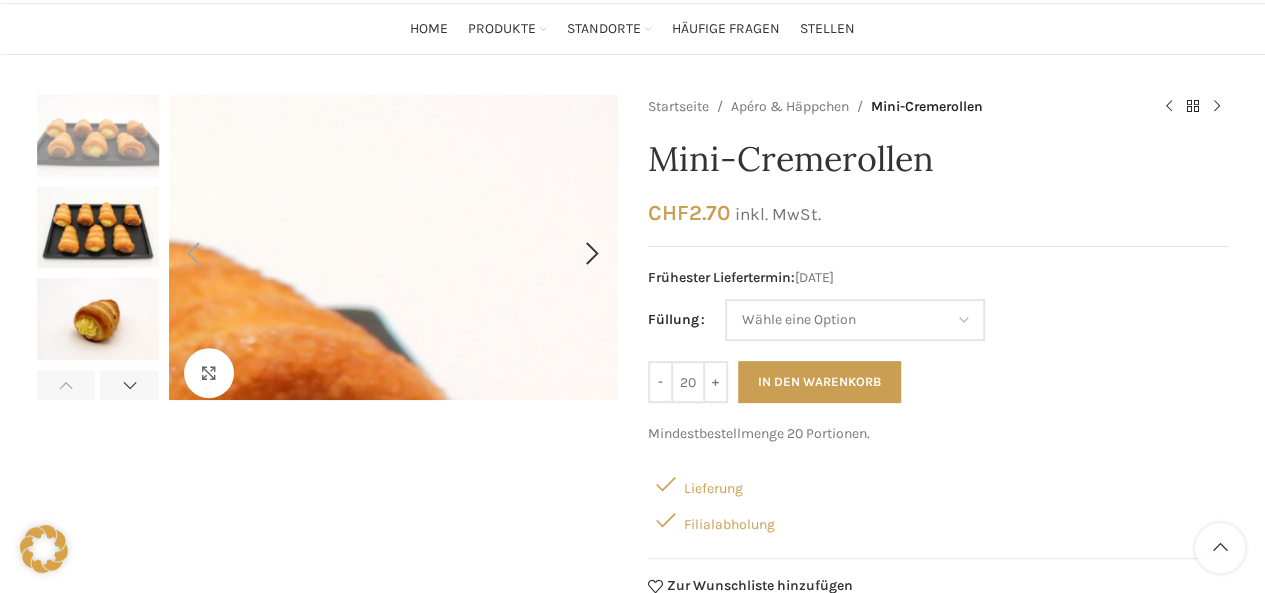 scroll, scrollTop: 136, scrollLeft: 0, axis: vertical 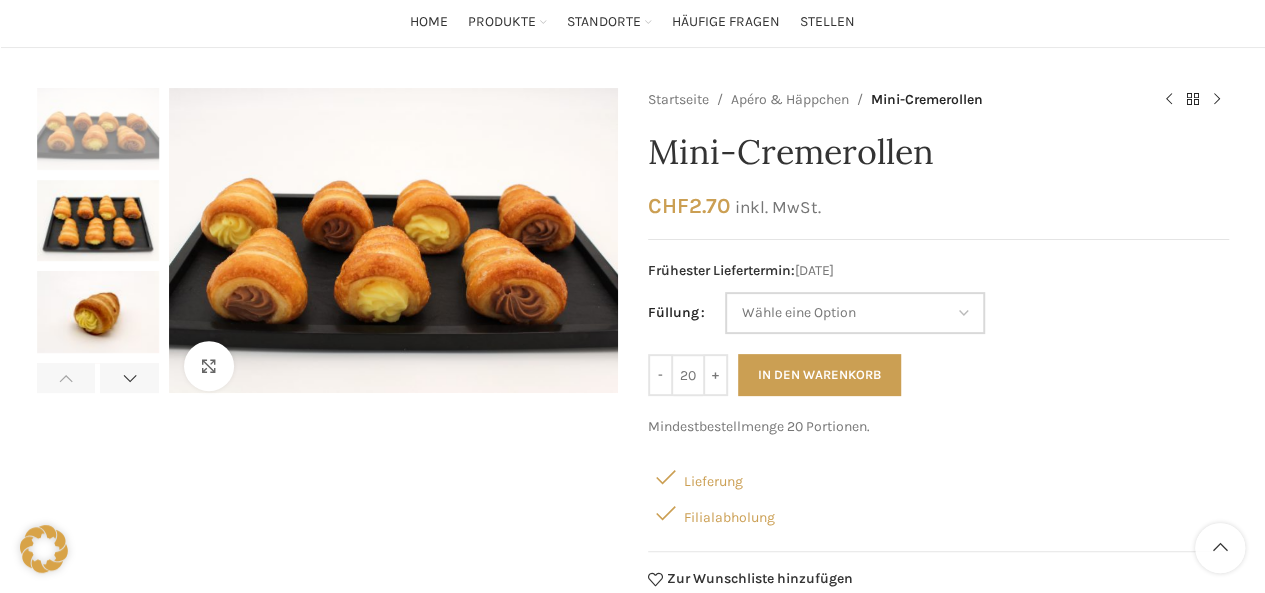 click on "Wähle eine Option Vanillecreme Schoggimousse" at bounding box center (855, 313) 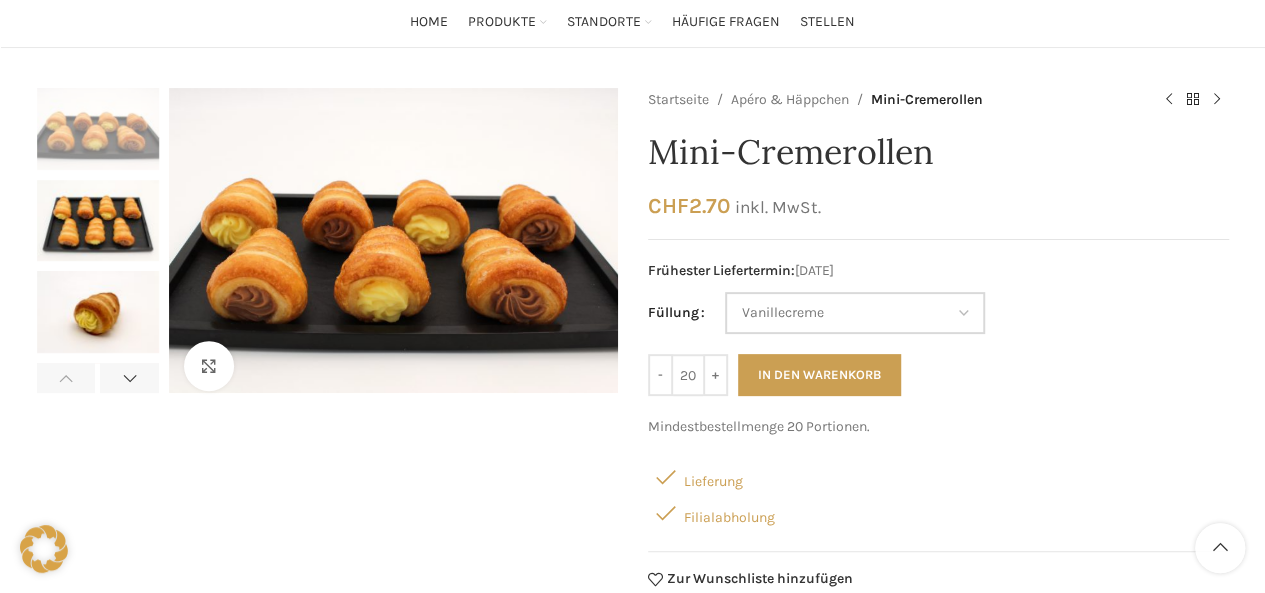 click on "Wähle eine Option Vanillecreme Schoggimousse" at bounding box center (855, 313) 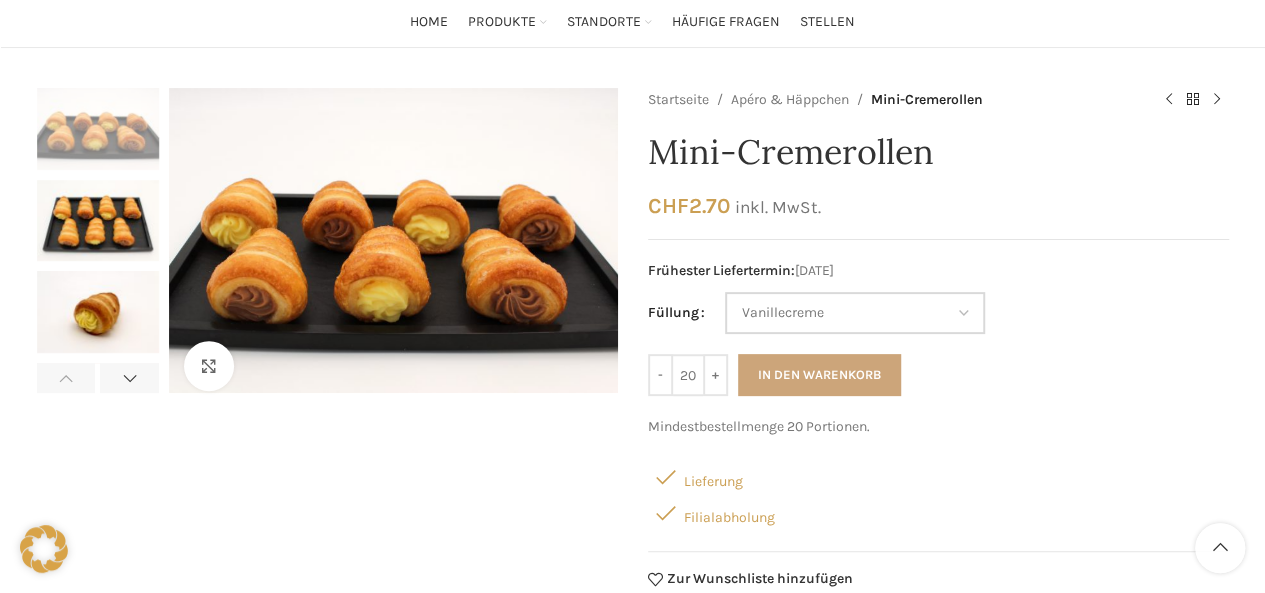 select on "Vanillecreme" 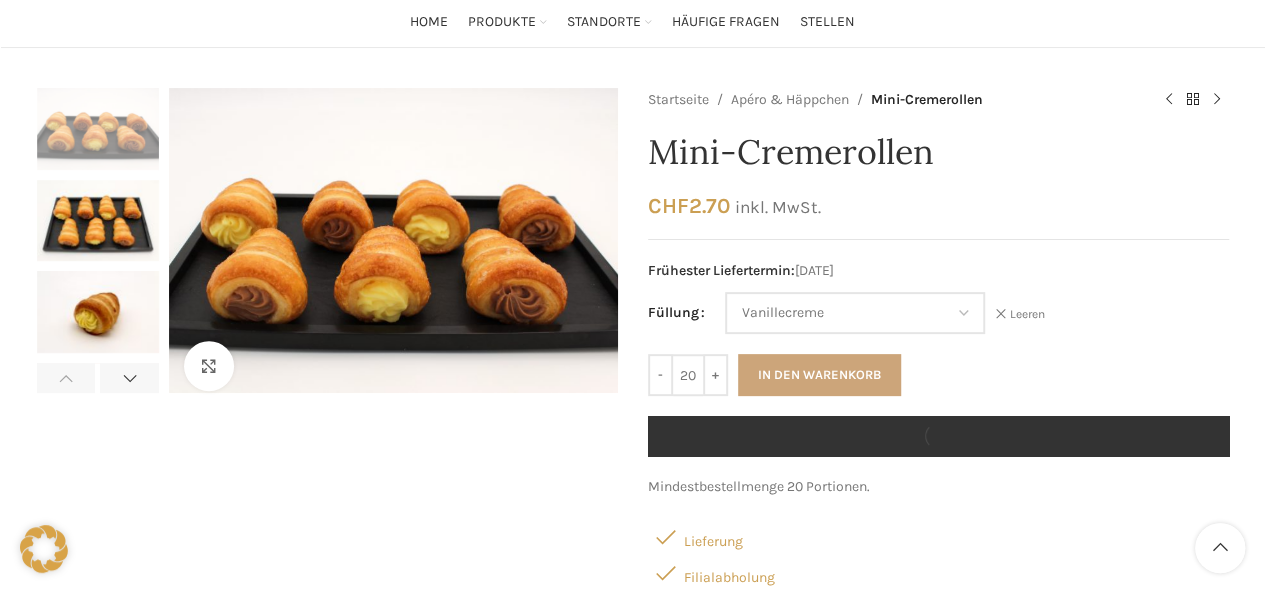 click on "In den Warenkorb" at bounding box center [819, 375] 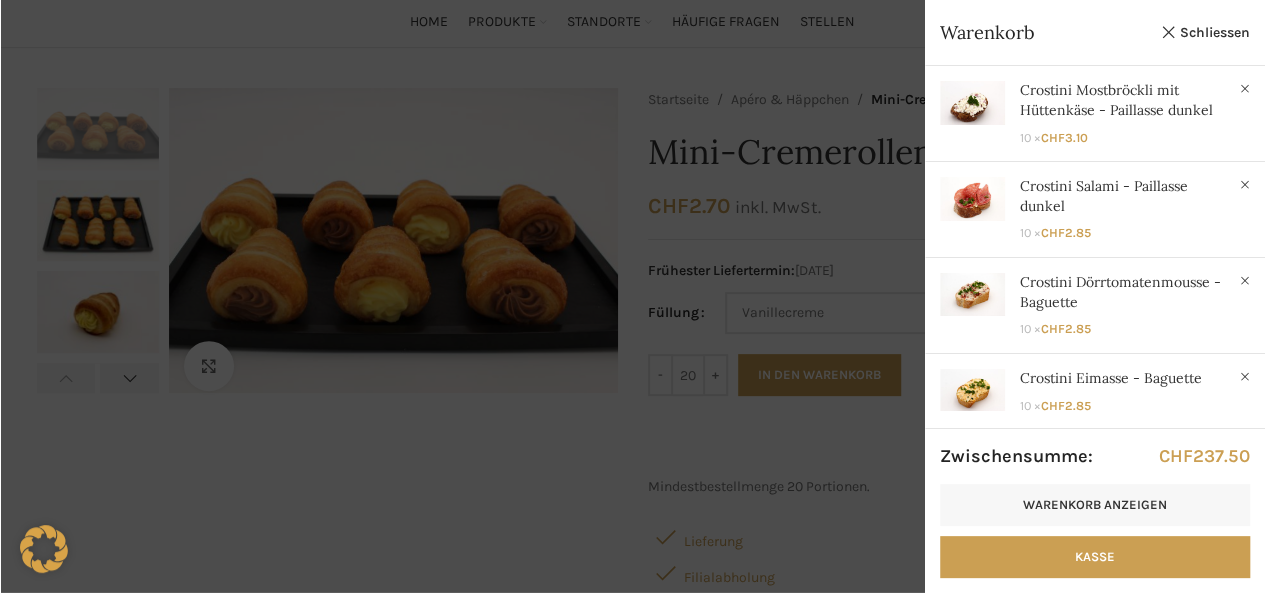 click at bounding box center (632, 296) 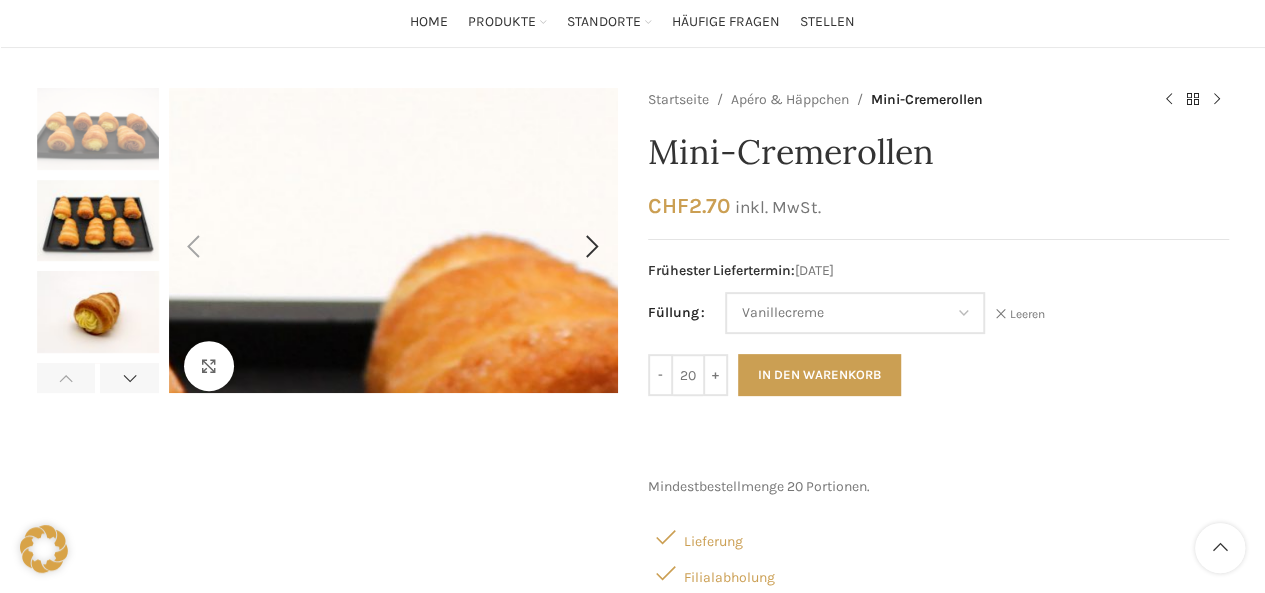scroll, scrollTop: 0, scrollLeft: 0, axis: both 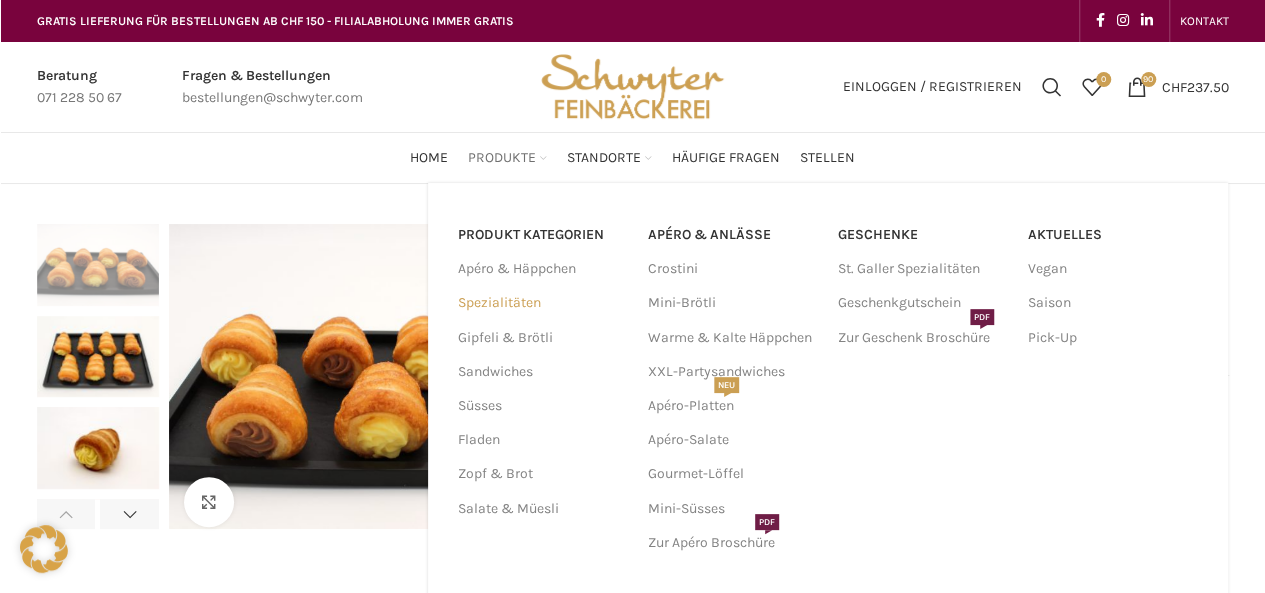 click on "Spezialitäten" at bounding box center [541, 303] 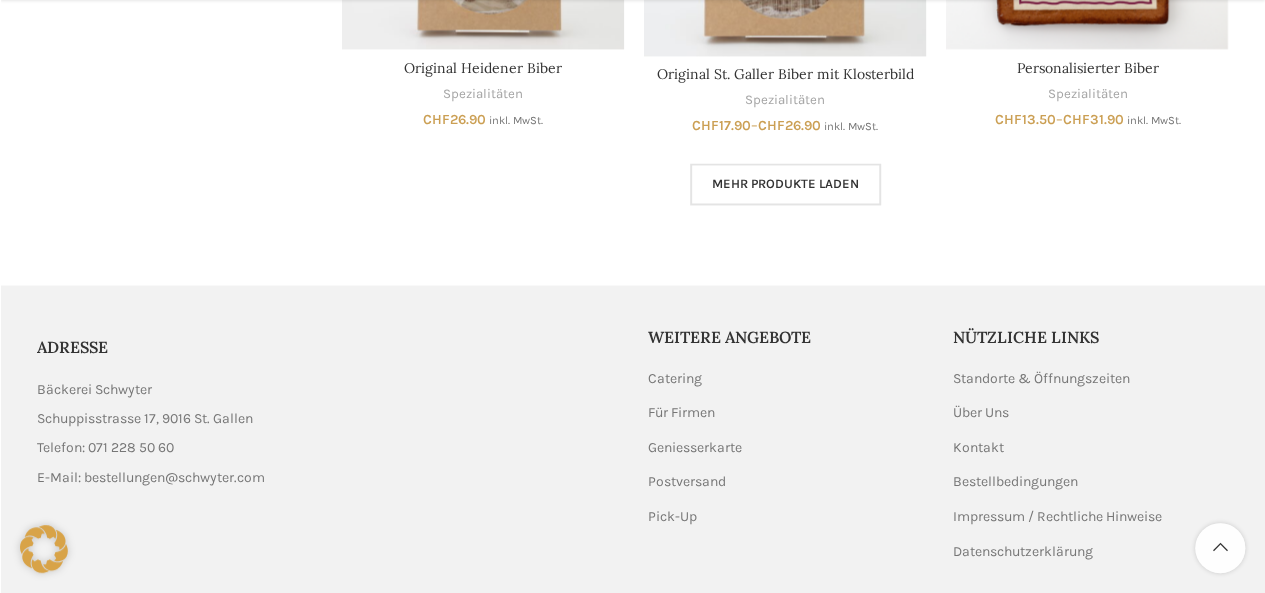 scroll, scrollTop: 1594, scrollLeft: 0, axis: vertical 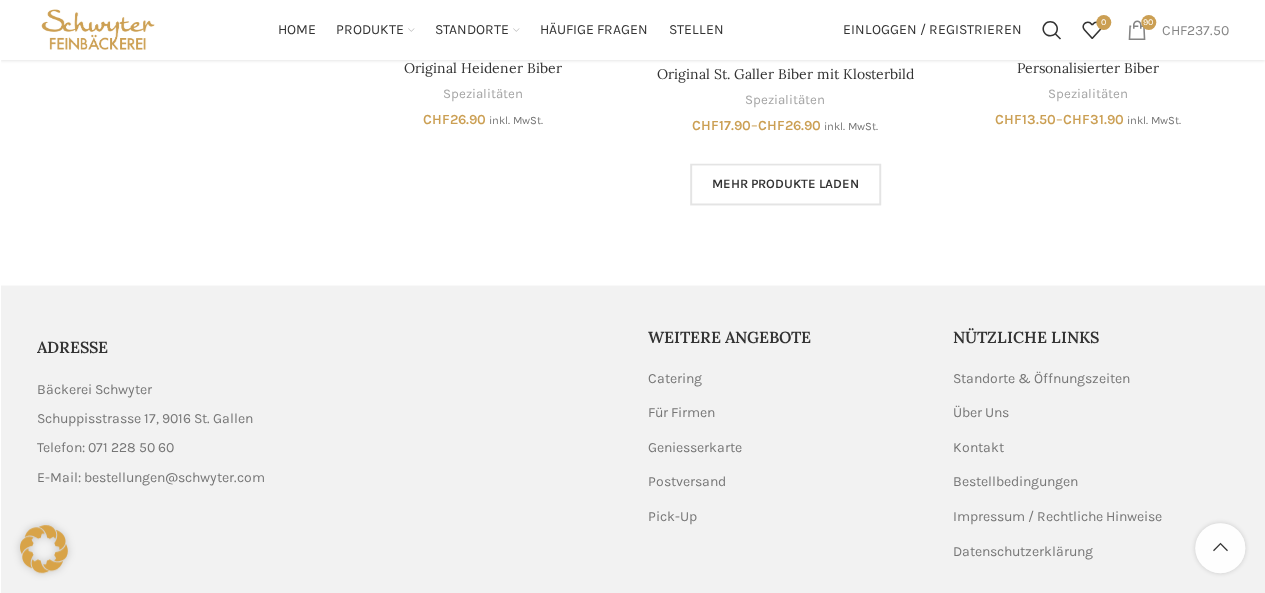 click on "CHF  237.50" at bounding box center (1195, 29) 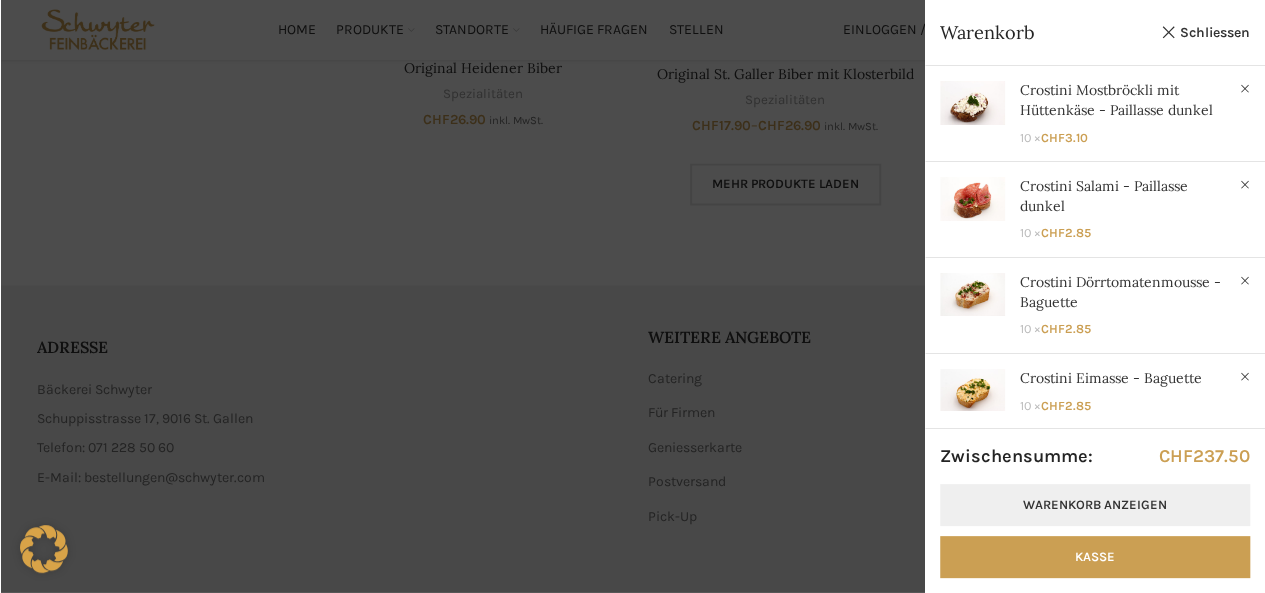 click on "Warenkorb anzeigen" at bounding box center (1095, 505) 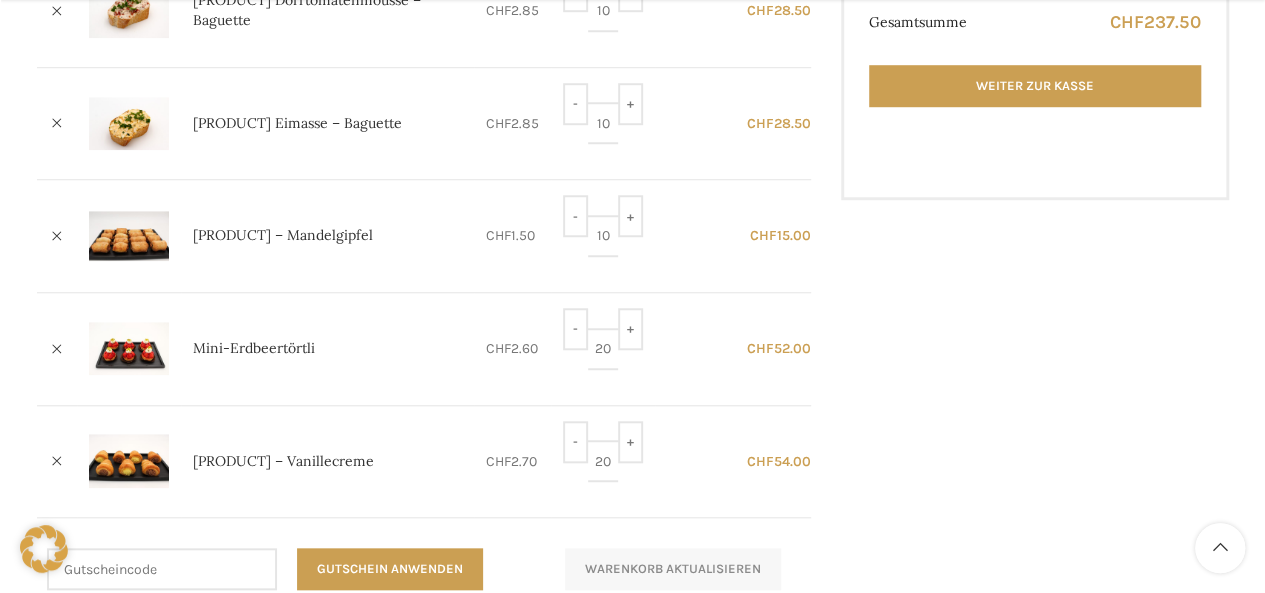 scroll, scrollTop: 725, scrollLeft: 0, axis: vertical 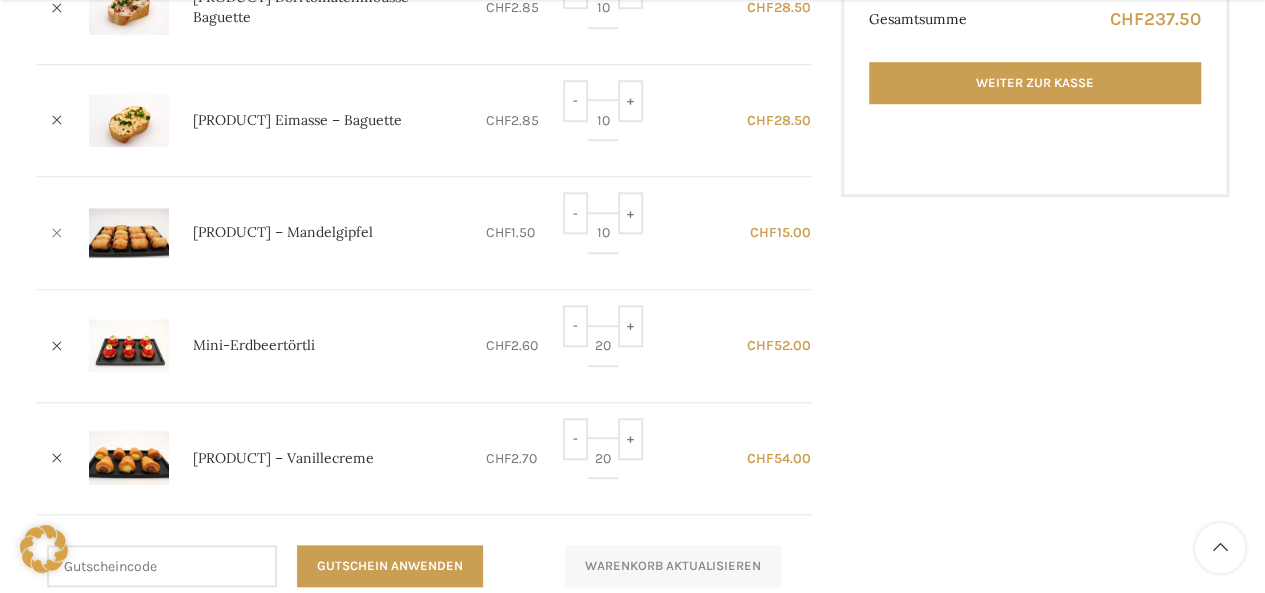 click on "×" at bounding box center (57, 233) 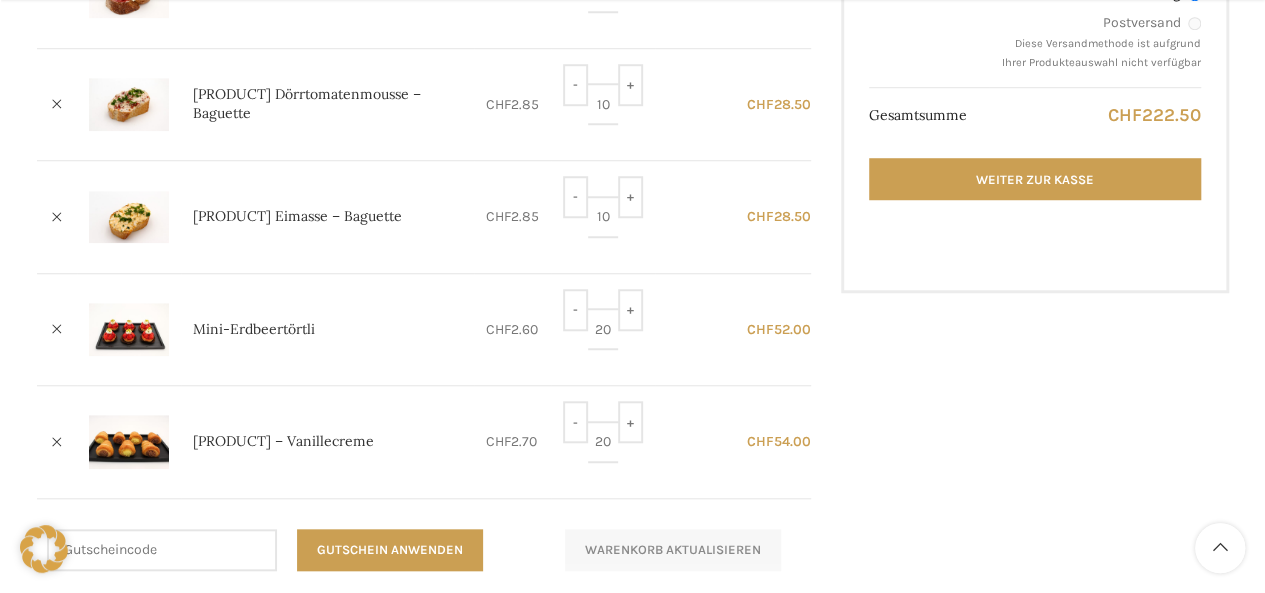 scroll, scrollTop: 716, scrollLeft: 0, axis: vertical 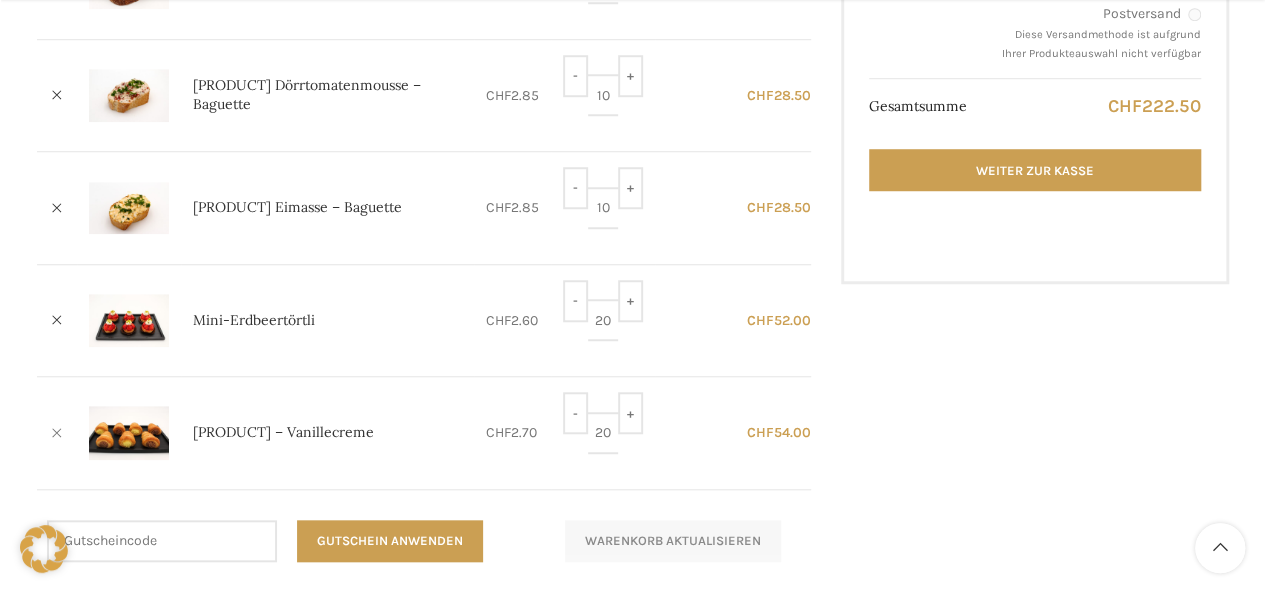 click on "×" at bounding box center (57, 433) 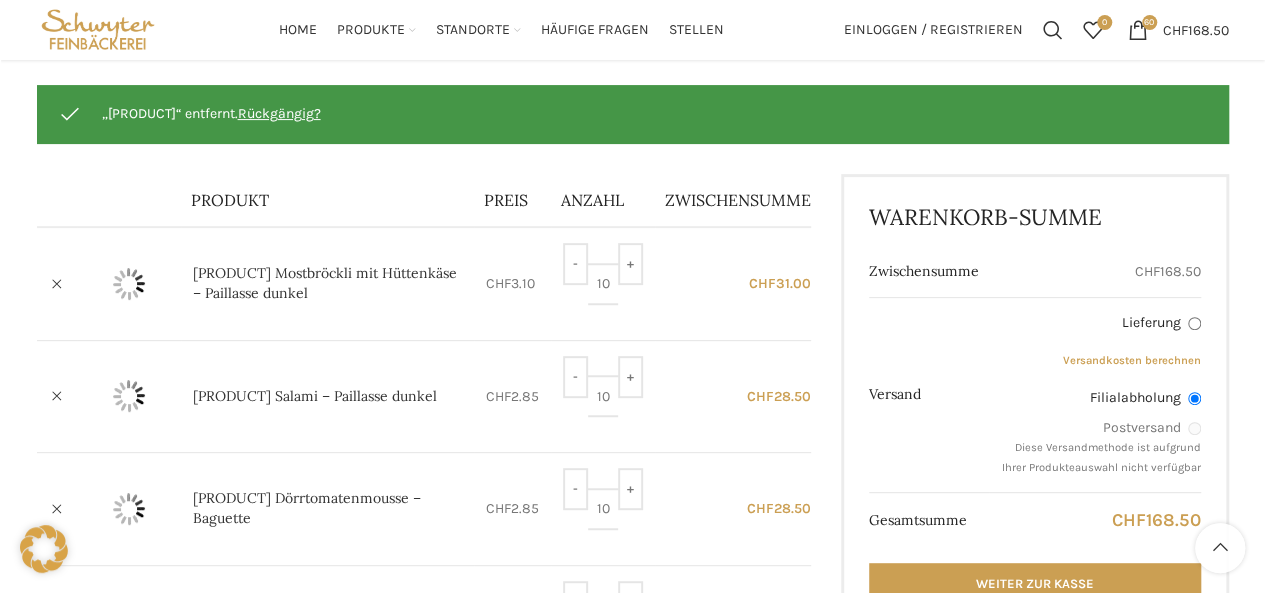 scroll, scrollTop: 208, scrollLeft: 0, axis: vertical 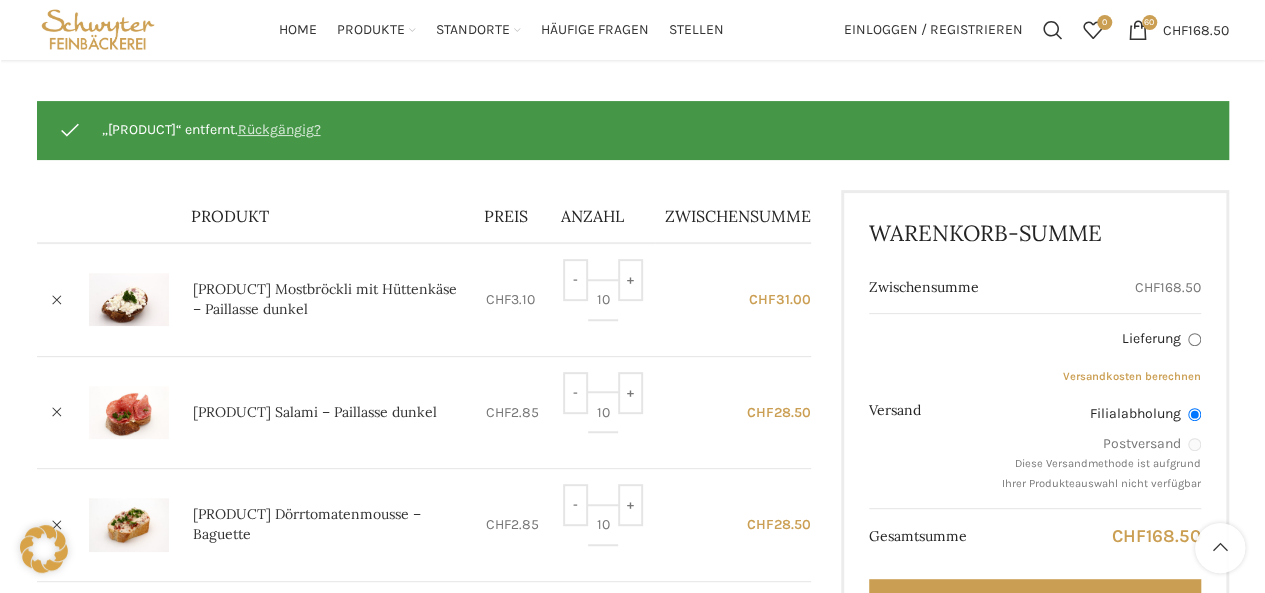 click on "Rückgängig?" at bounding box center (279, 129) 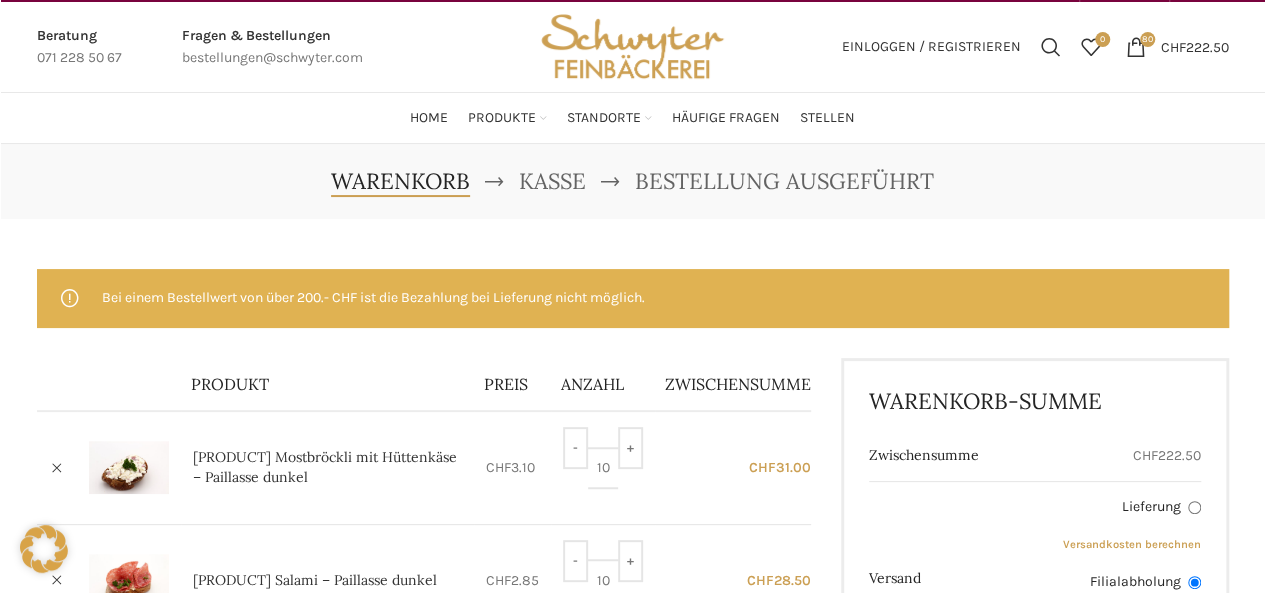 scroll, scrollTop: 39, scrollLeft: 0, axis: vertical 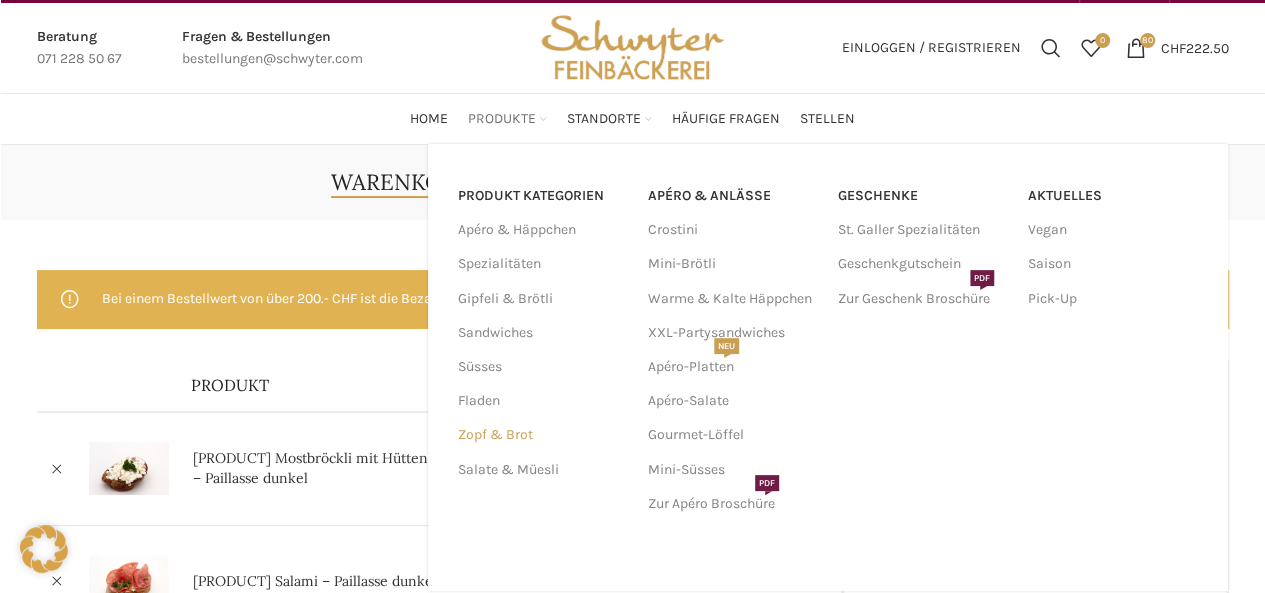 click on "Zopf & Brot" at bounding box center [541, 435] 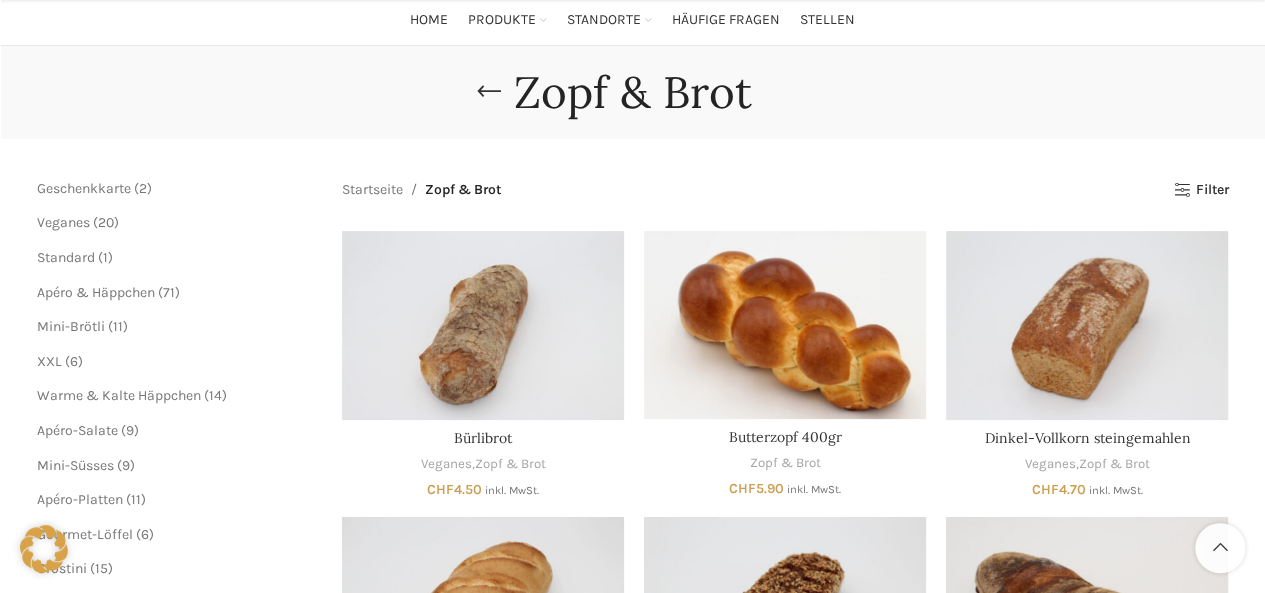 scroll, scrollTop: 300, scrollLeft: 0, axis: vertical 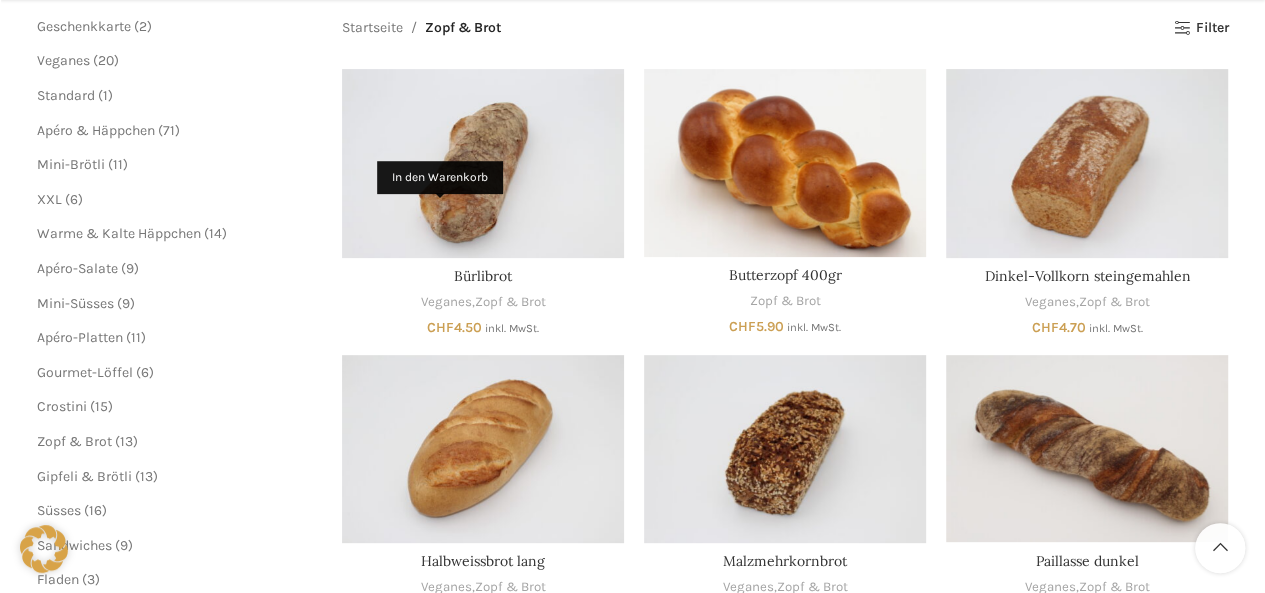 click on "In den Warenkorb" at bounding box center [440, 250] 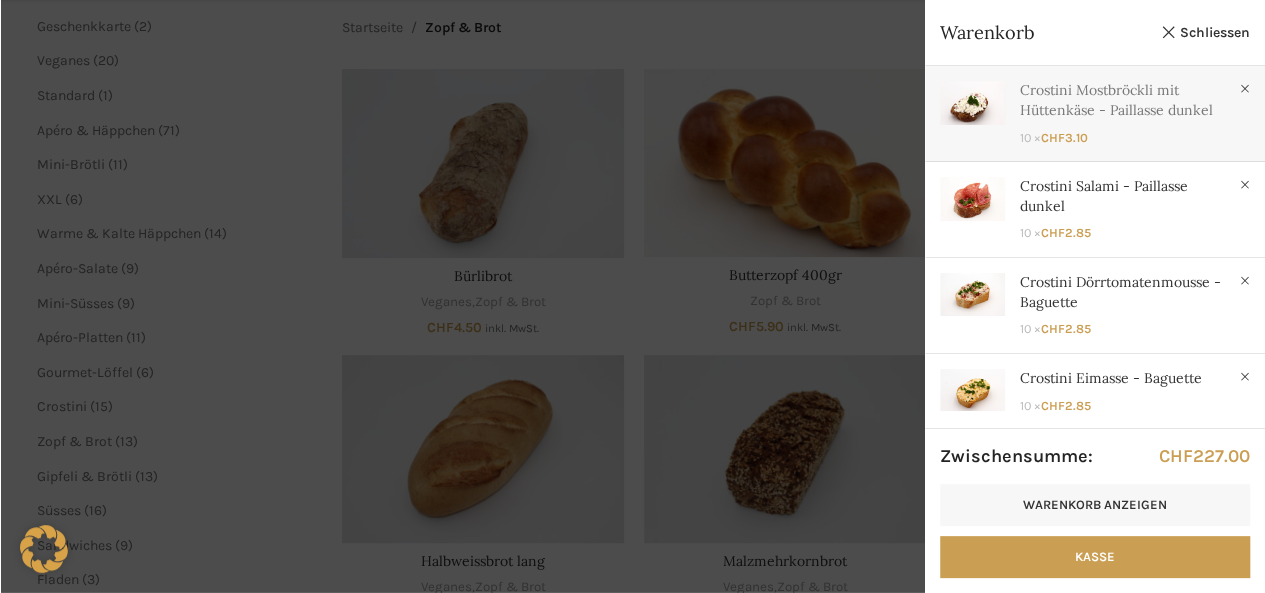 click on "Anzeigen" at bounding box center [1095, 109] 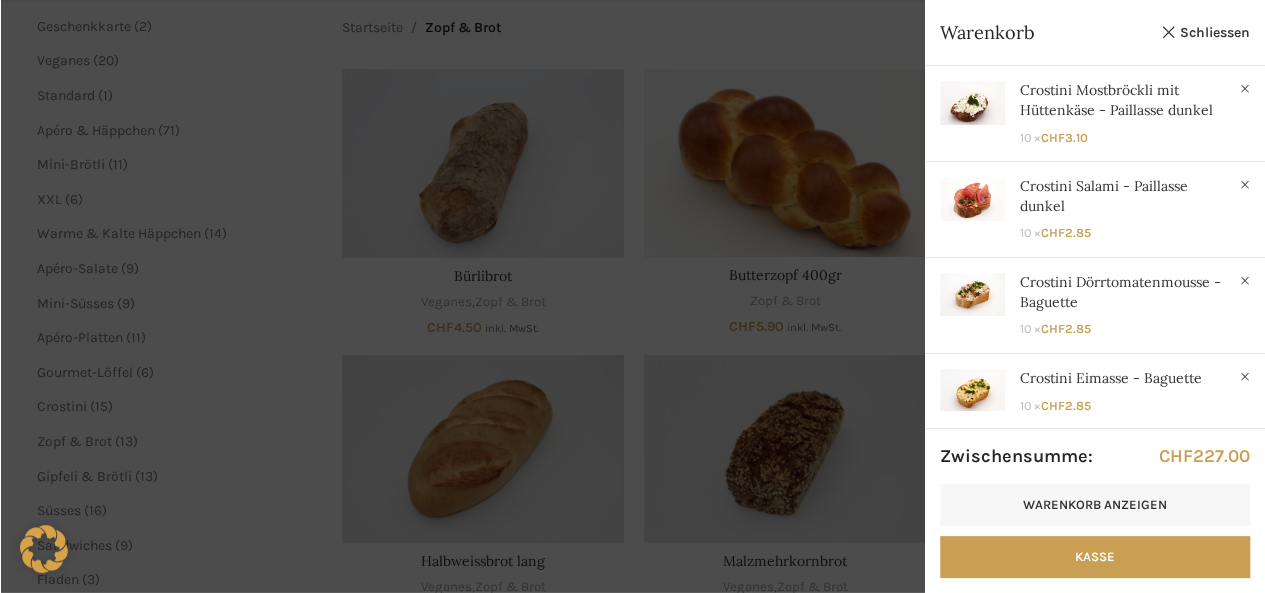 click at bounding box center (632, 296) 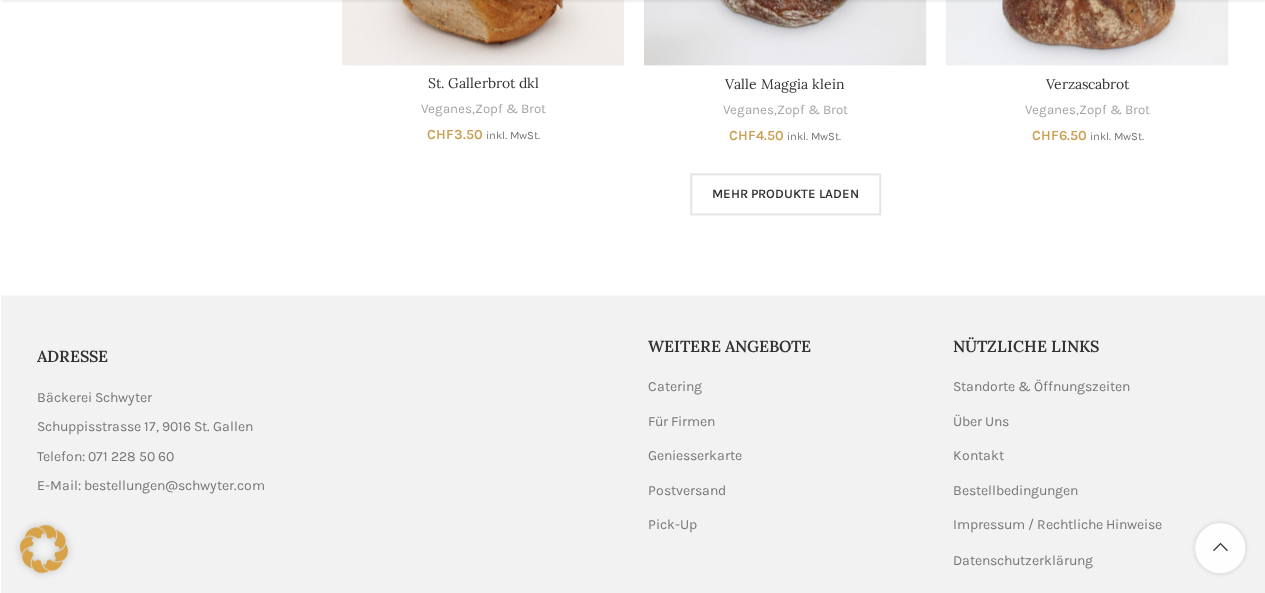 scroll, scrollTop: 1350, scrollLeft: 0, axis: vertical 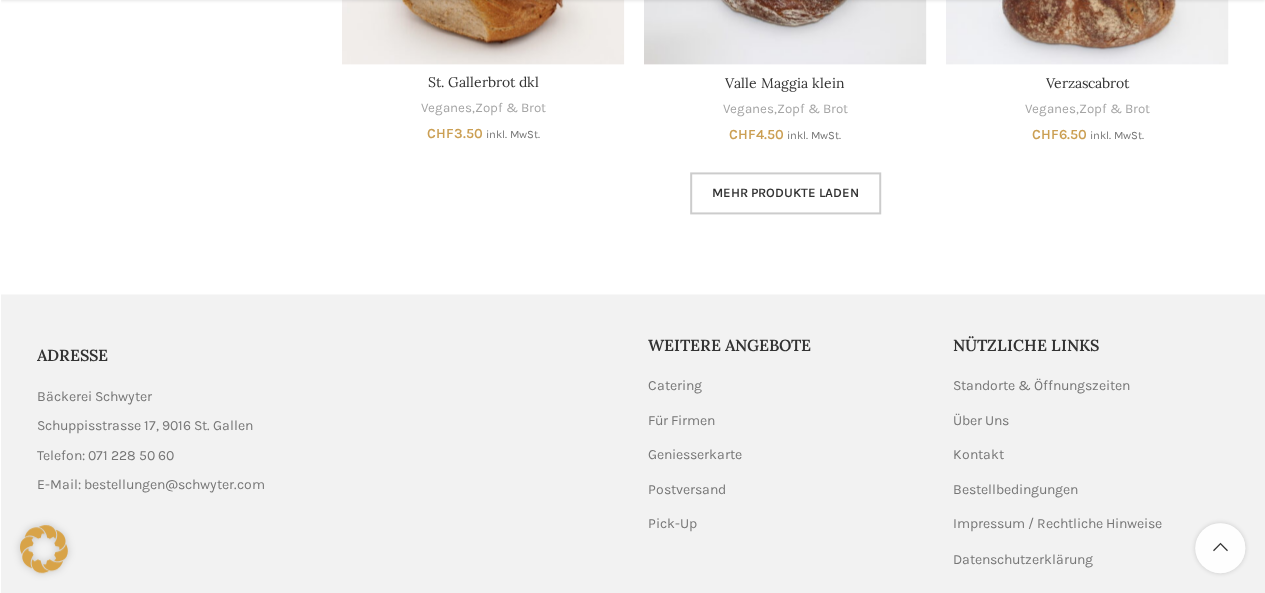 click on "Mehr Produkte laden" at bounding box center [785, 193] 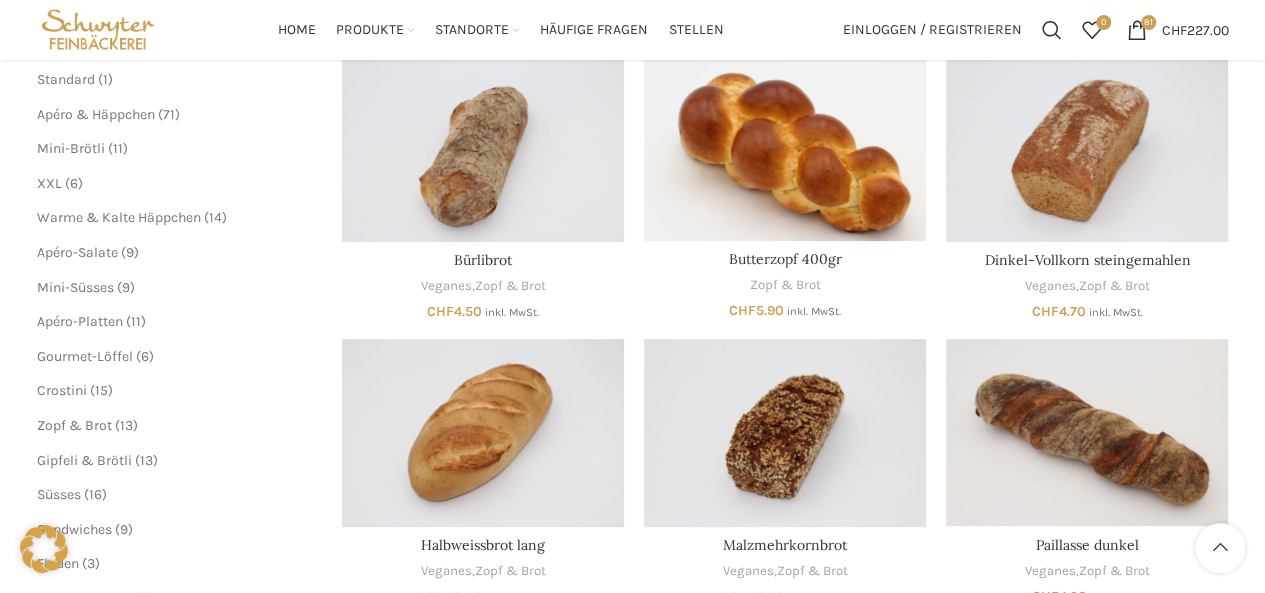 scroll, scrollTop: 315, scrollLeft: 0, axis: vertical 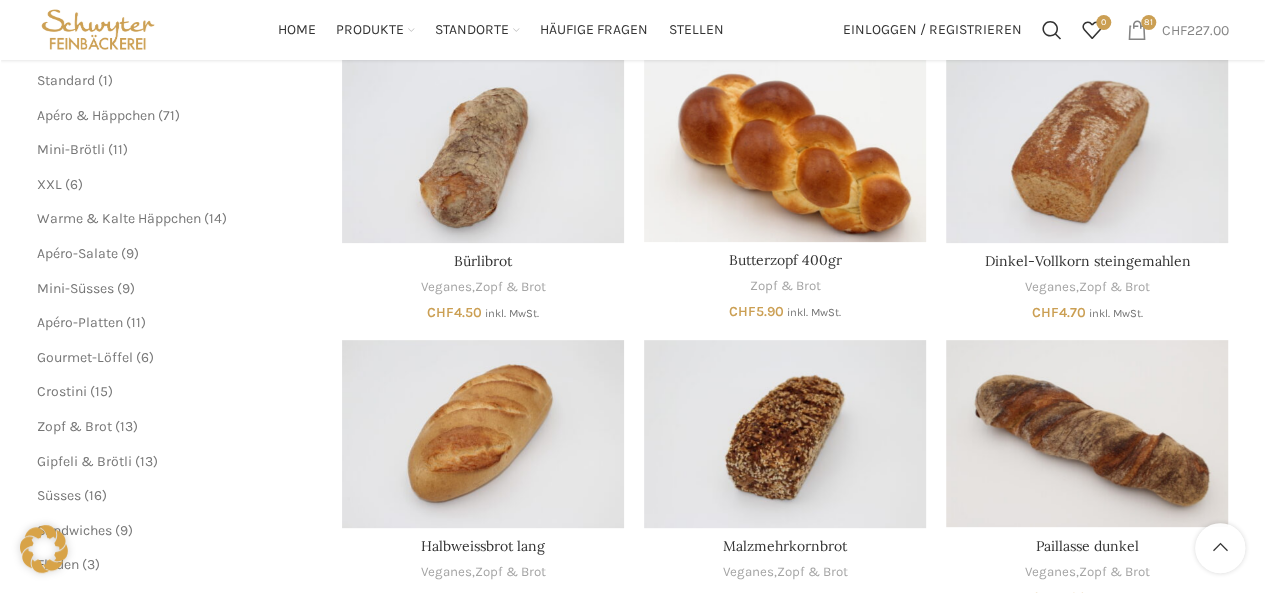 click on "81  items
CHF  227.00" at bounding box center (1178, 30) 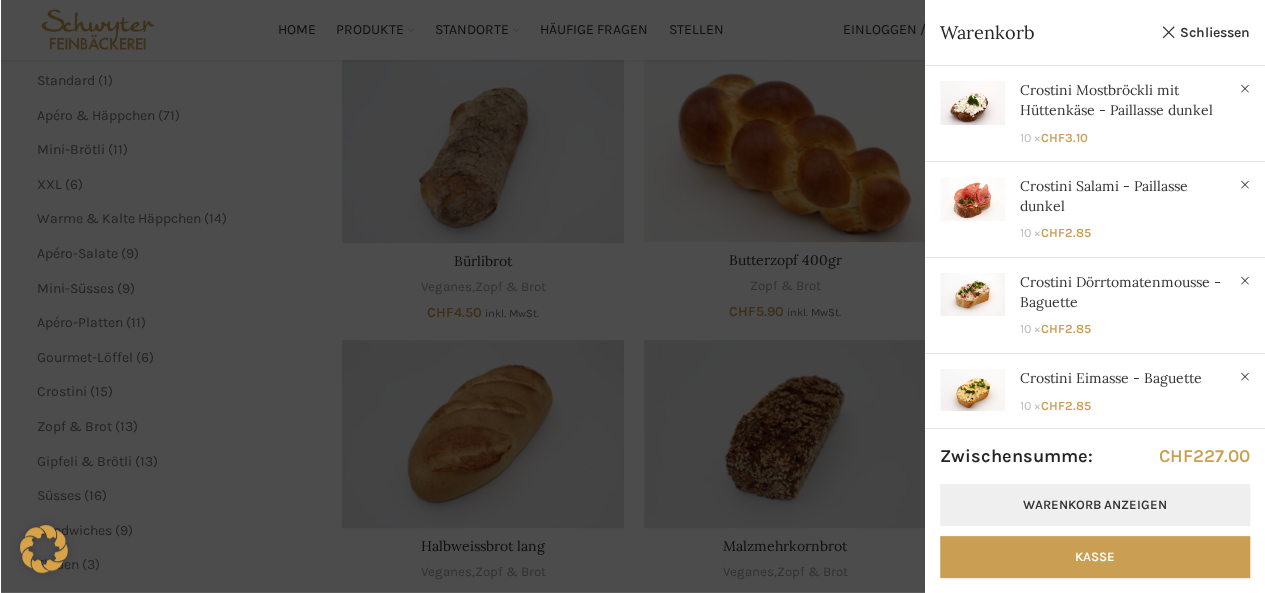 click on "Warenkorb anzeigen" at bounding box center (1095, 505) 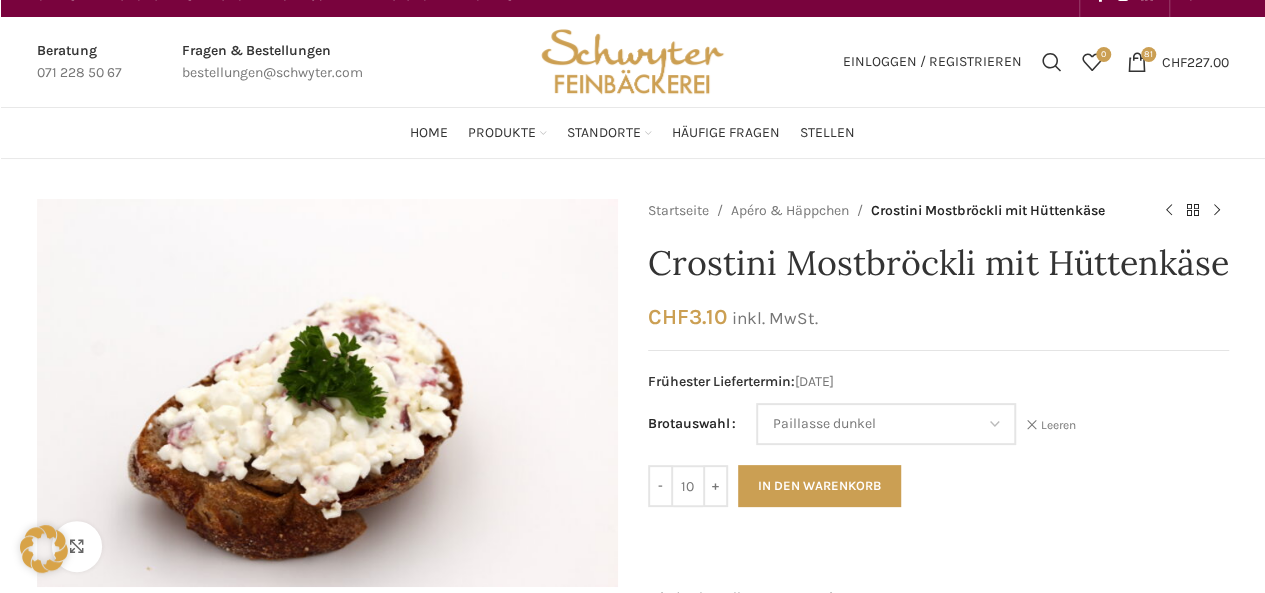 scroll, scrollTop: 0, scrollLeft: 0, axis: both 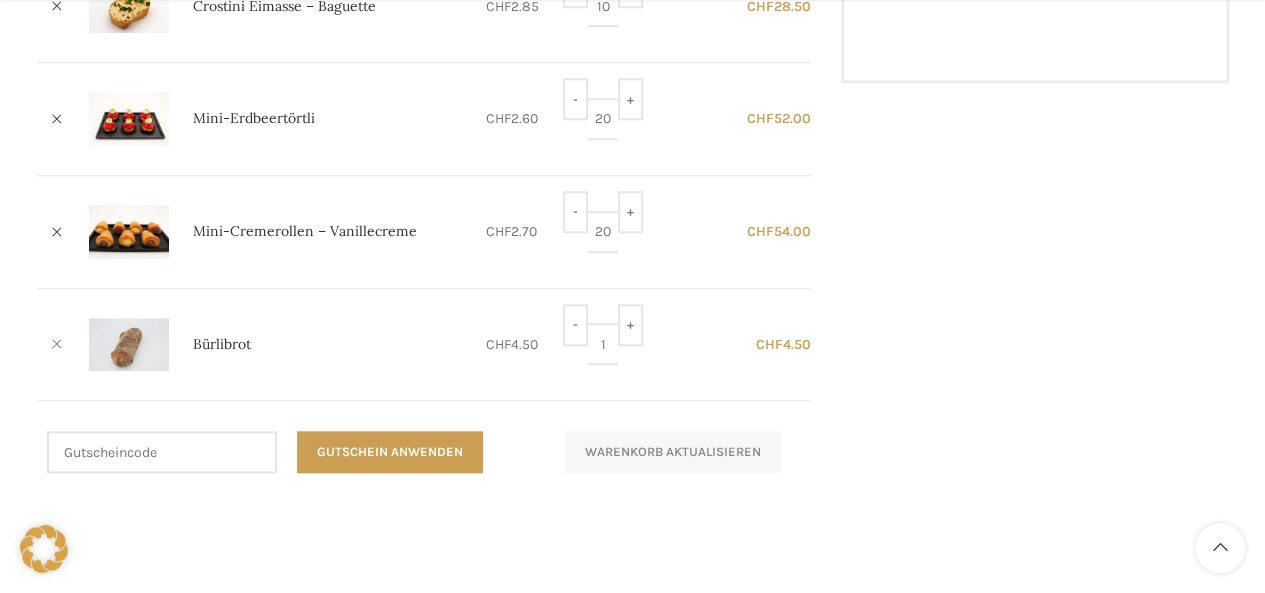 click on "×" at bounding box center [57, 344] 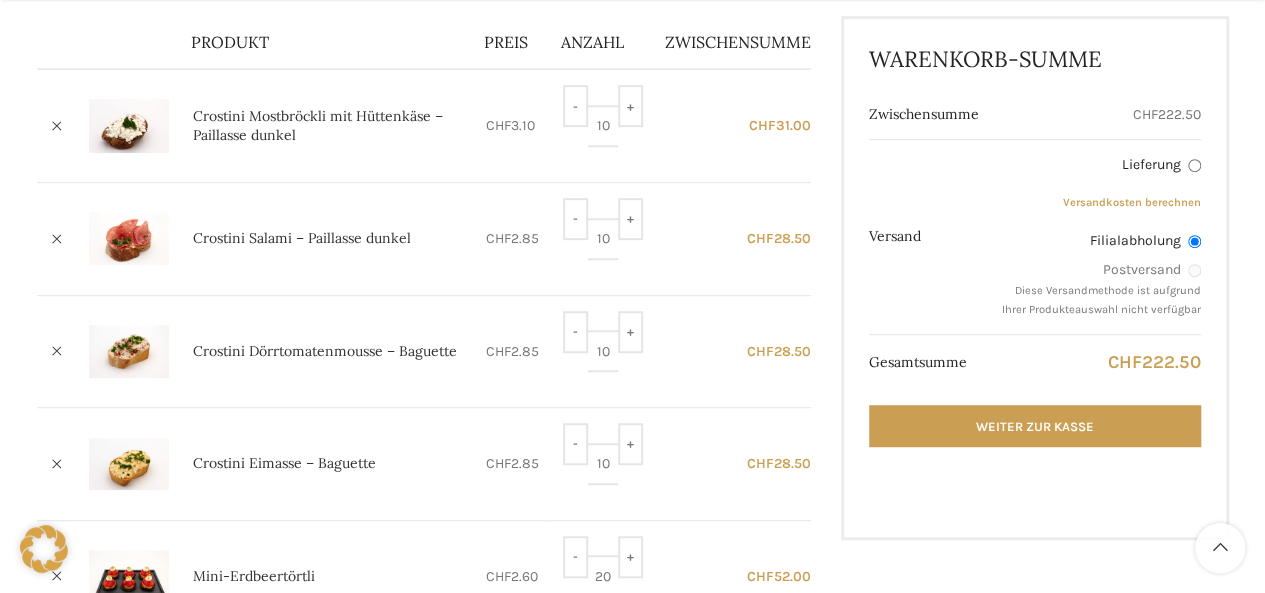 scroll, scrollTop: 461, scrollLeft: 0, axis: vertical 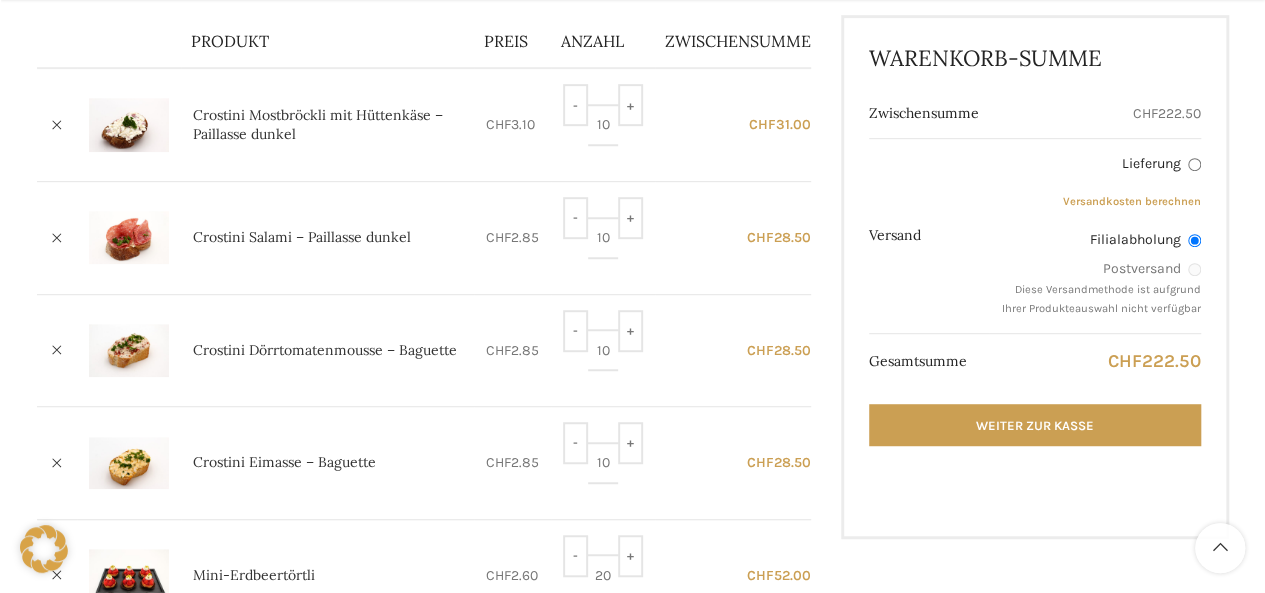 click on "Lieferung" at bounding box center [1194, 164] 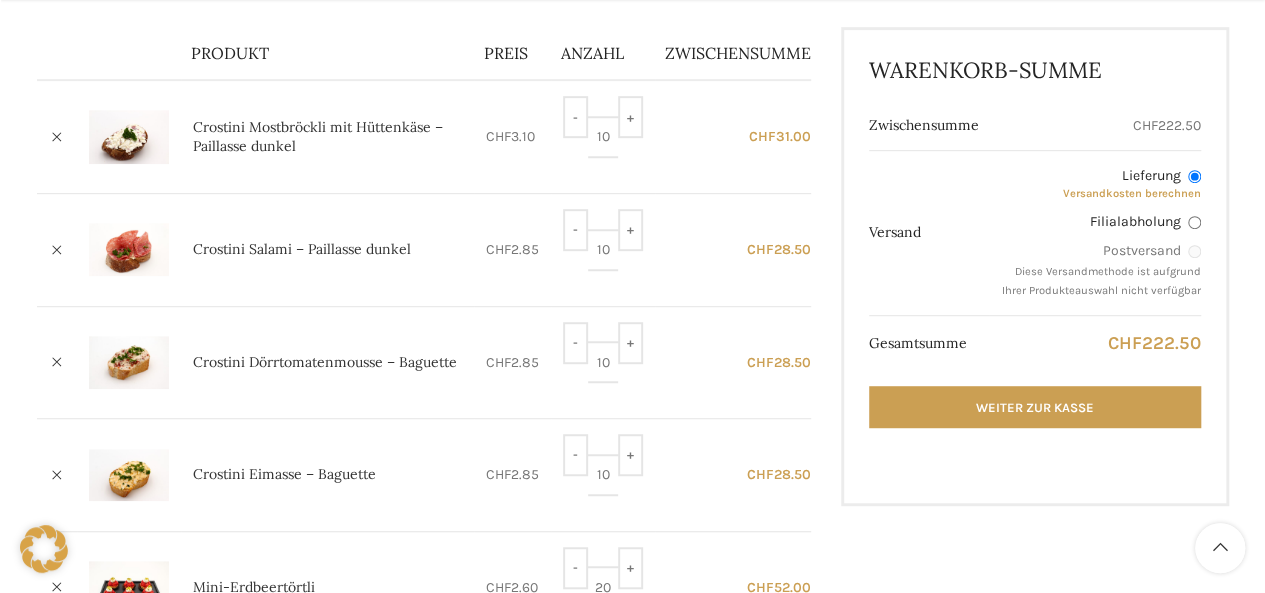 scroll, scrollTop: 451, scrollLeft: 0, axis: vertical 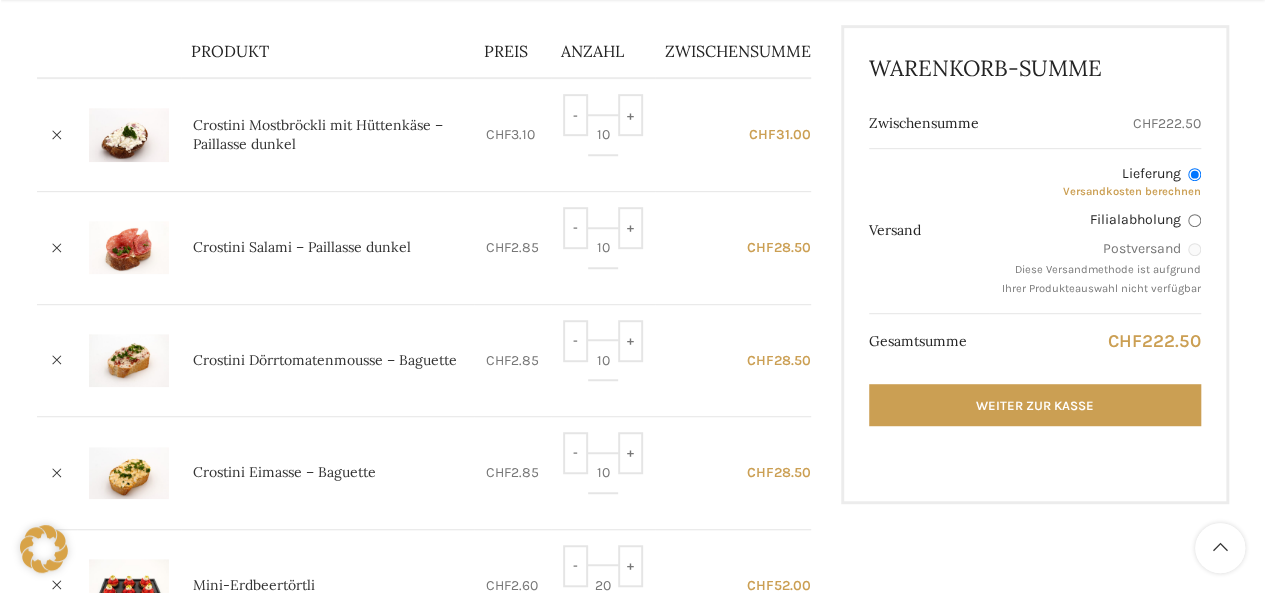 click on "Versandkosten berechnen" at bounding box center [1132, 191] 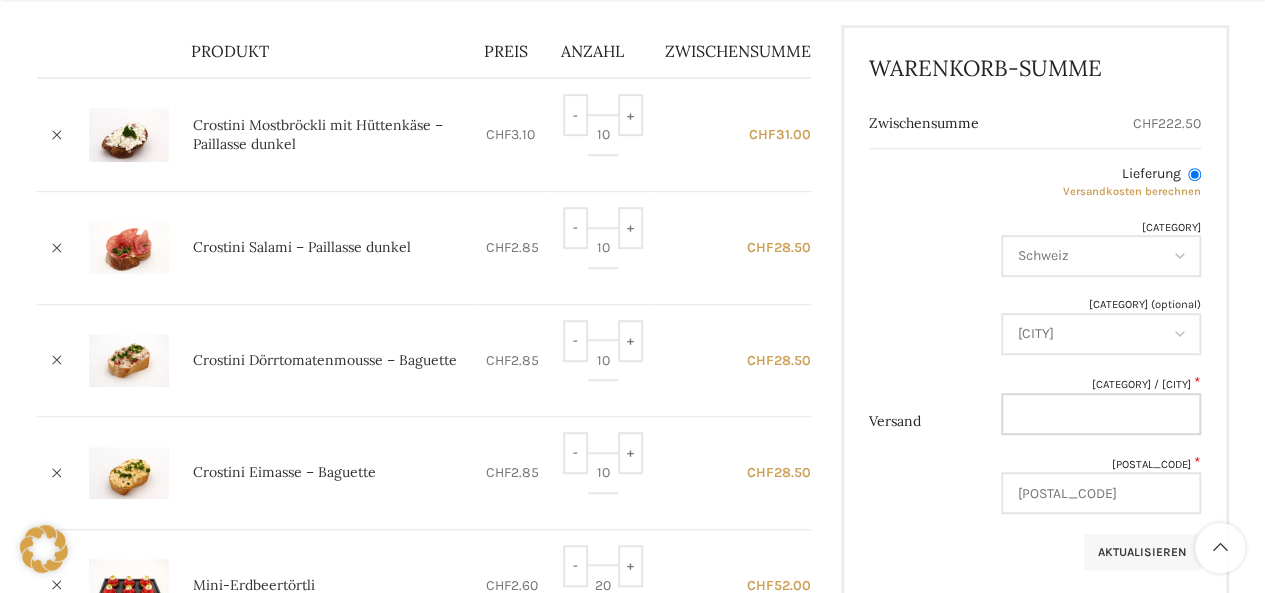 click on "Ort / Stadt   *" at bounding box center (1100, 414) 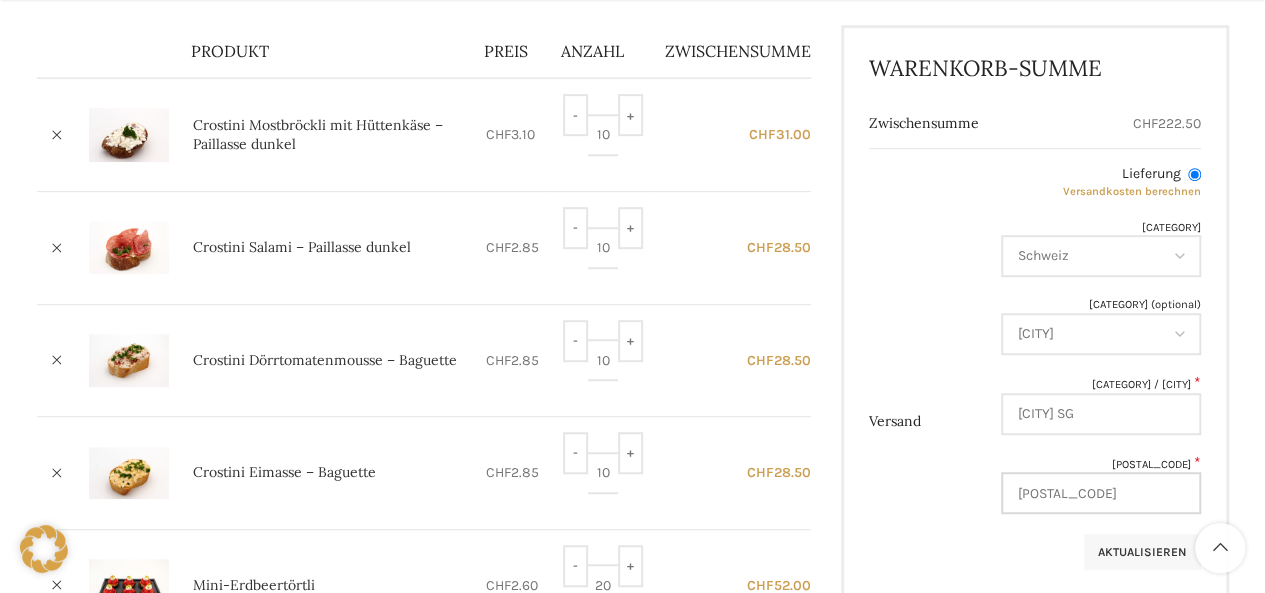 click on "9001" at bounding box center (1100, 493) 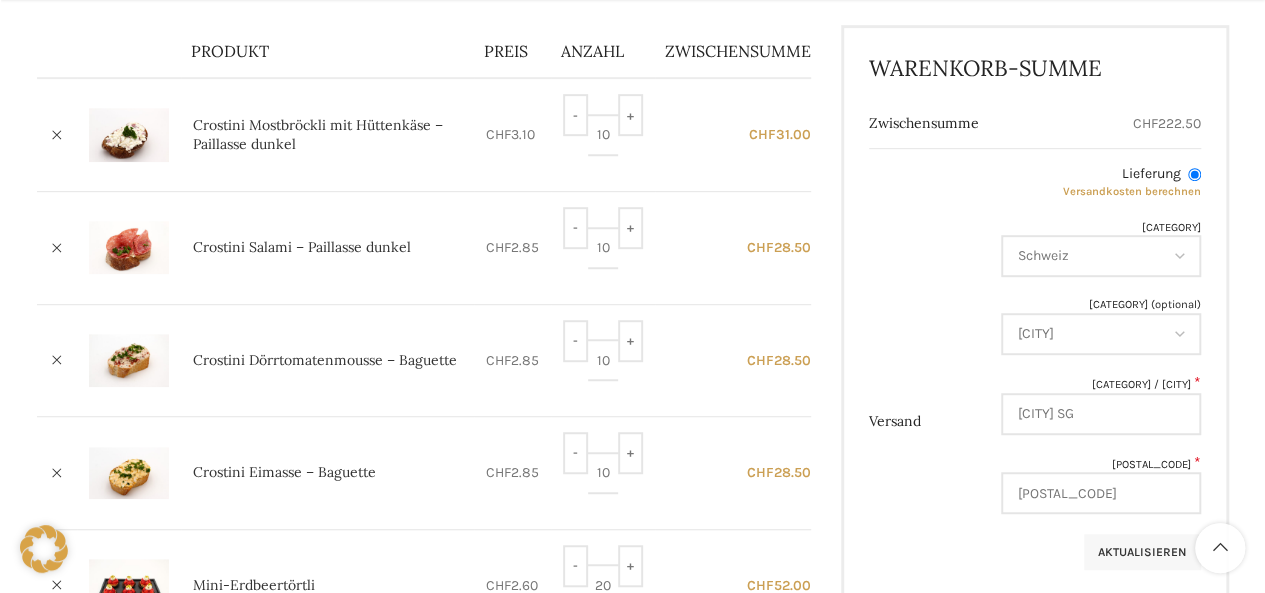 click on "Versand" at bounding box center [929, 421] 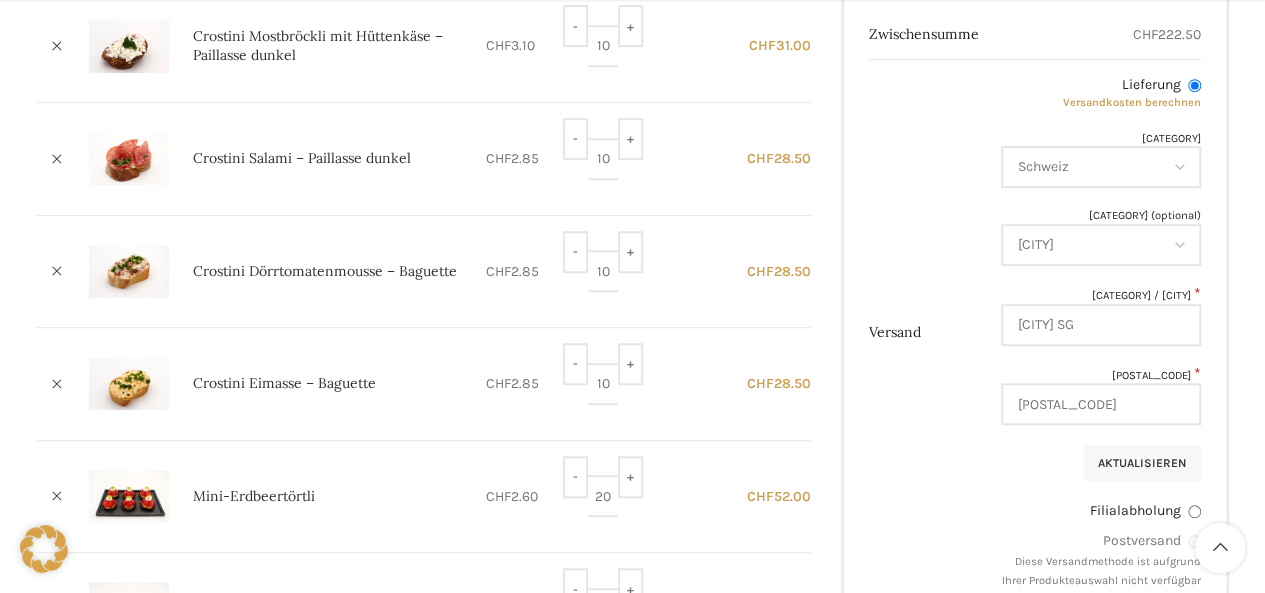 scroll, scrollTop: 541, scrollLeft: 0, axis: vertical 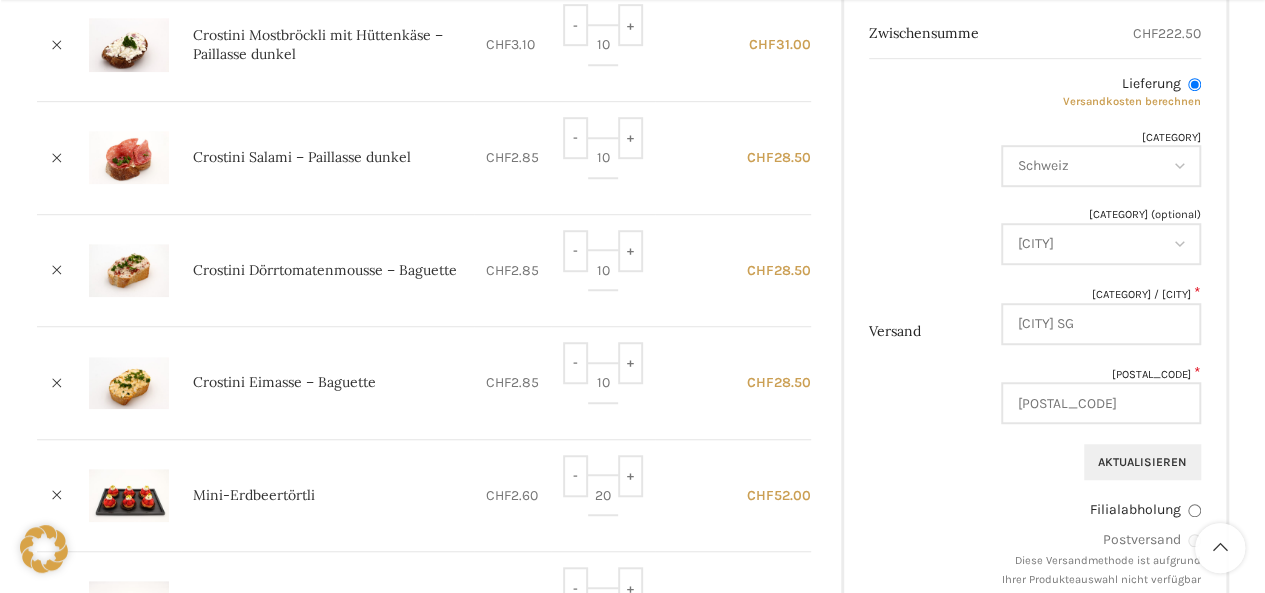 click on "Aktualisieren" at bounding box center [1142, 462] 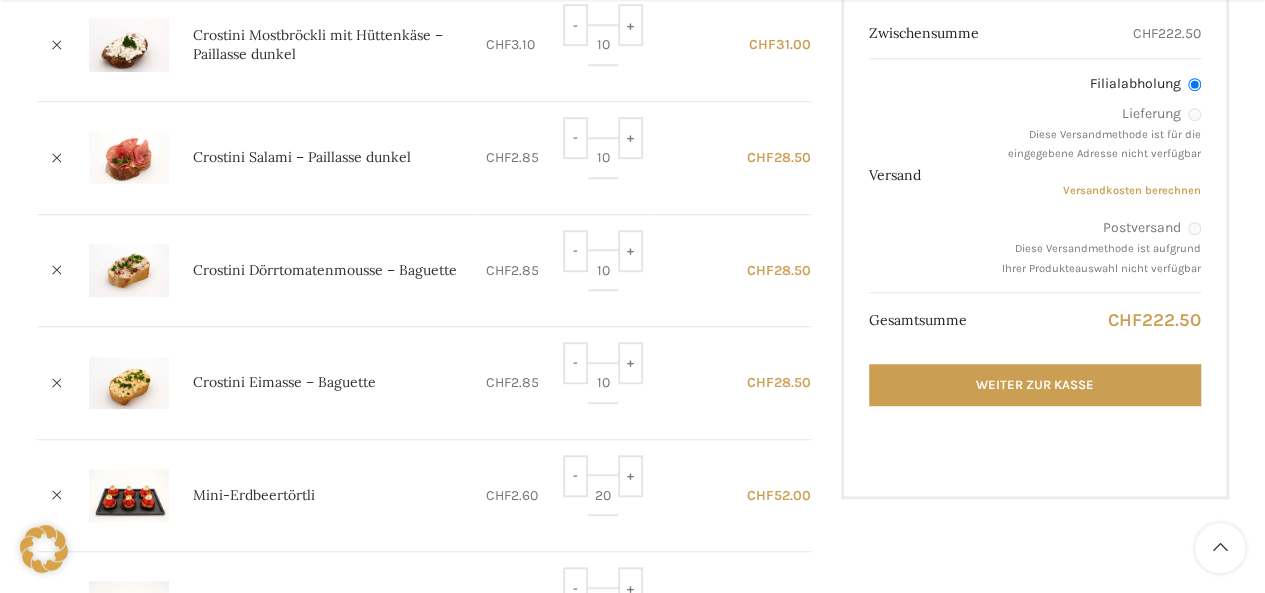 click on "Versandkosten berechnen" at bounding box center (1132, 190) 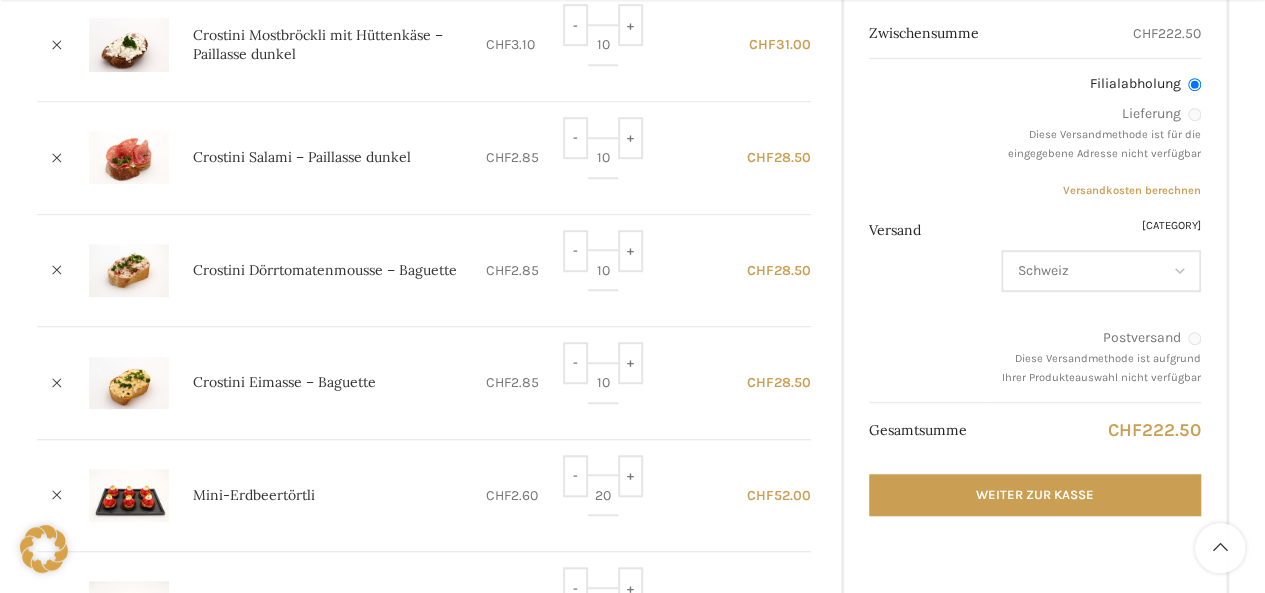 click on "Versandkosten berechnen" at bounding box center (1132, 190) 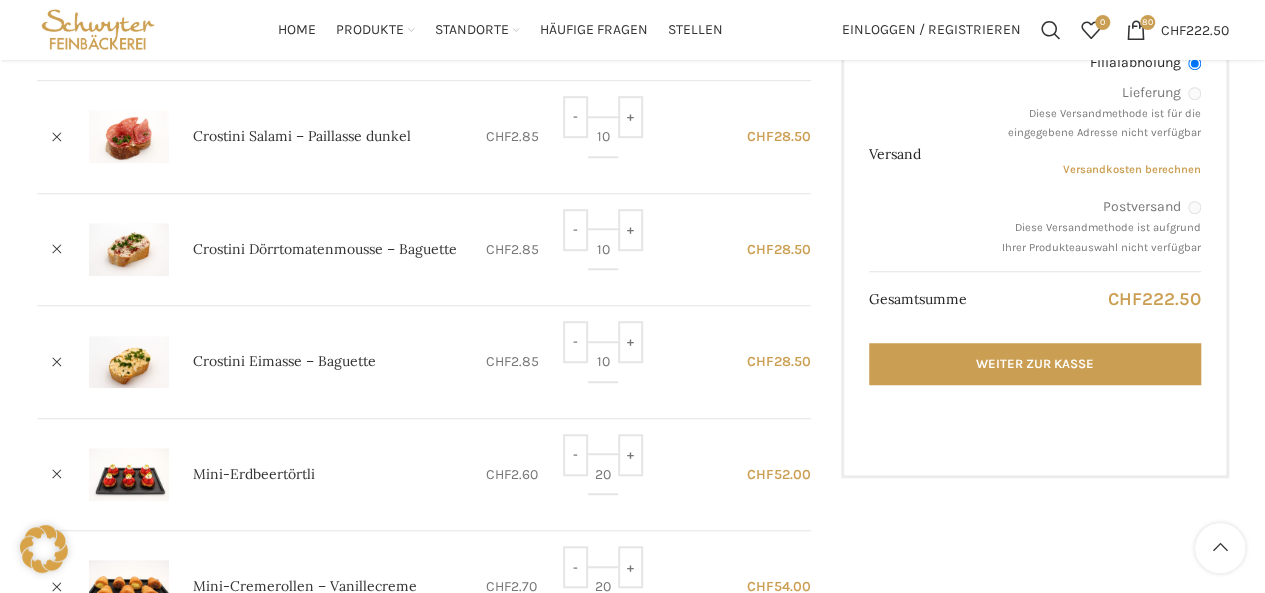 scroll, scrollTop: 542, scrollLeft: 0, axis: vertical 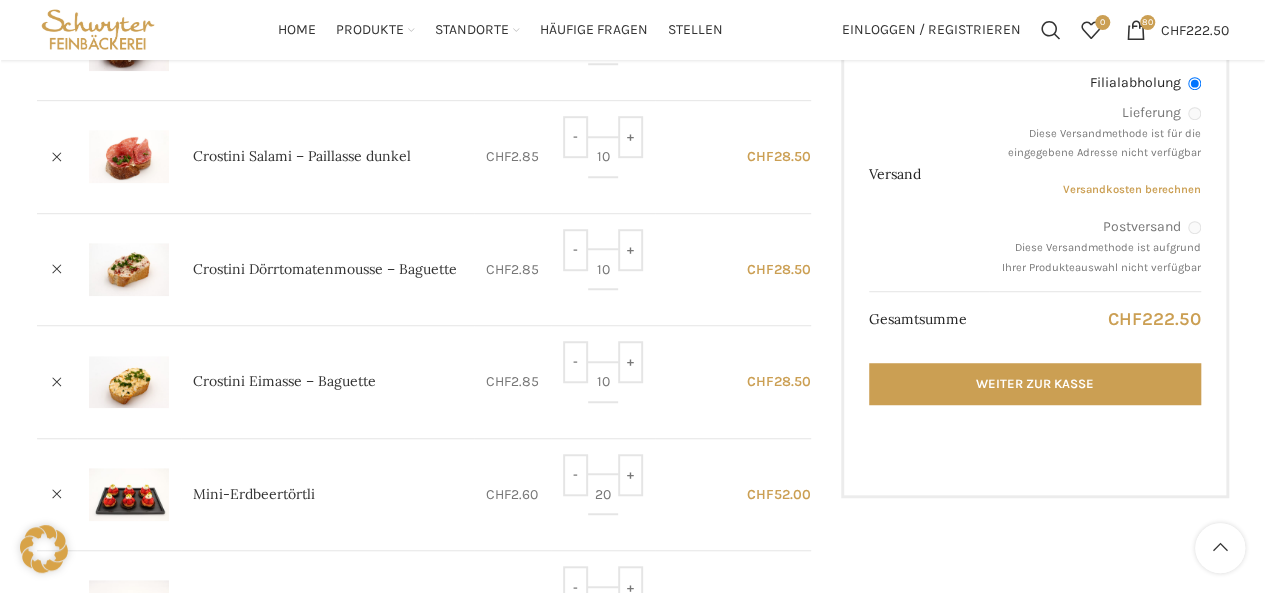 click on "Versandkosten berechnen" at bounding box center (1132, 189) 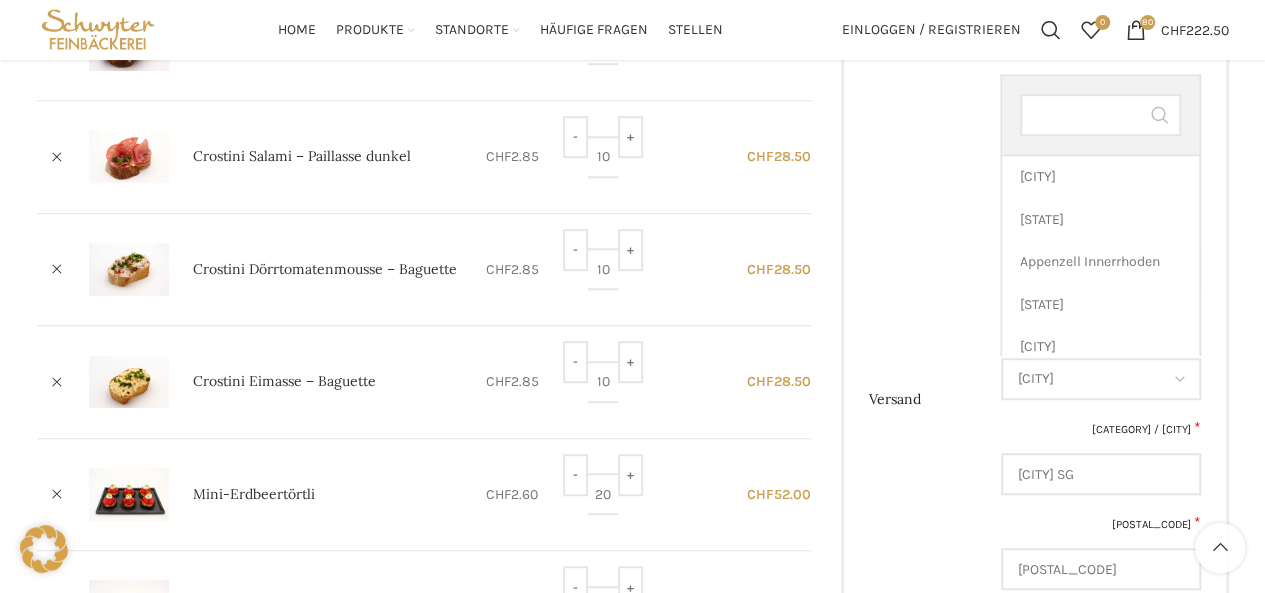 click on "St. Gallen" at bounding box center [1100, 379] 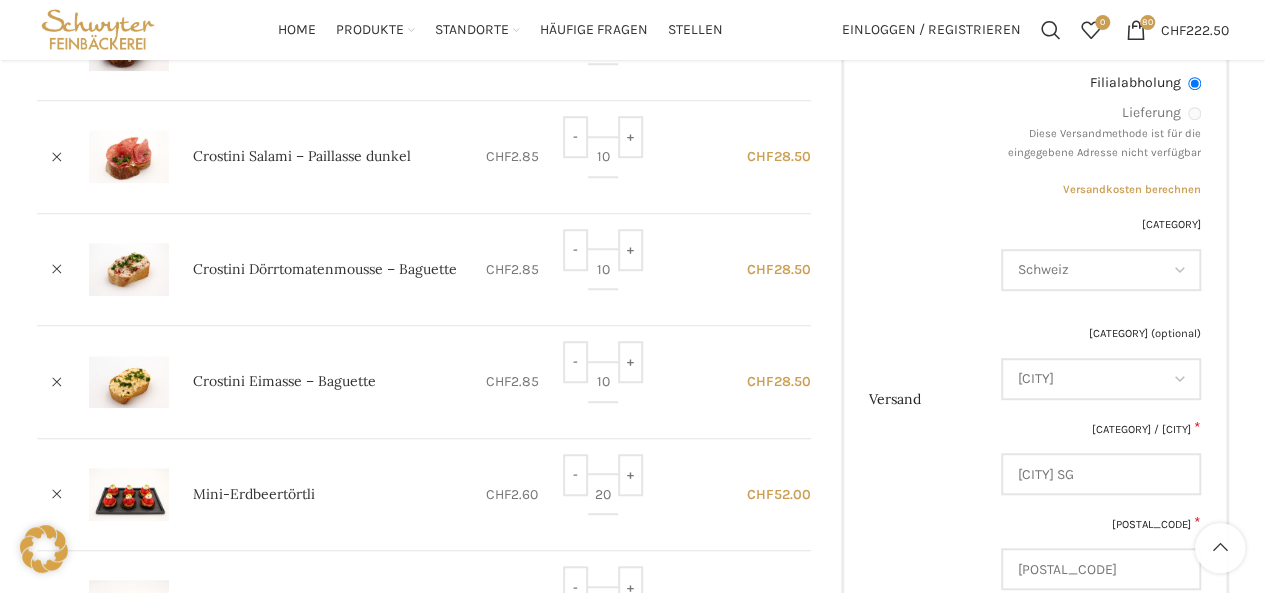 click on "St. Gallen" at bounding box center (1100, 379) 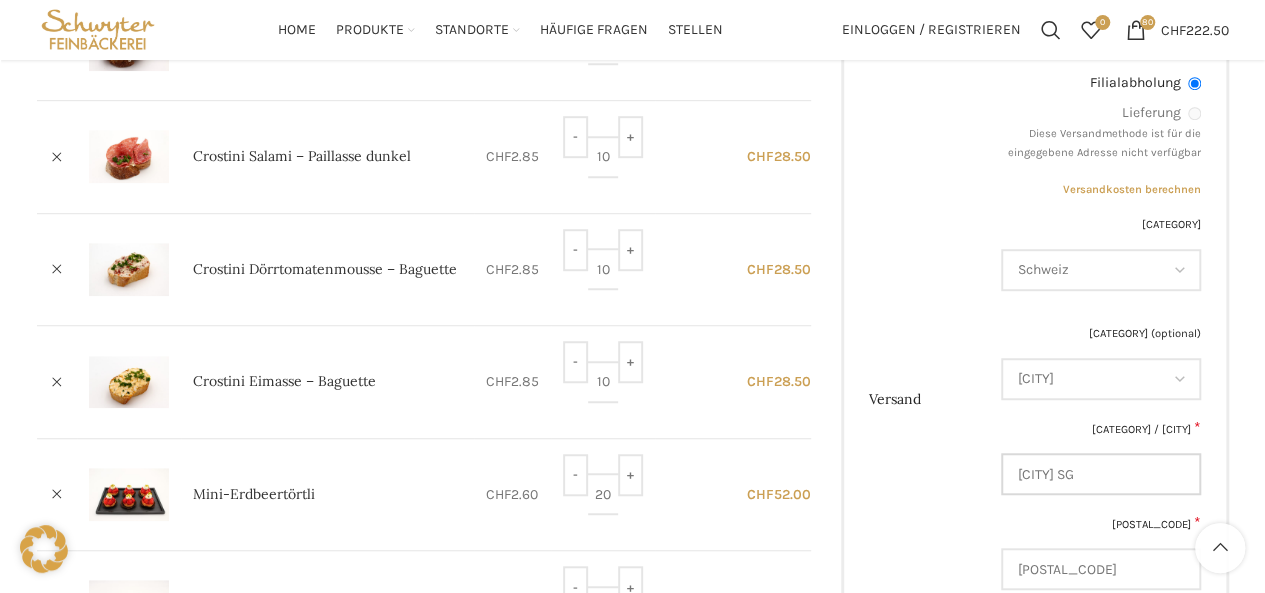 click on "ANDWIL SG" at bounding box center [1100, 474] 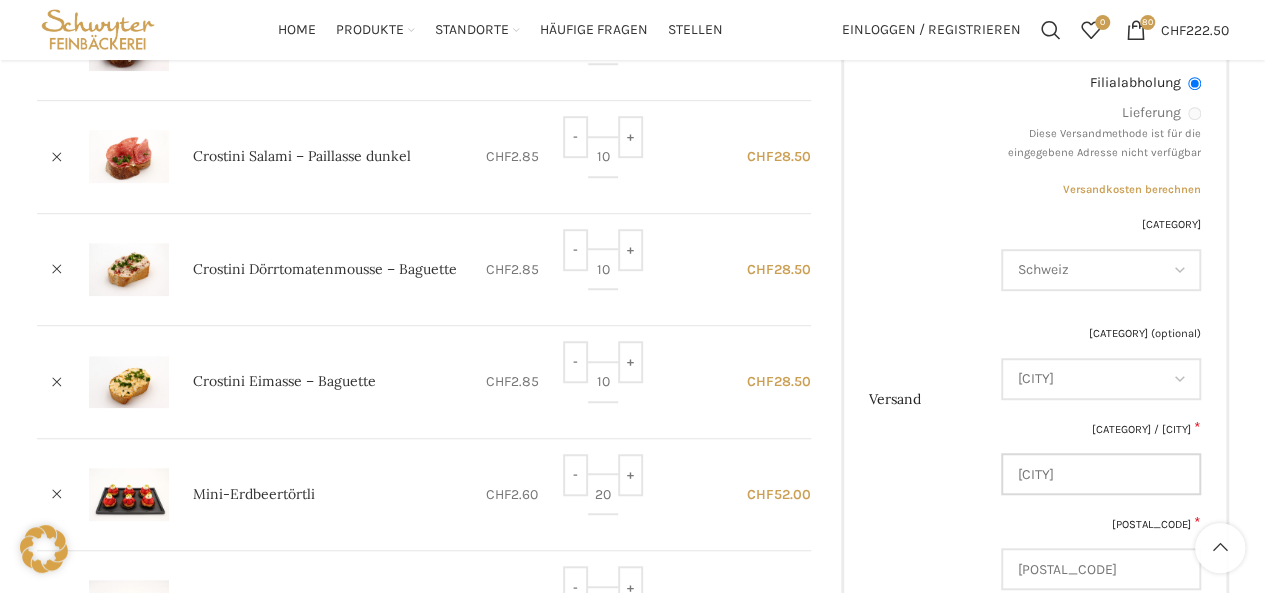 type on "ANDWIL" 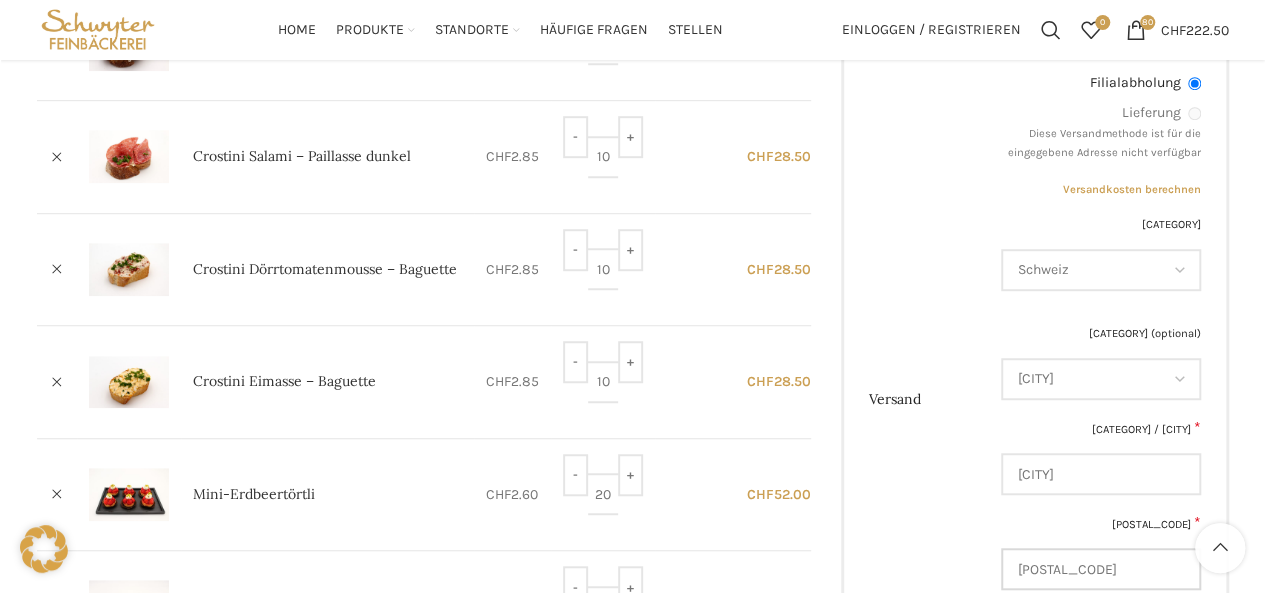 click on "9204" at bounding box center [1100, 569] 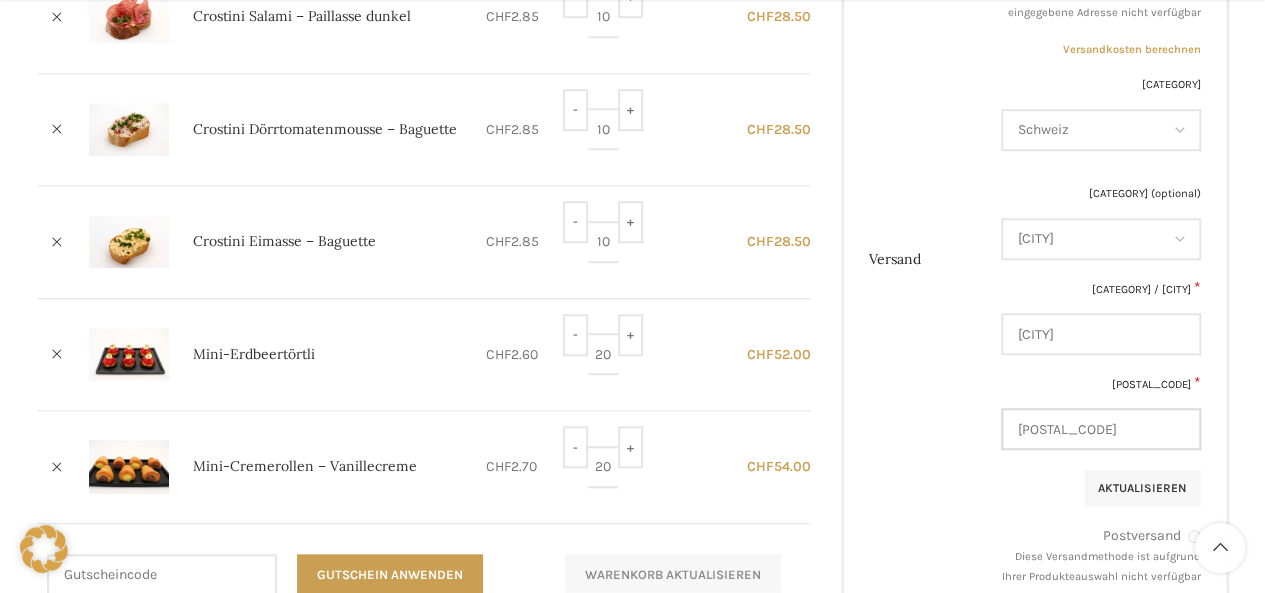 scroll, scrollTop: 696, scrollLeft: 0, axis: vertical 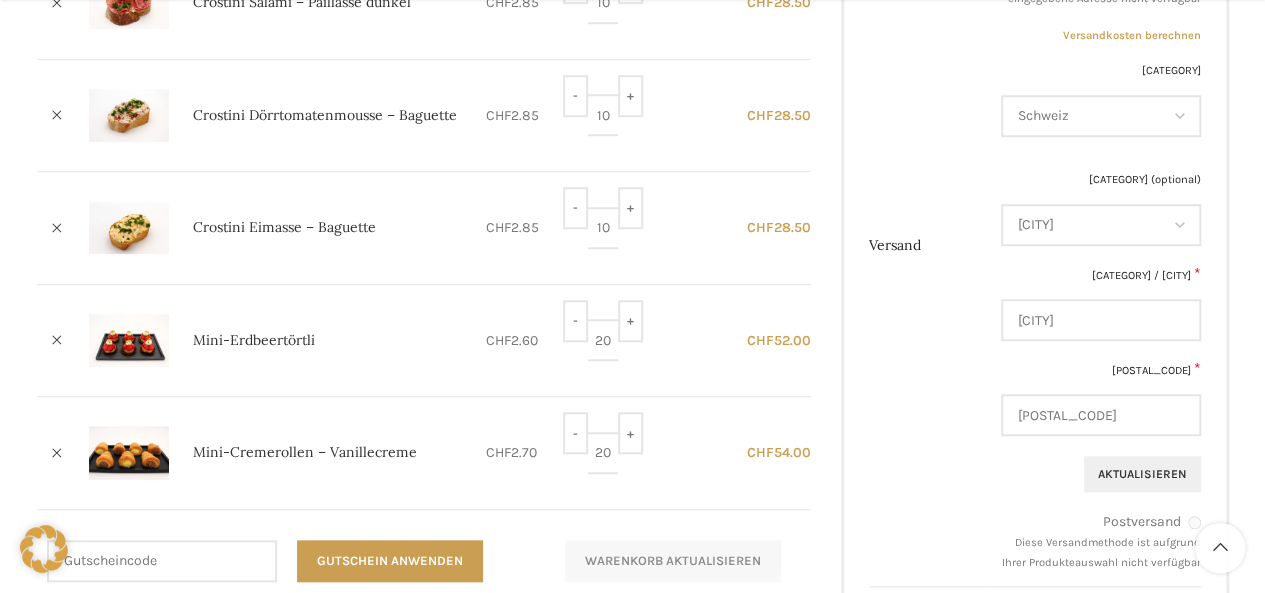 click on "Aktualisieren" at bounding box center (1142, 474) 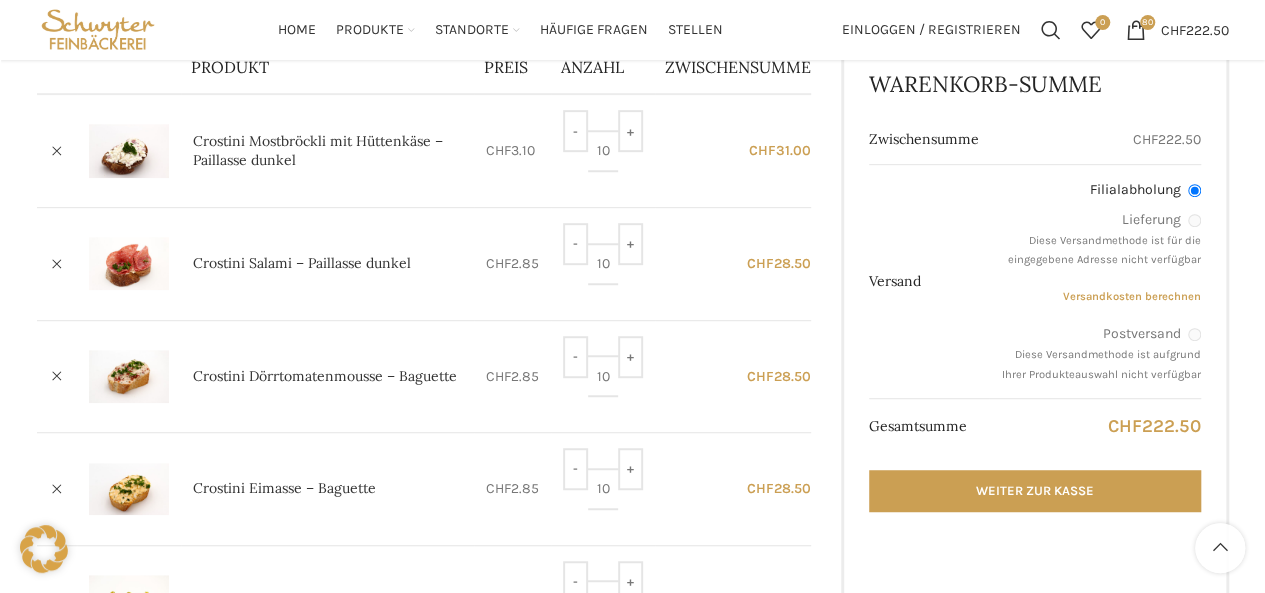 scroll, scrollTop: 436, scrollLeft: 0, axis: vertical 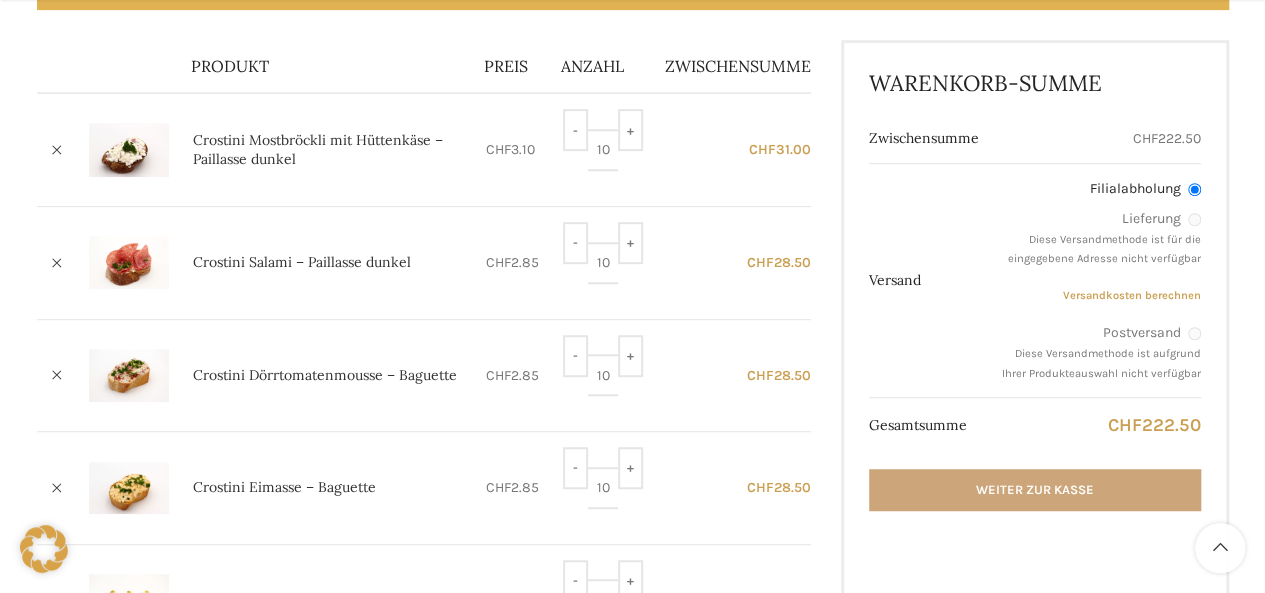 click on "Weiter zur Kasse" at bounding box center [1034, 490] 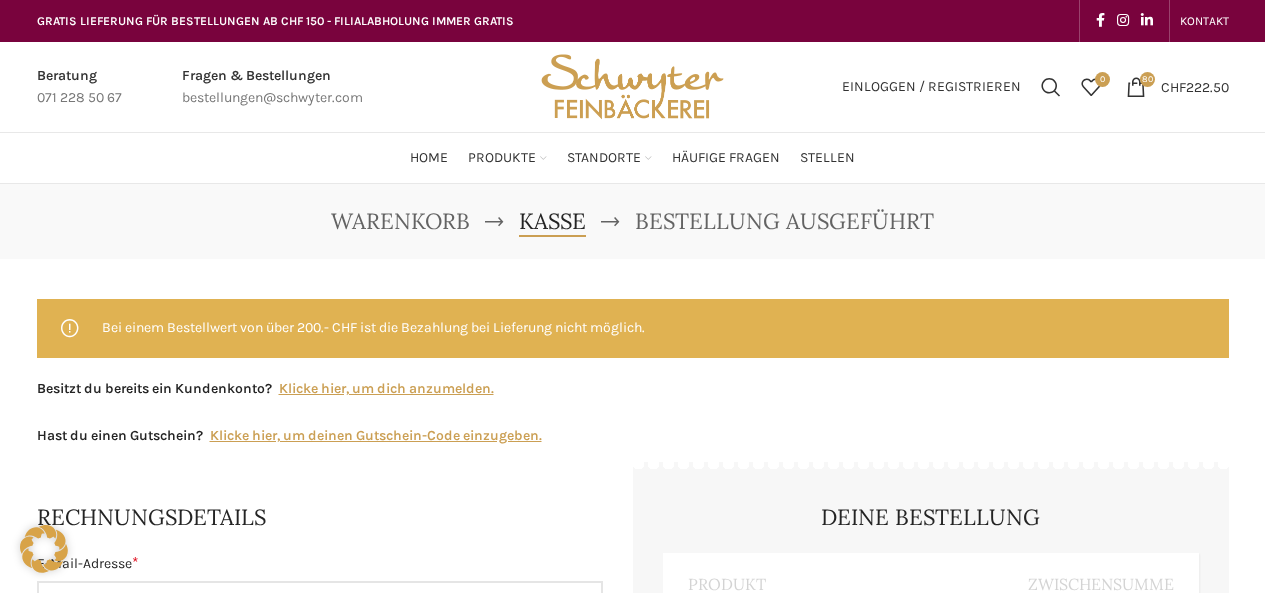 select on "SG" 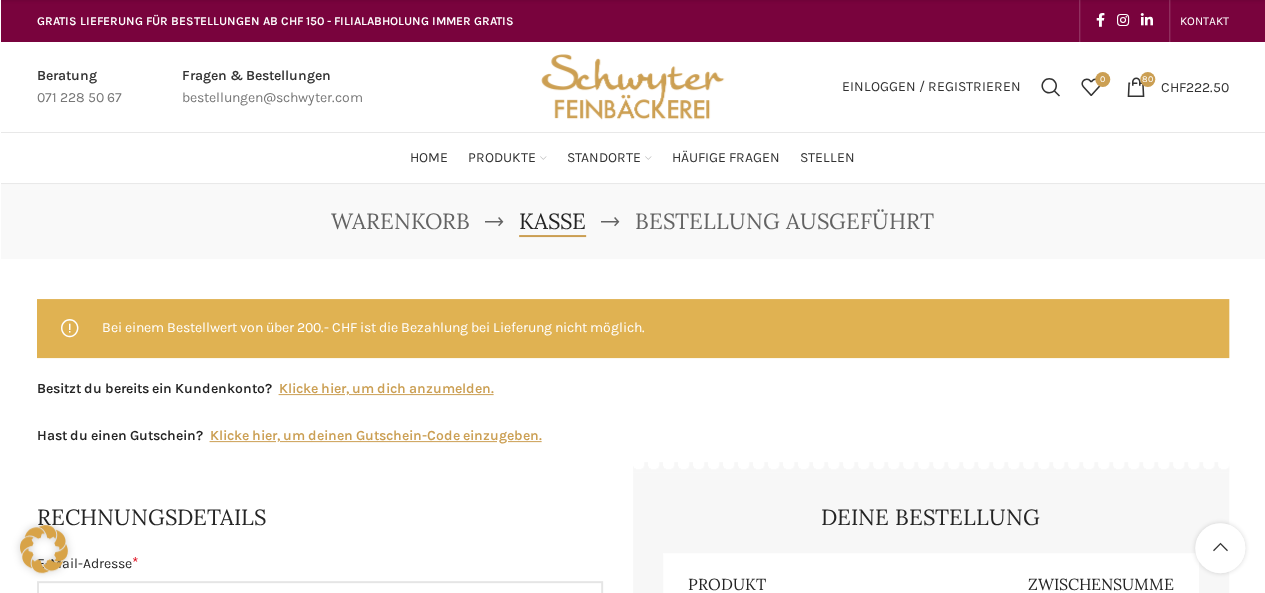 scroll, scrollTop: 311, scrollLeft: 0, axis: vertical 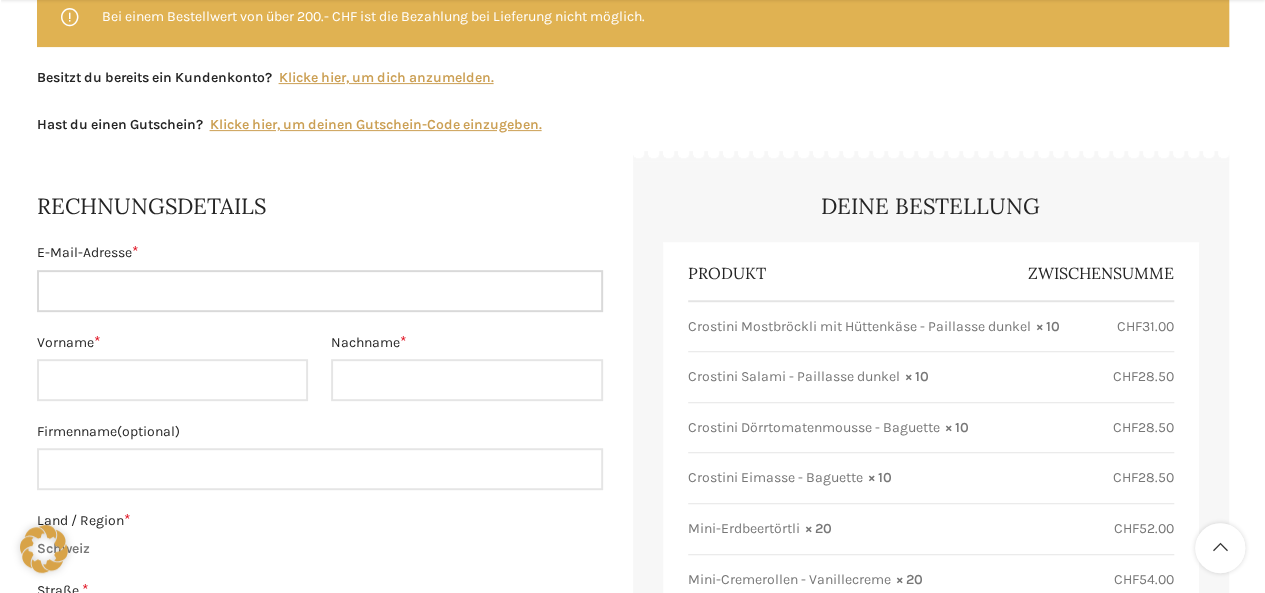 click on "E-Mail-Adresse  *" at bounding box center [320, 291] 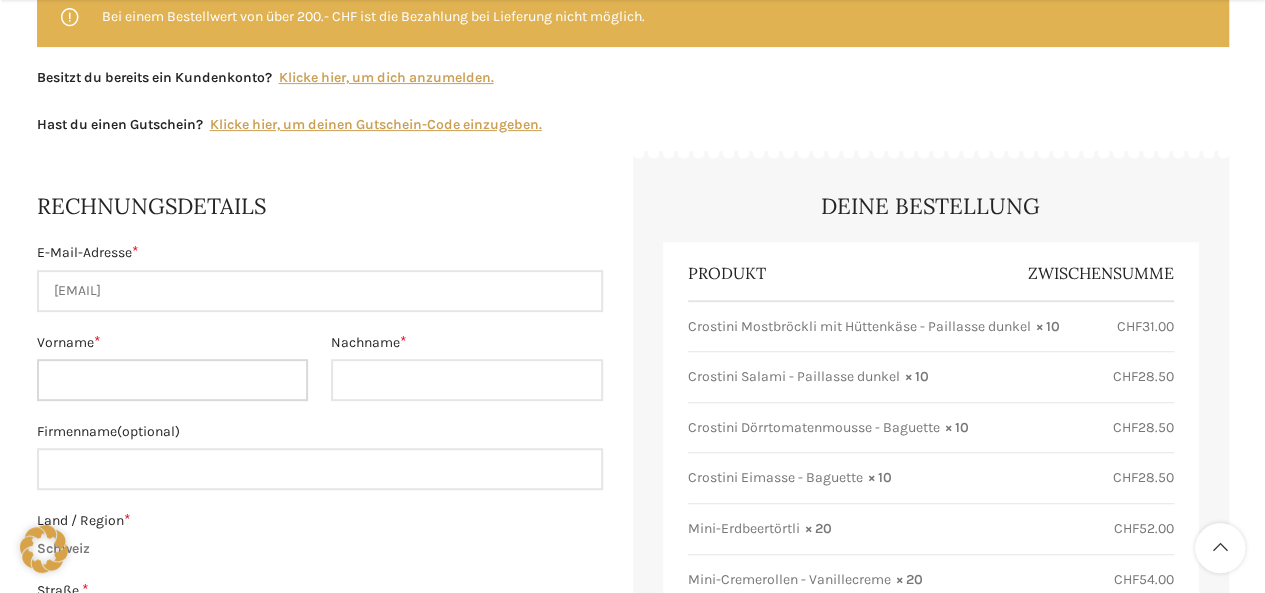 type on "[FIRST]" 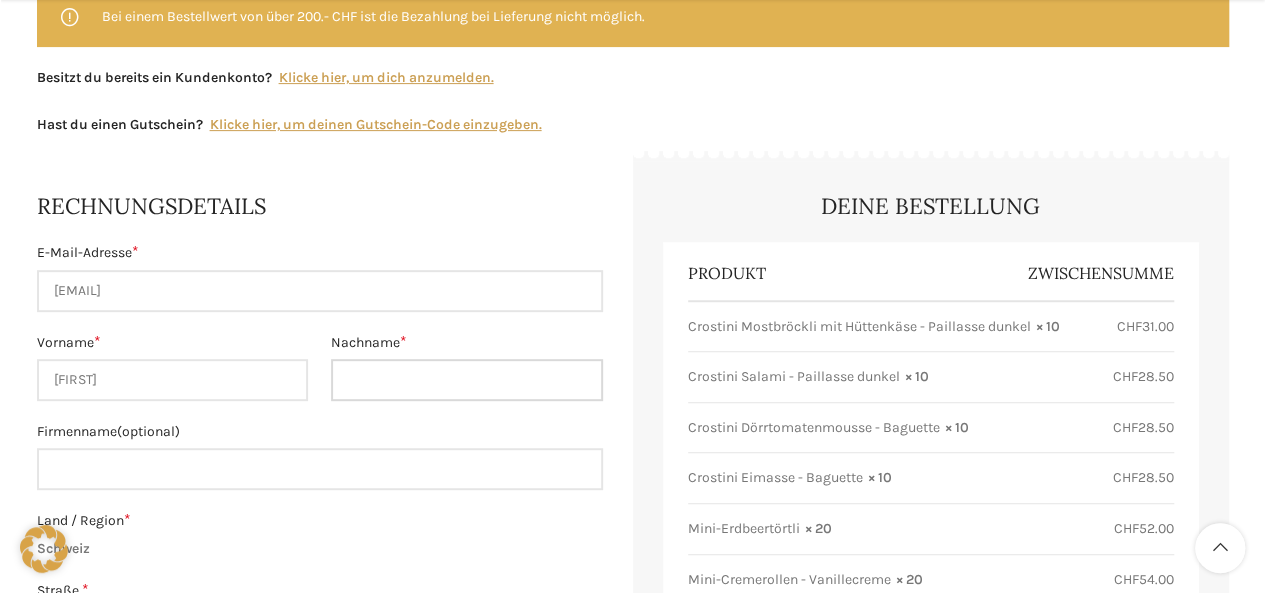 type on "[LAST]" 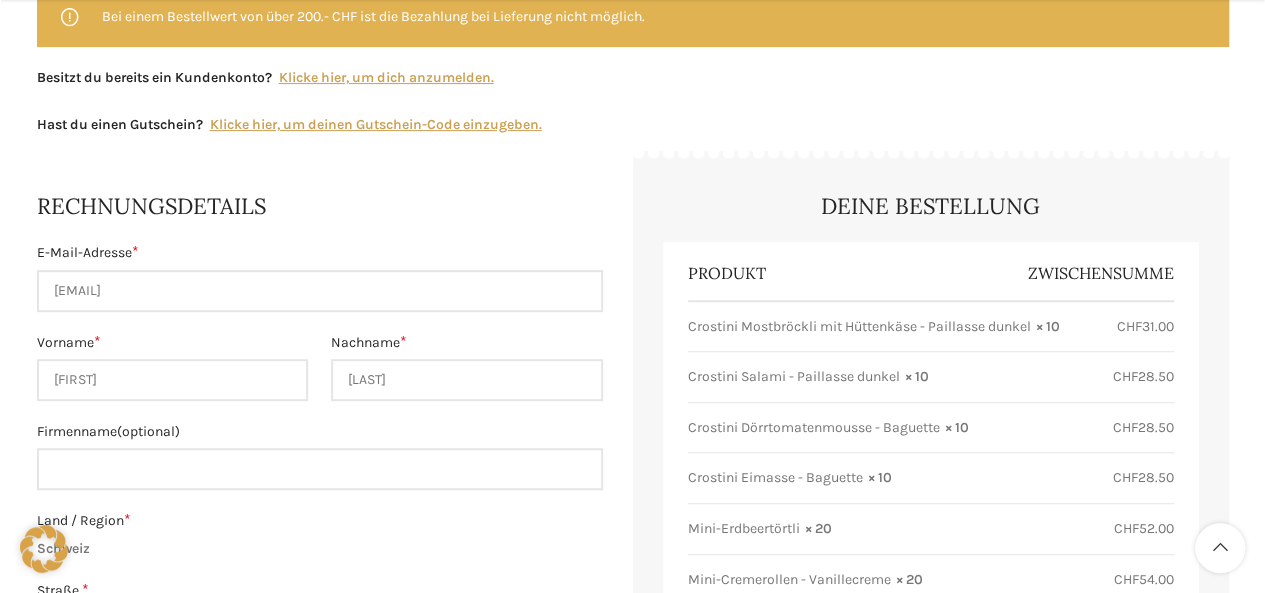 type on "[STREET]" 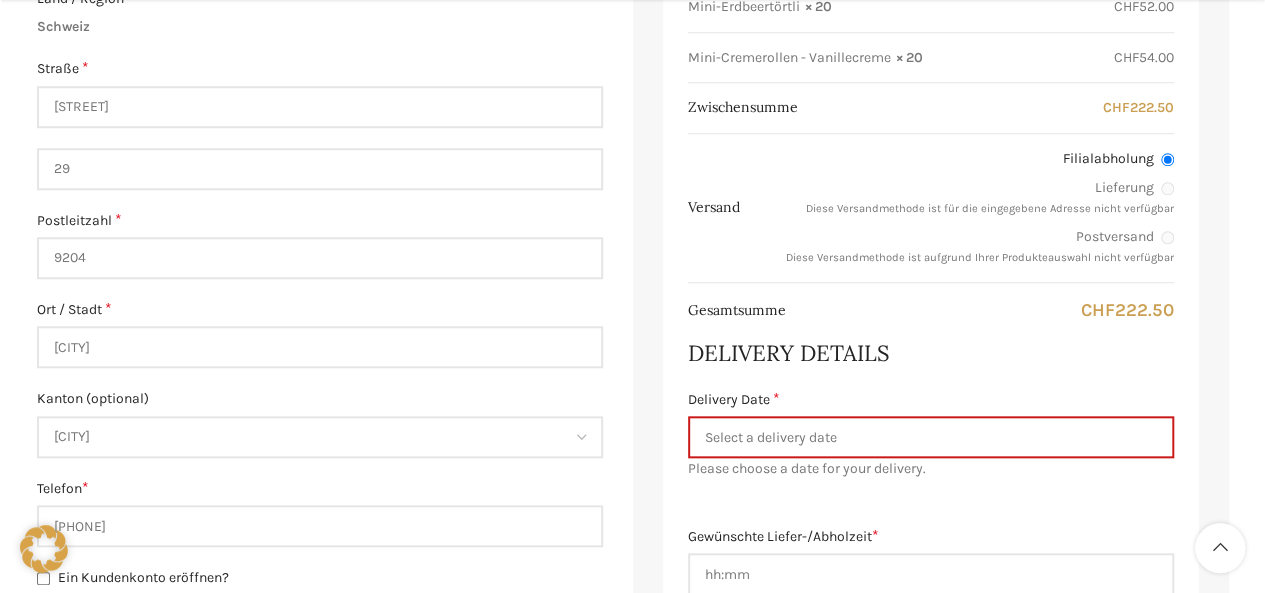 scroll, scrollTop: 854, scrollLeft: 0, axis: vertical 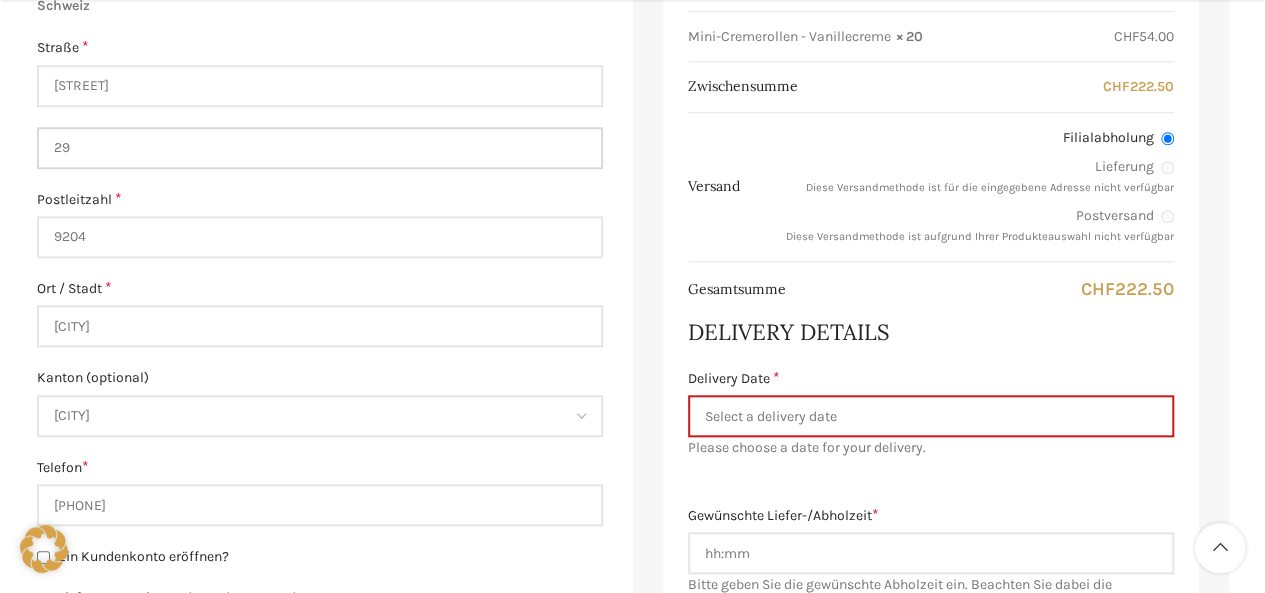 click on "29" at bounding box center (320, 148) 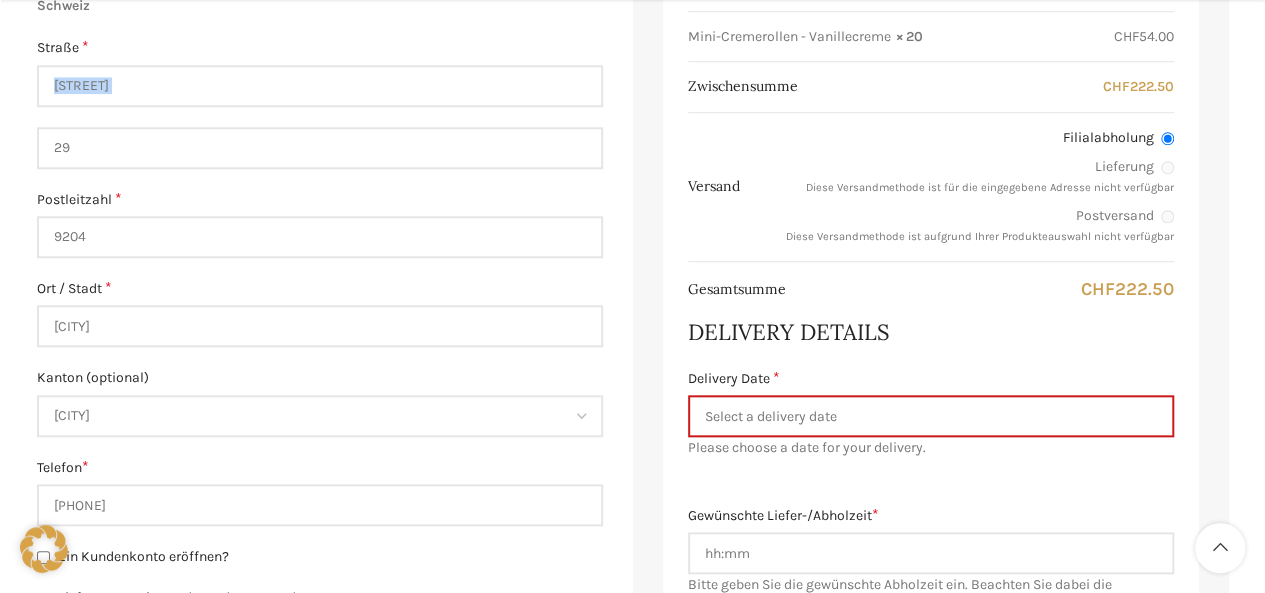 drag, startPoint x: 288, startPoint y: 108, endPoint x: 290, endPoint y: 87, distance: 21.095022 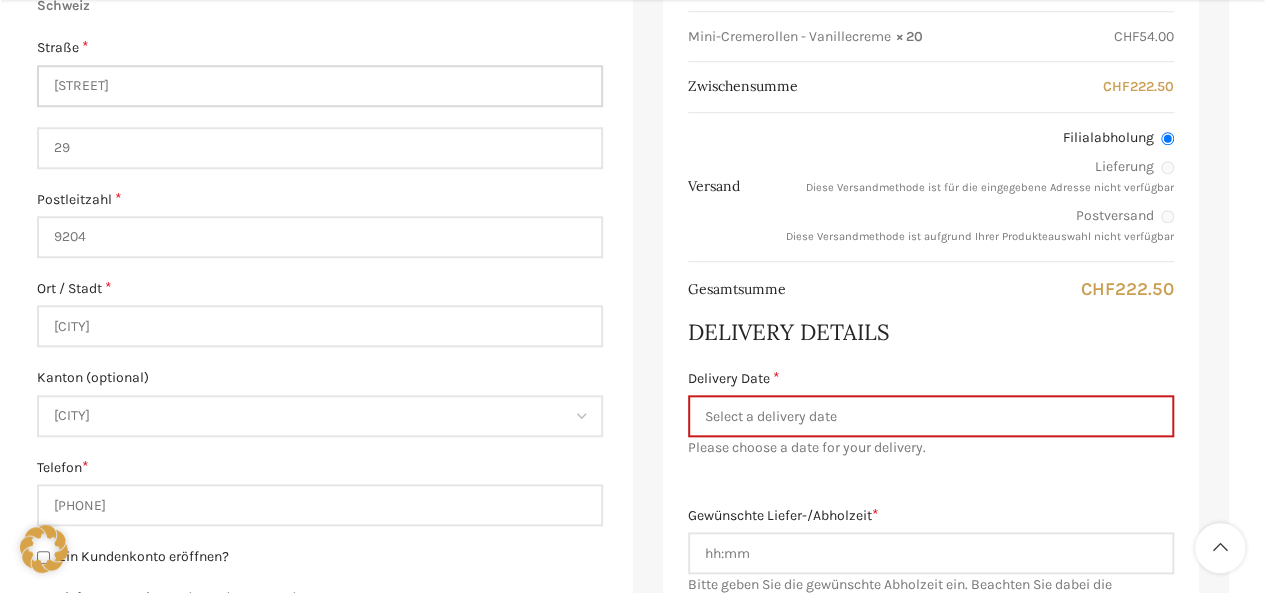 click on "Arneggerstrasse" at bounding box center (320, 86) 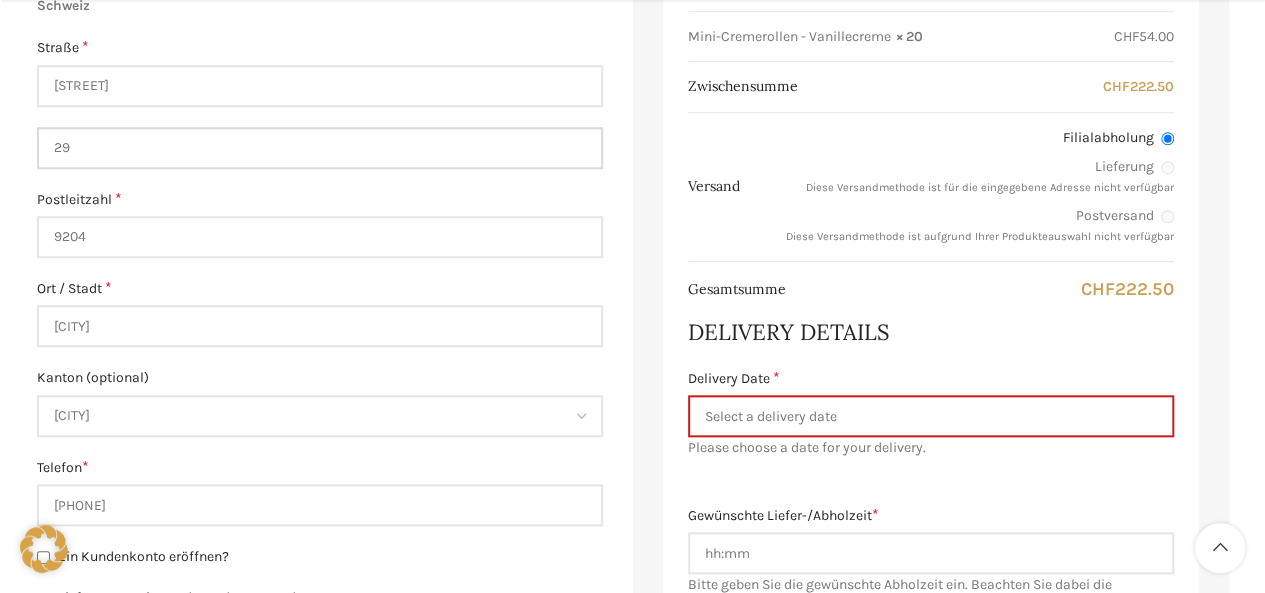 click on "29" at bounding box center [320, 148] 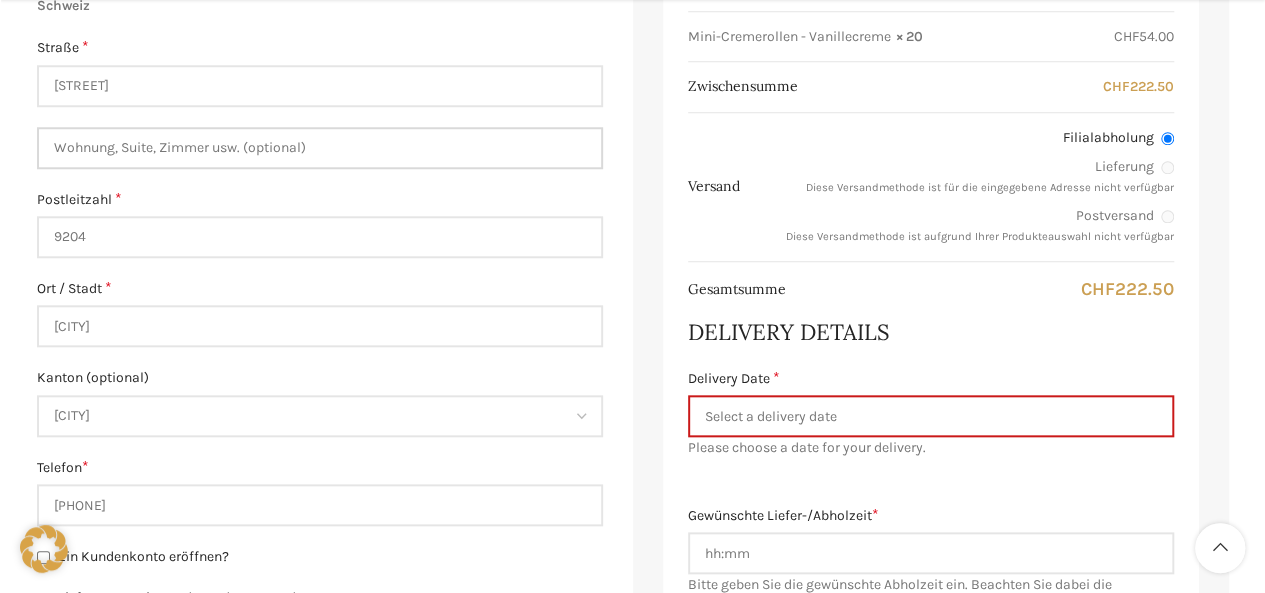 type 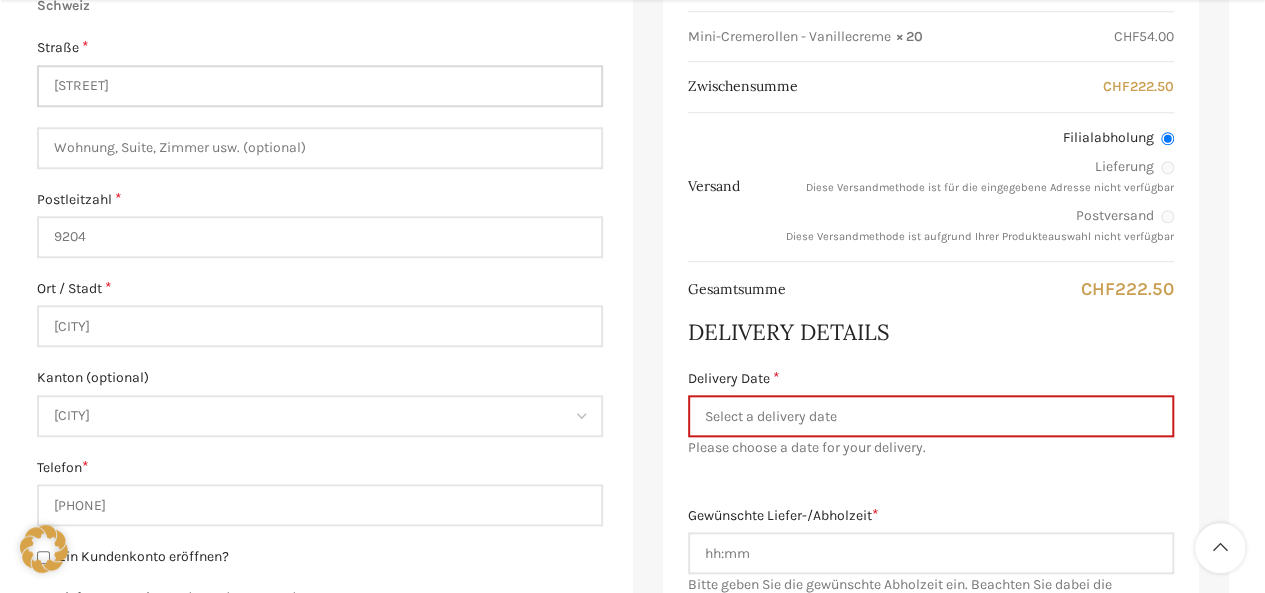 click on "Arneggerstrasse" at bounding box center (320, 86) 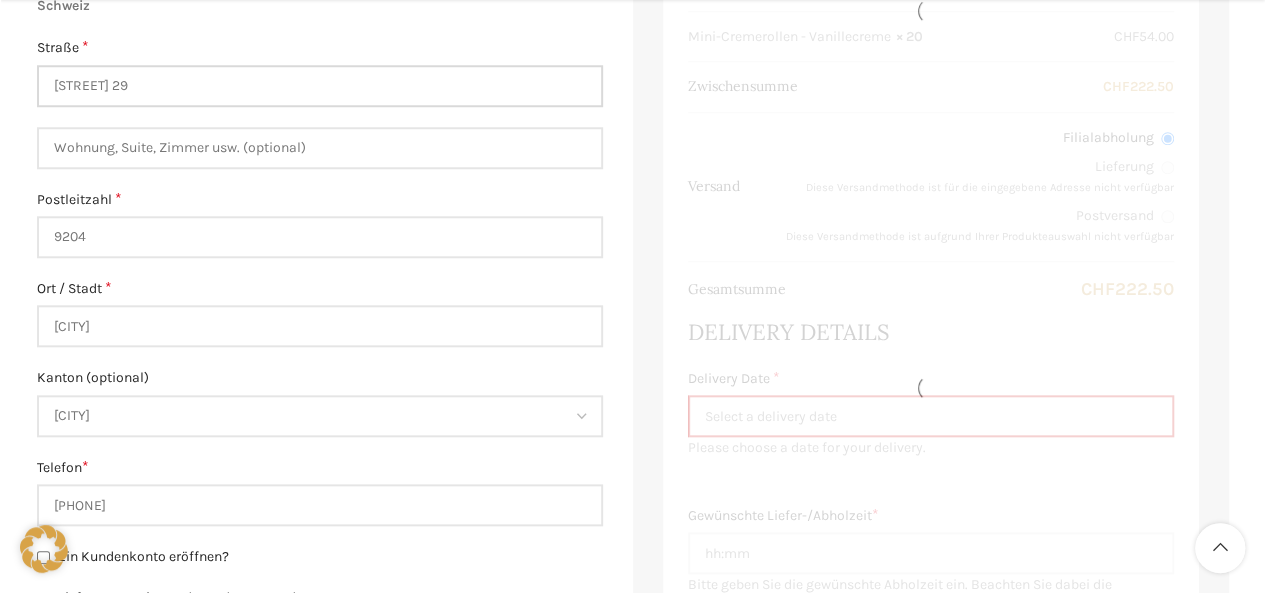 type on "Arneggerstrasse 29" 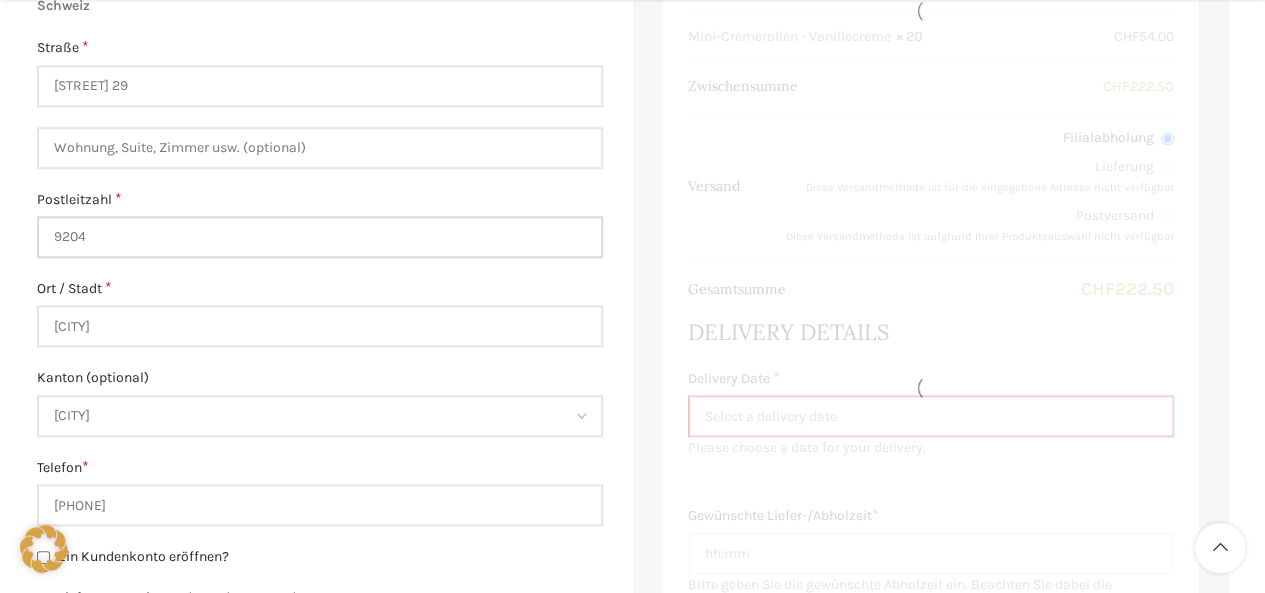click on "9204" at bounding box center [320, 237] 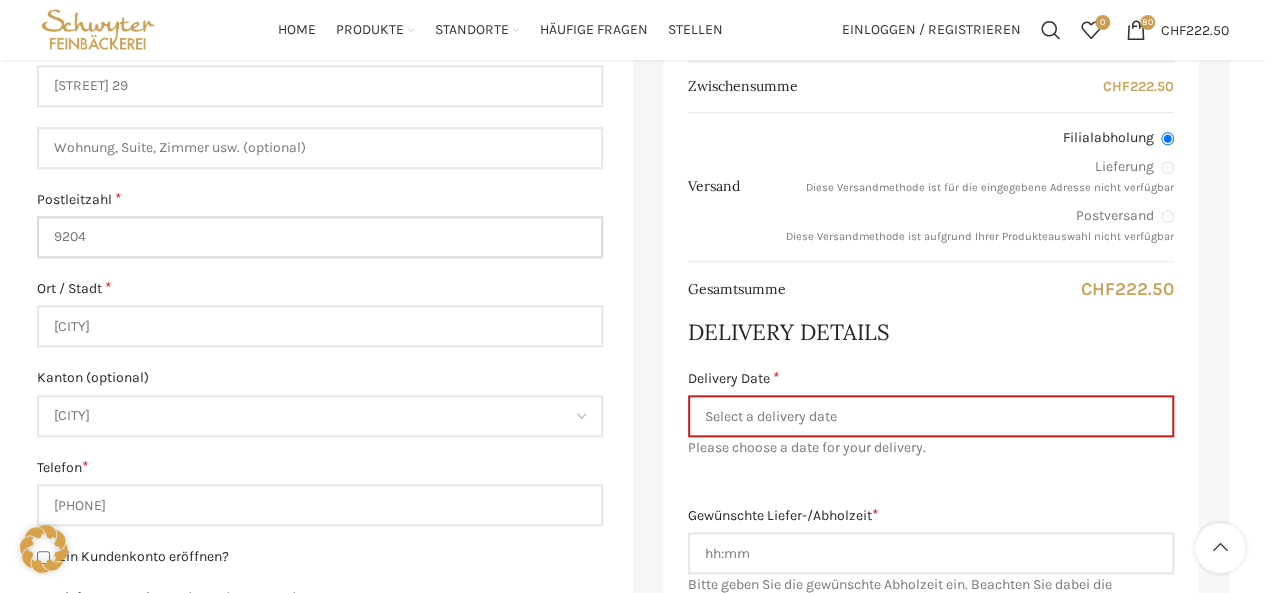 scroll, scrollTop: 826, scrollLeft: 0, axis: vertical 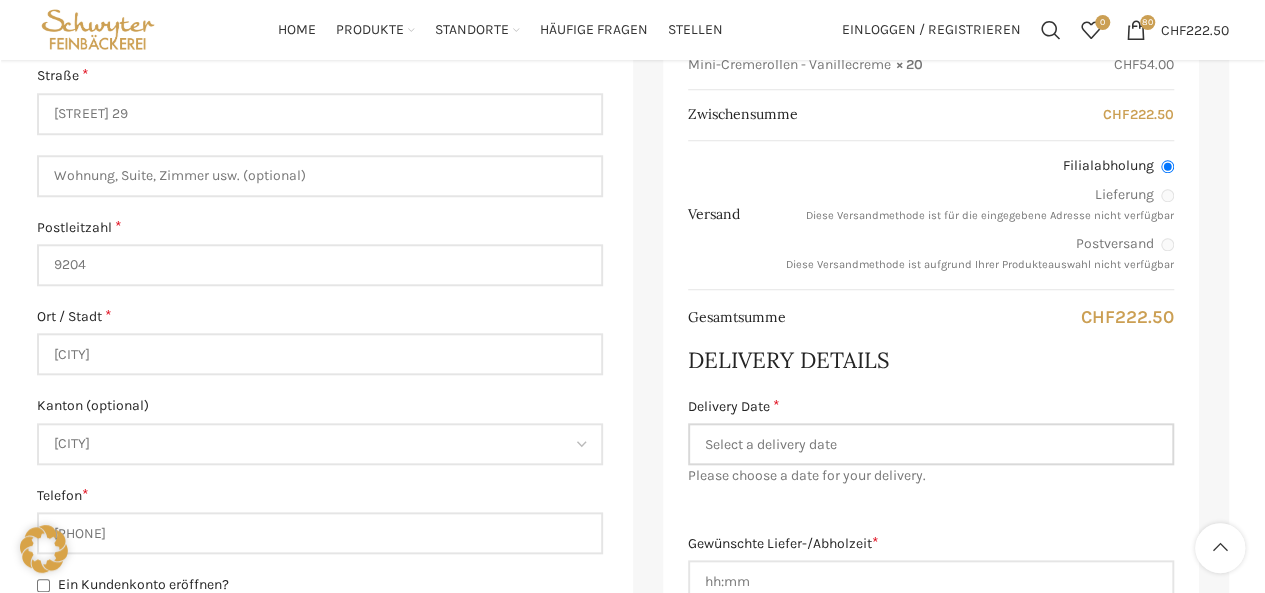 click on "Delivery Date   *" at bounding box center (931, 444) 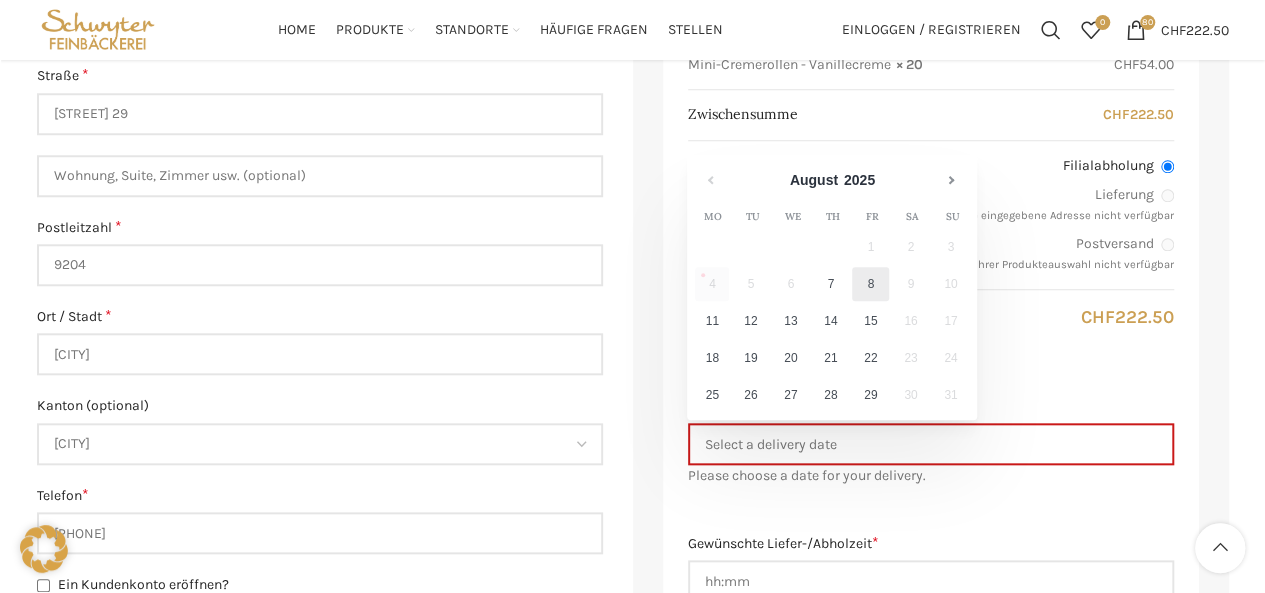 click on "8" at bounding box center (870, 284) 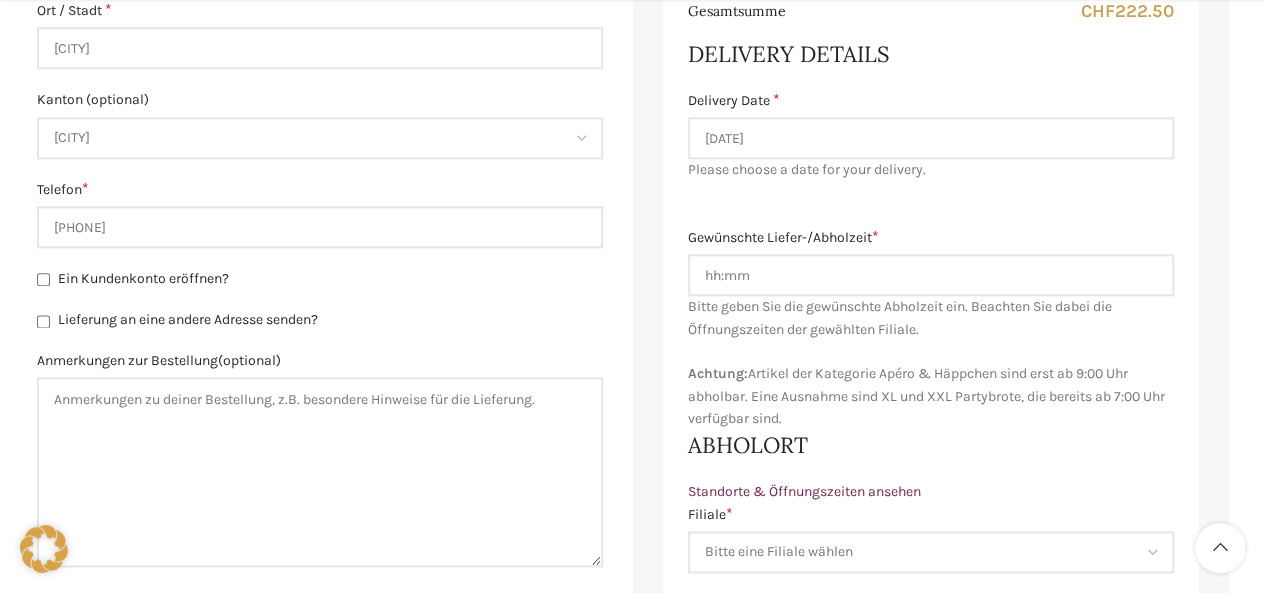 scroll, scrollTop: 1135, scrollLeft: 0, axis: vertical 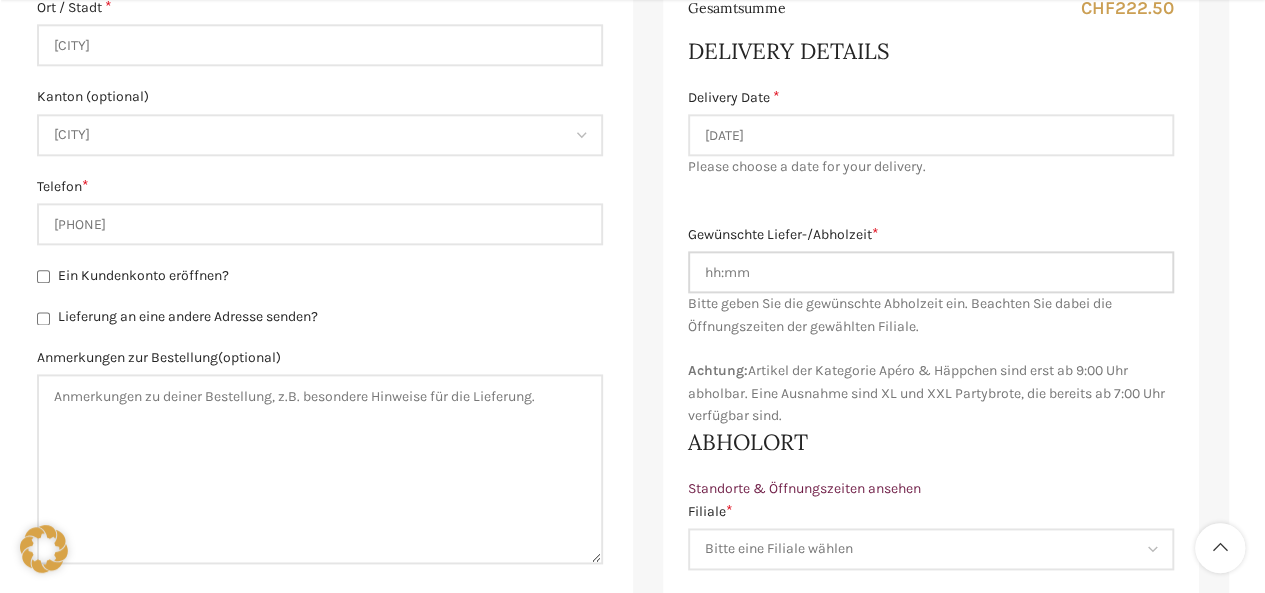click on "Gewünschte Liefer-/Abholzeit  *" at bounding box center (931, 272) 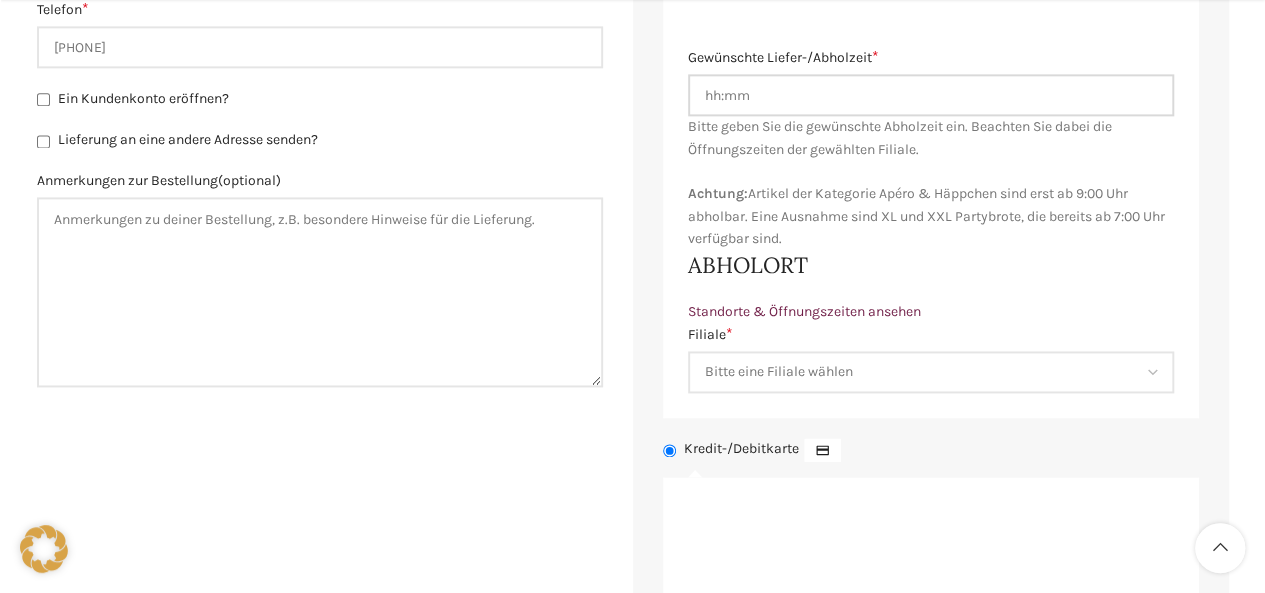 scroll, scrollTop: 1333, scrollLeft: 0, axis: vertical 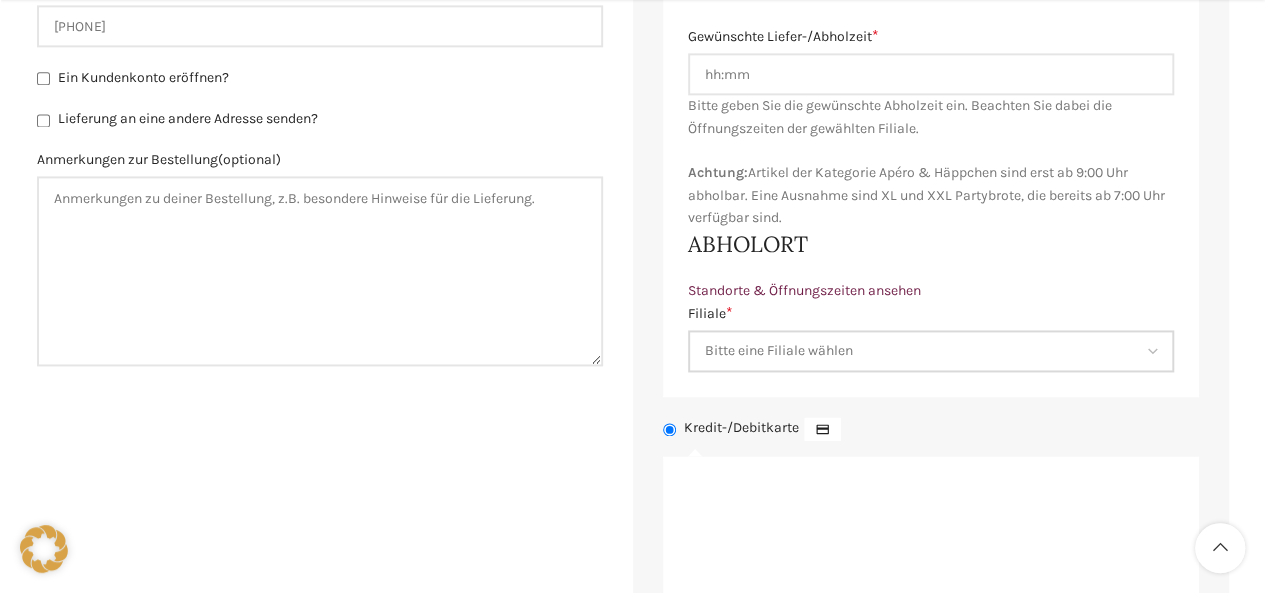 click on "Bitte eine Filiale wählen Backstube Schuppis Neugasse Lindenpark Bahnhof St. Gallen Uni-Beck Rorschacherstrasse / Café Zimmermann Neudorf Zürcherstrasse / Lachen St. Jakob Shopping Arena / Stadion Schoren Riethüsli Rheineck Bahnhof Heiden Au Widnau Eggersriet" at bounding box center [931, 351] 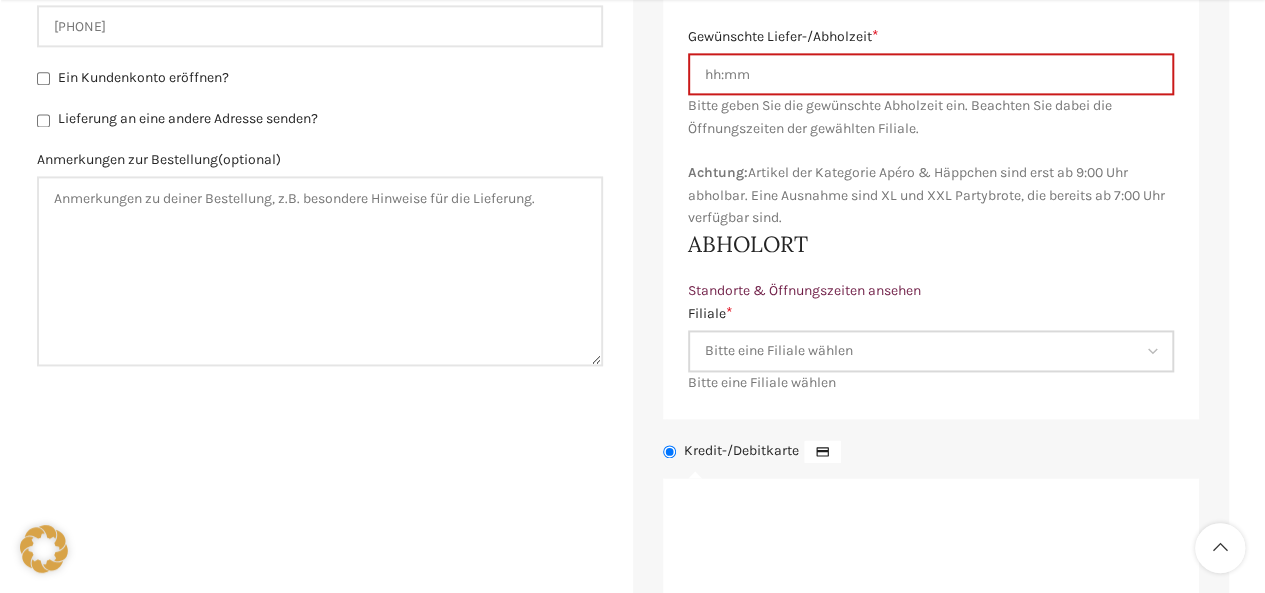 click on "Bitte eine Filiale wählen Backstube Schuppis Neugasse Lindenpark Bahnhof St. Gallen Uni-Beck Rorschacherstrasse / Café Zimmermann Neudorf Zürcherstrasse / Lachen St. Jakob Shopping Arena / Stadion Schoren Riethüsli Rheineck Bahnhof Heiden Au Widnau Eggersriet" at bounding box center (931, 351) 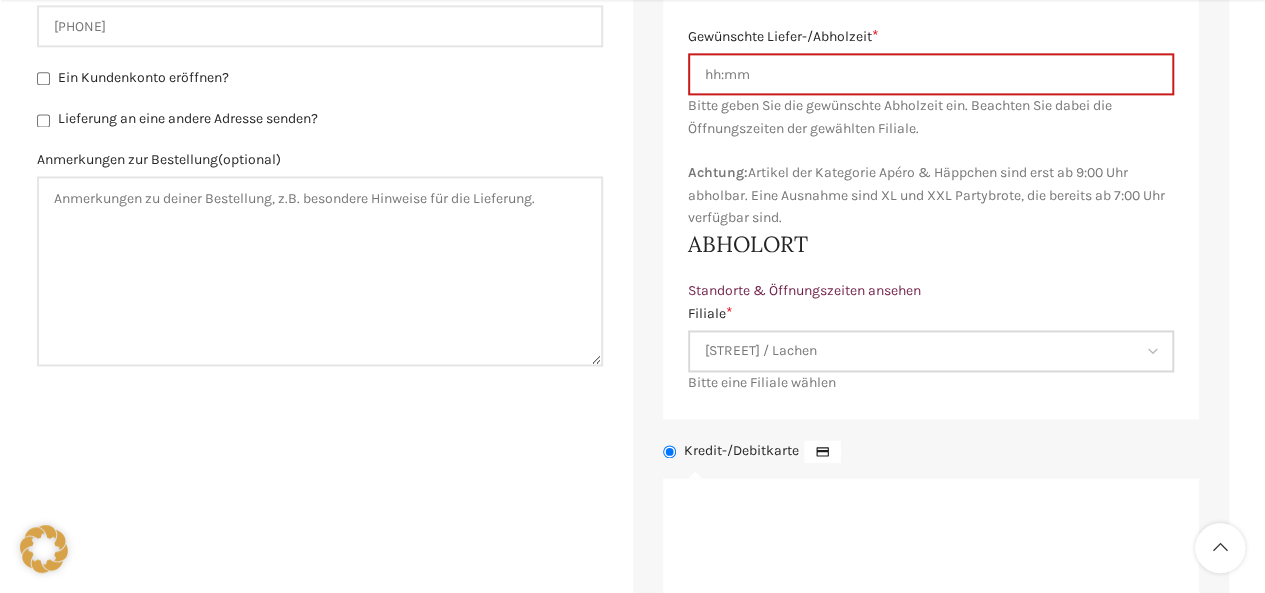 click on "Bitte eine Filiale wählen Backstube Schuppis Neugasse Lindenpark Bahnhof St. Gallen Uni-Beck Rorschacherstrasse / Café Zimmermann Neudorf Zürcherstrasse / Lachen St. Jakob Shopping Arena / Stadion Schoren Riethüsli Rheineck Bahnhof Heiden Au Widnau Eggersriet" at bounding box center (931, 351) 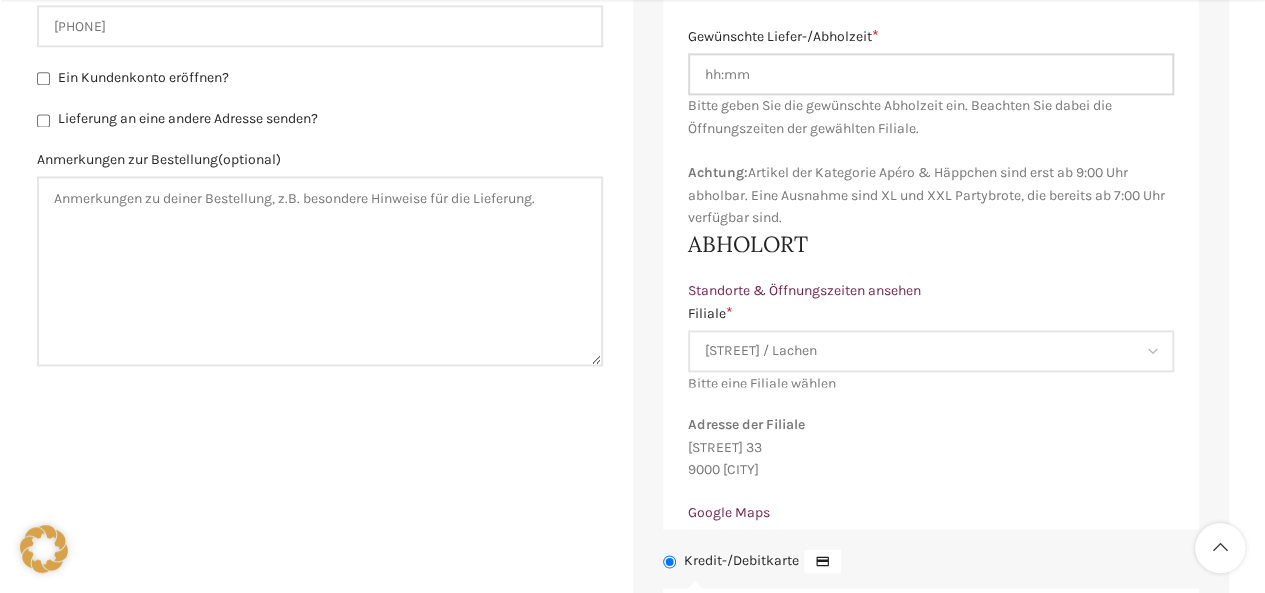 click on "Gewünschte Liefer-/Abholzeit  *" at bounding box center [931, 74] 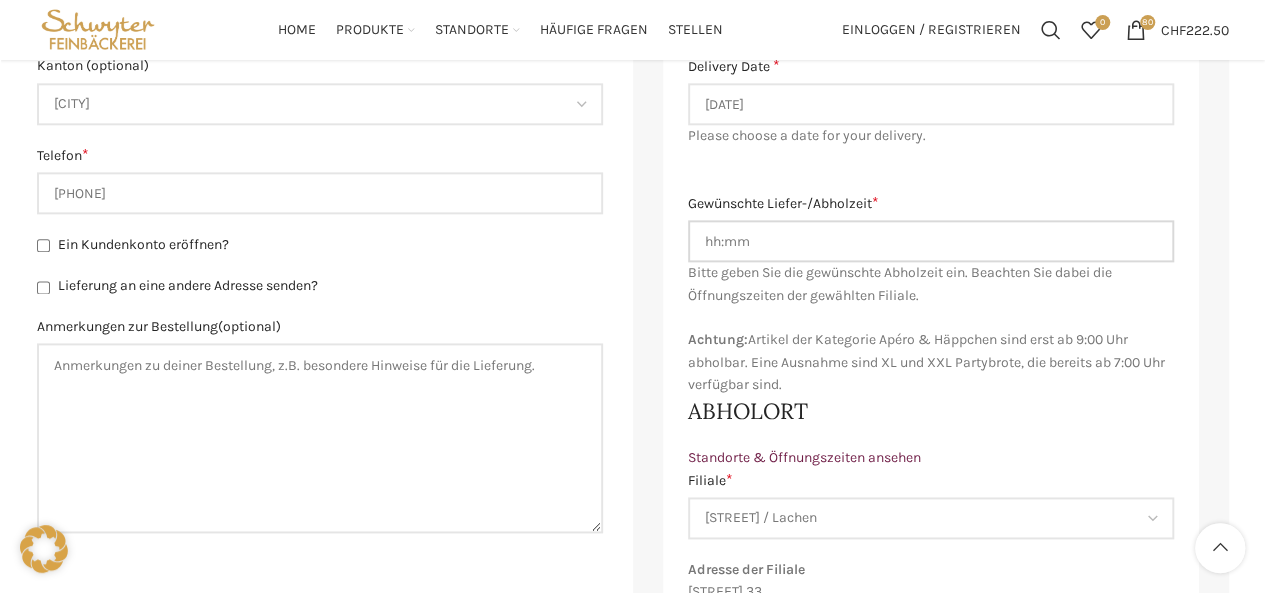 scroll, scrollTop: 1165, scrollLeft: 0, axis: vertical 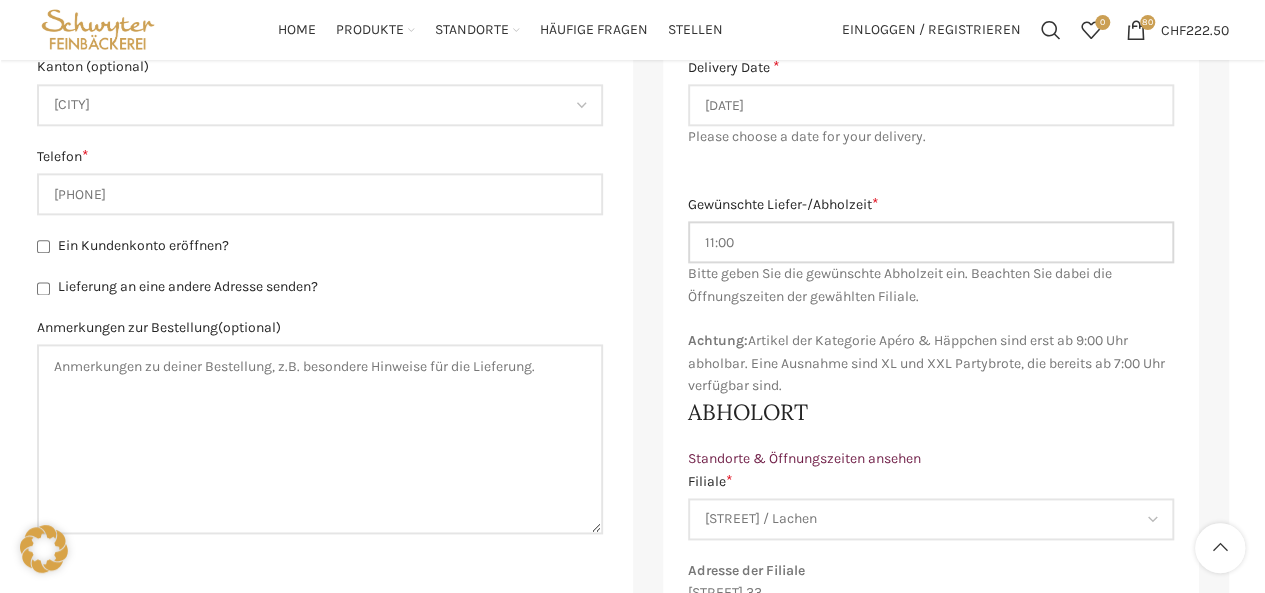 type on "11:00" 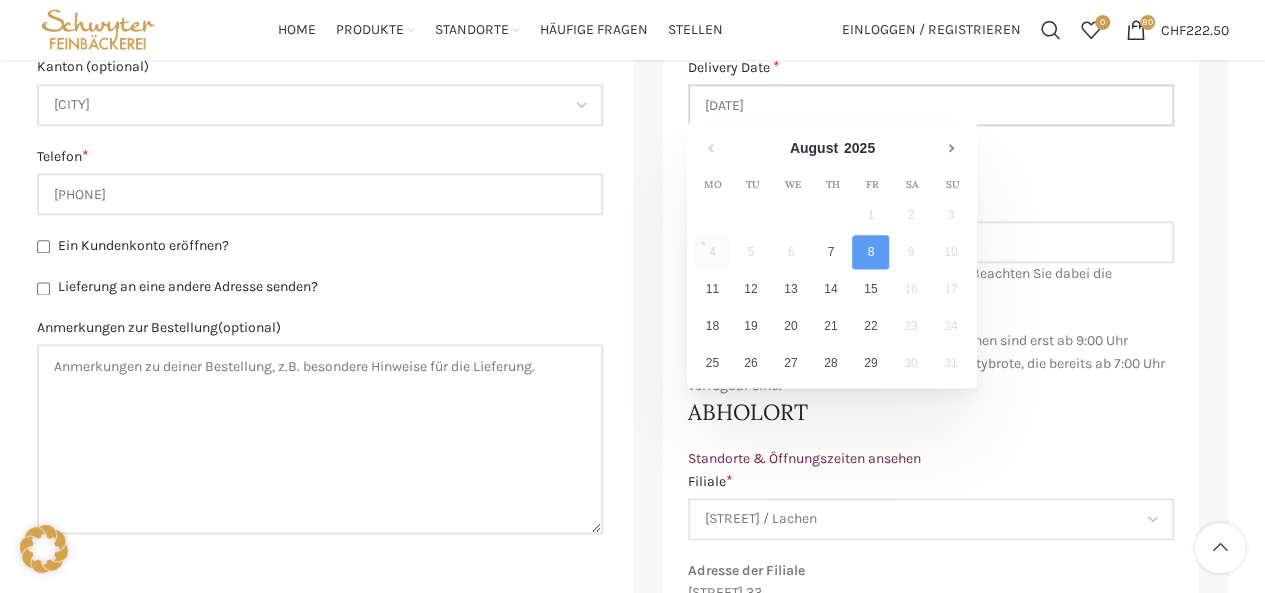 click on "08.08.2025" at bounding box center (931, 105) 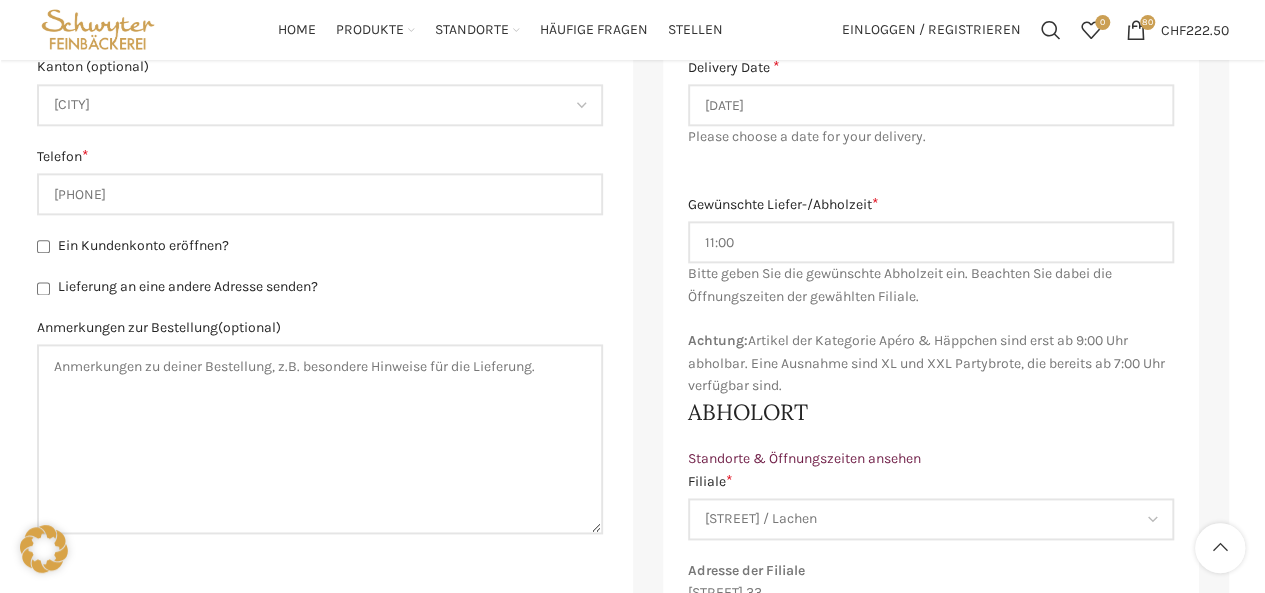 click on "Gewünschte Liefer-/Abholzeit  *" at bounding box center (931, 205) 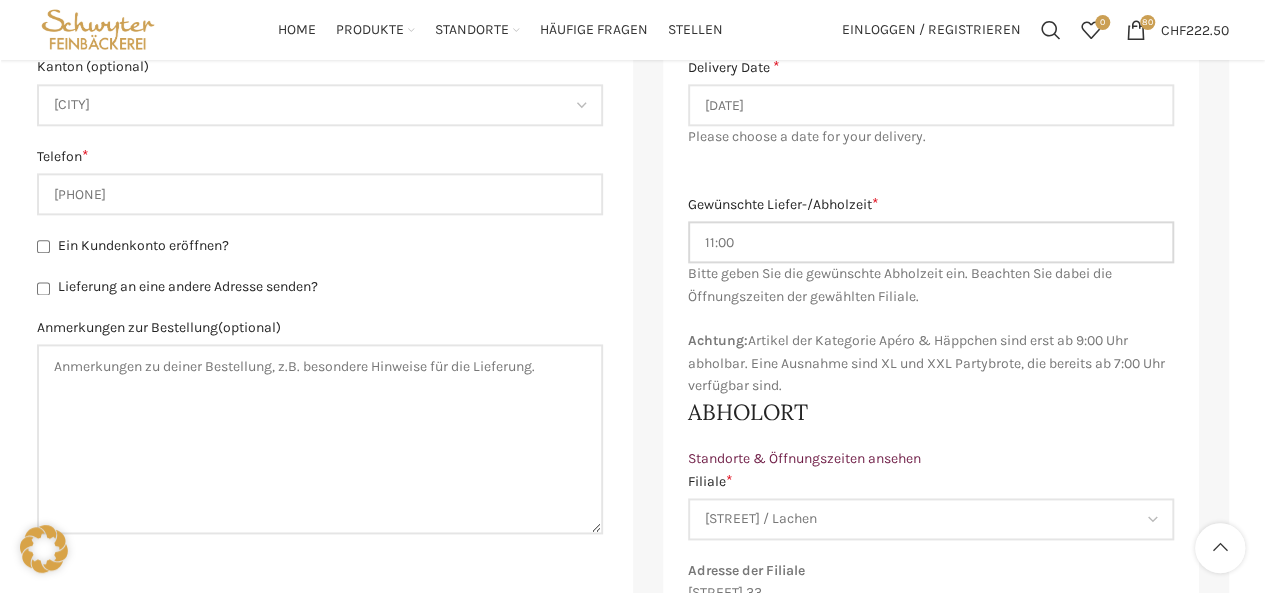 click on "11:00" at bounding box center (931, 242) 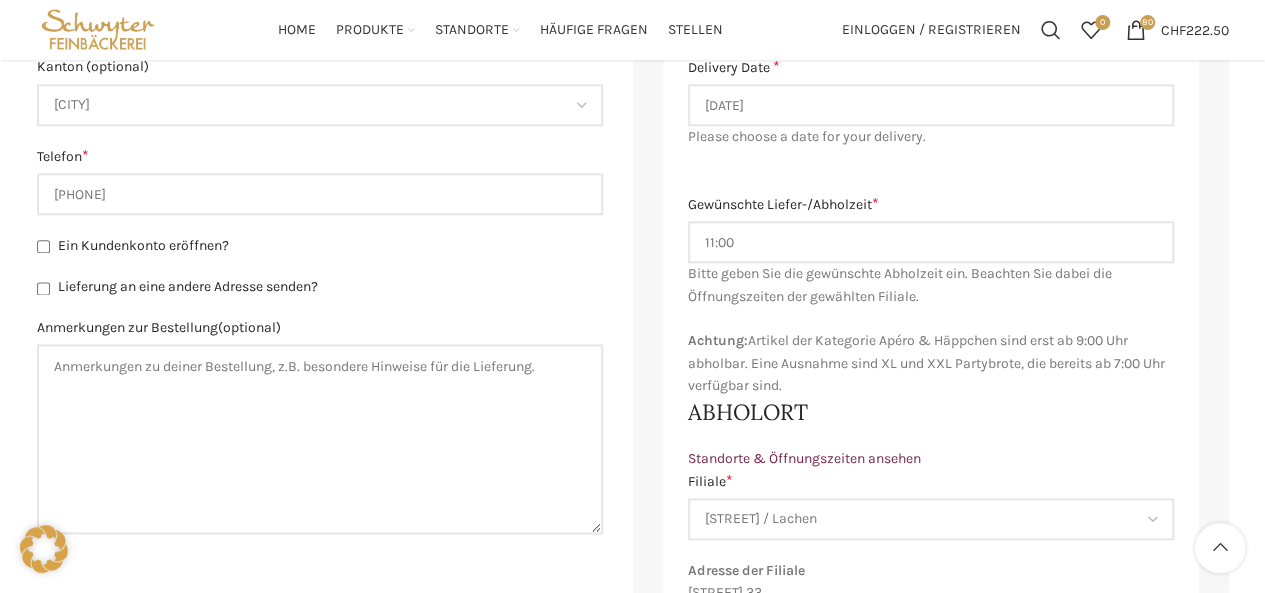click on "Gewünschte Liefer-/Abholzeit  * 11:00 Bitte geben Sie die gewünschte Lieferzeit ein. Die standardmässige Lieferung erfolgt zwischen 06:00-12:00 Uhr. Sollten Sie eine Lieferung ausserhalb dieses Zeitfensters benötigen, können zusätzliche Kosten anfallen. Wir versuchen Ihrem Wunsch nachzukommen, können aber keine Garantie dafür geben.    Achtung:  Artikel der Kategorie Apéro & Häppchen sind erst ab 9:00 Uhr lieferbar. Eine Ausnahme sind XL und XXL Partybrote, die bereits ab 7:00 Uhr verfügbar sind. Bitte geben Sie die gewünschte Abholzeit ein. Beachten Sie dabei die Öffnungszeiten der gewählten Filiale.  Achtung:  Artikel der Kategorie Apéro & Häppchen sind erst ab 9:00 Uhr abholbar. Eine Ausnahme sind XL und XXL Partybrote, die bereits ab 7:00 Uhr verfügbar sind." at bounding box center (931, 296) 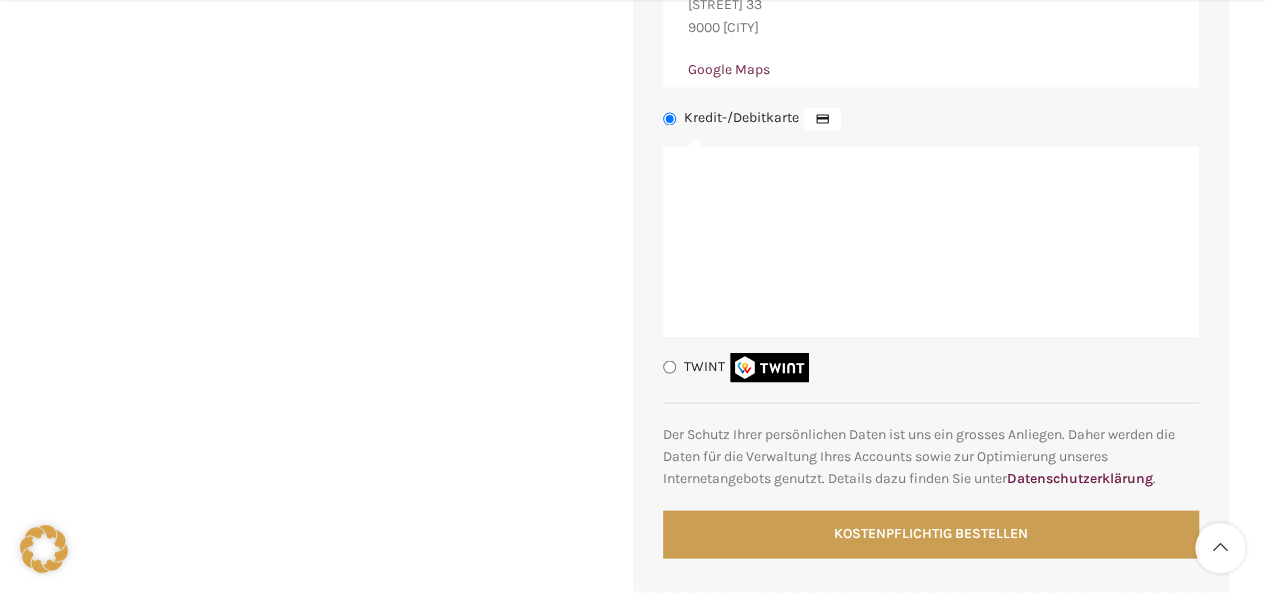 scroll, scrollTop: 1762, scrollLeft: 0, axis: vertical 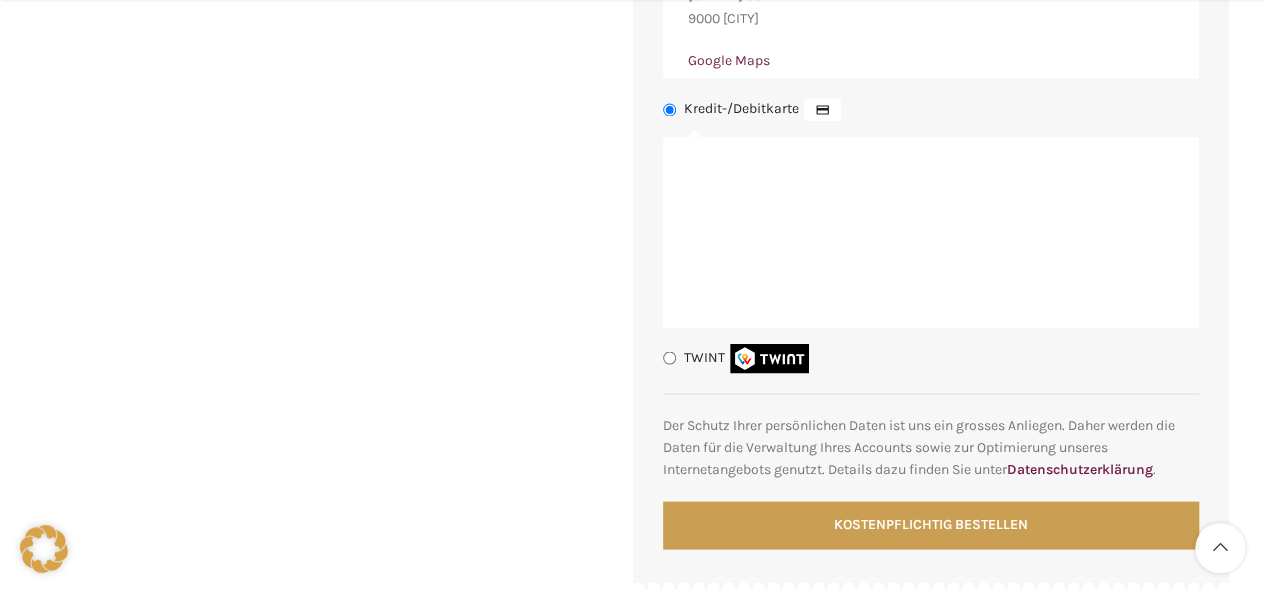 click on "TWINT" at bounding box center (669, 357) 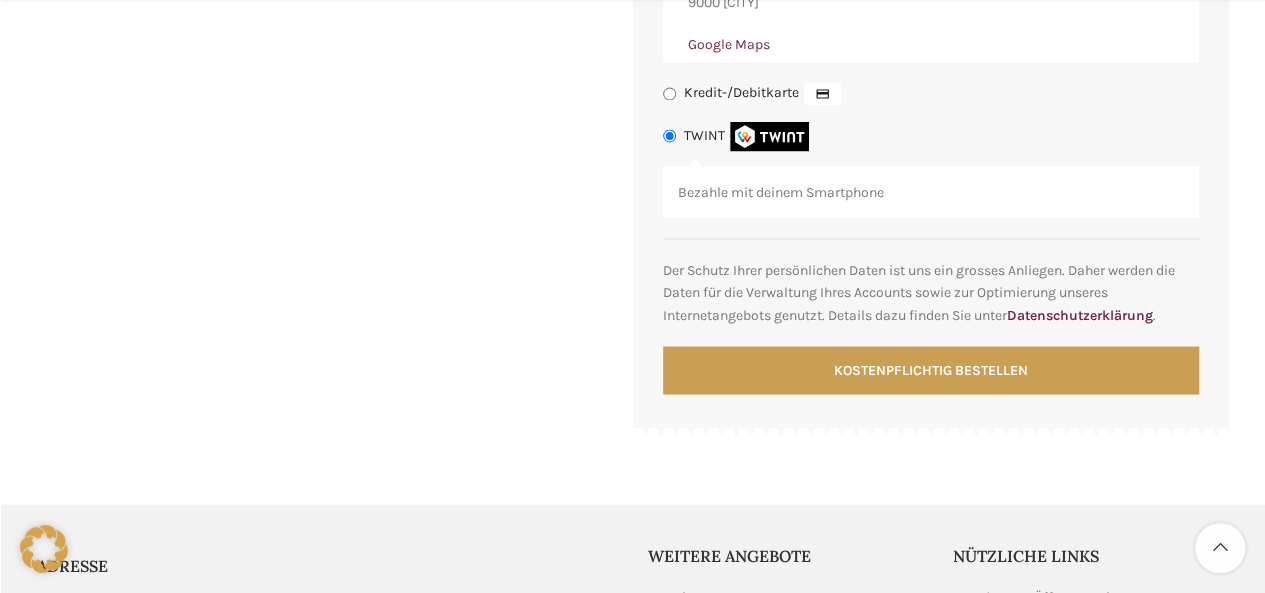 scroll, scrollTop: 1785, scrollLeft: 0, axis: vertical 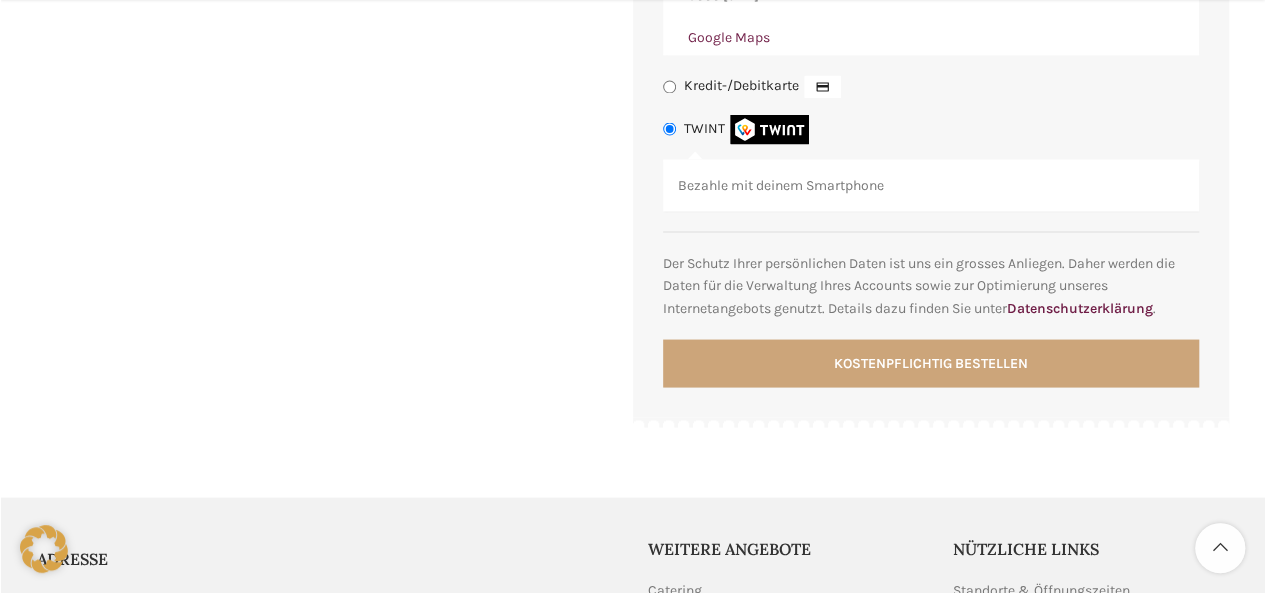 click on "Kostenpflichtig bestellen" at bounding box center [931, 363] 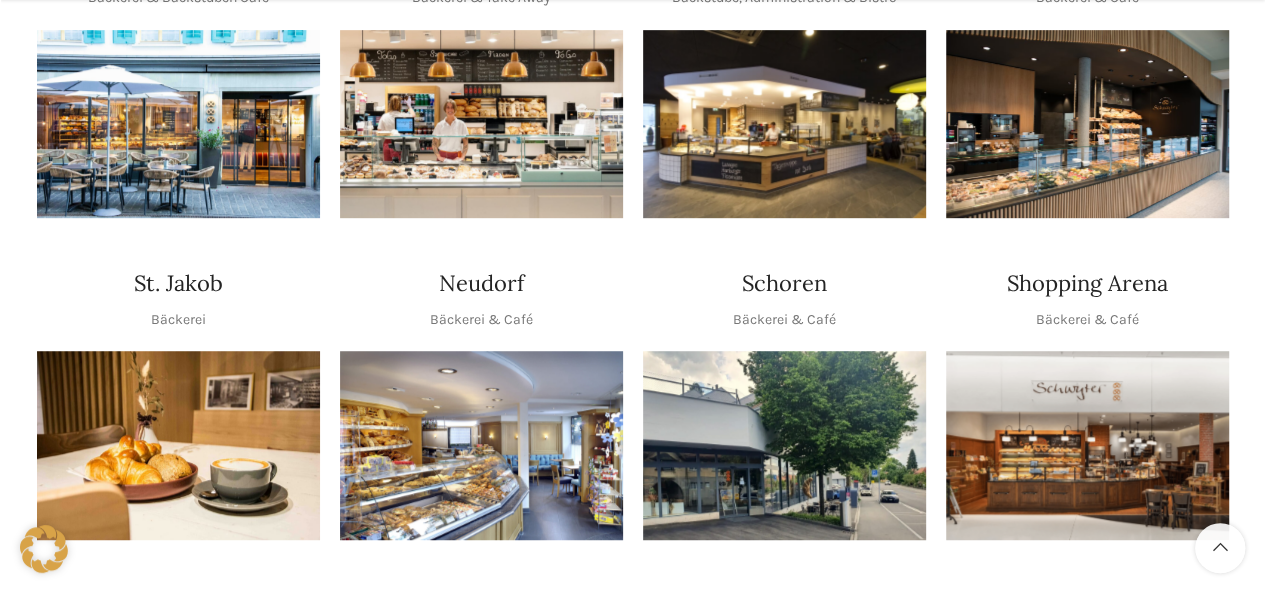 scroll, scrollTop: 547, scrollLeft: 0, axis: vertical 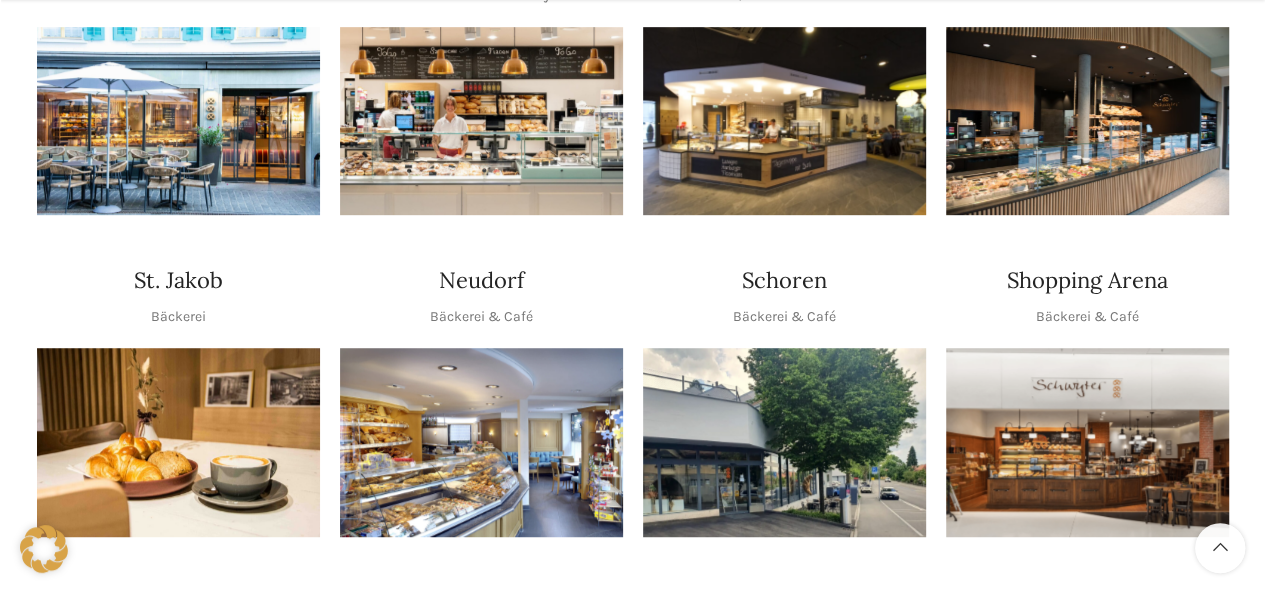 click at bounding box center (784, 442) 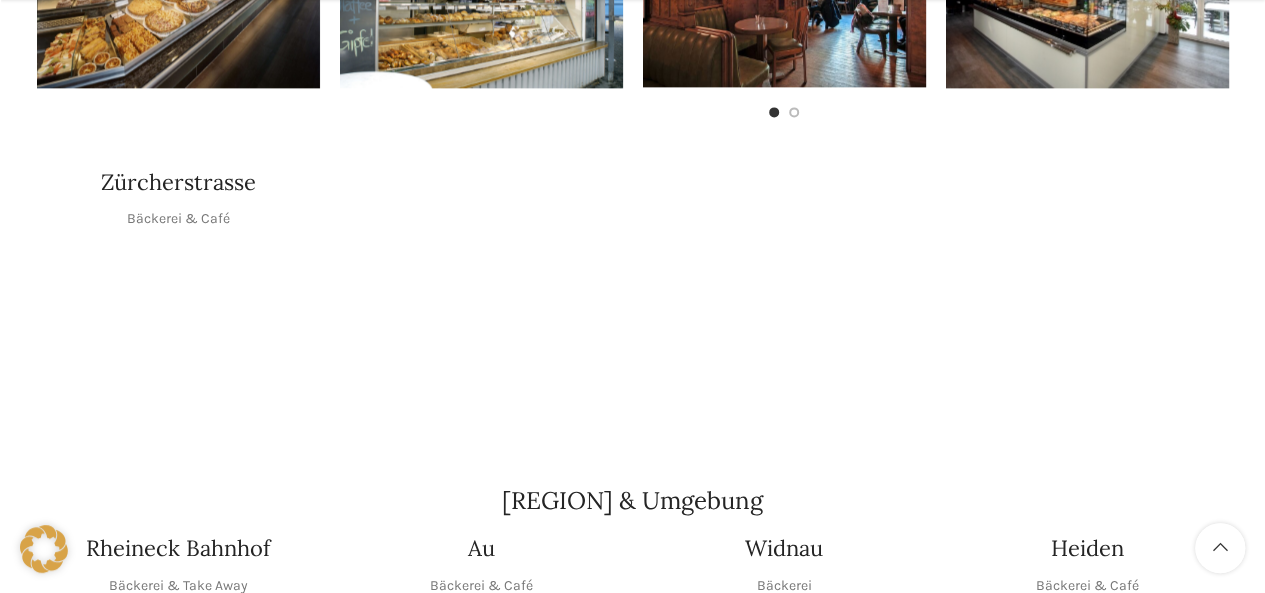 scroll, scrollTop: 1354, scrollLeft: 0, axis: vertical 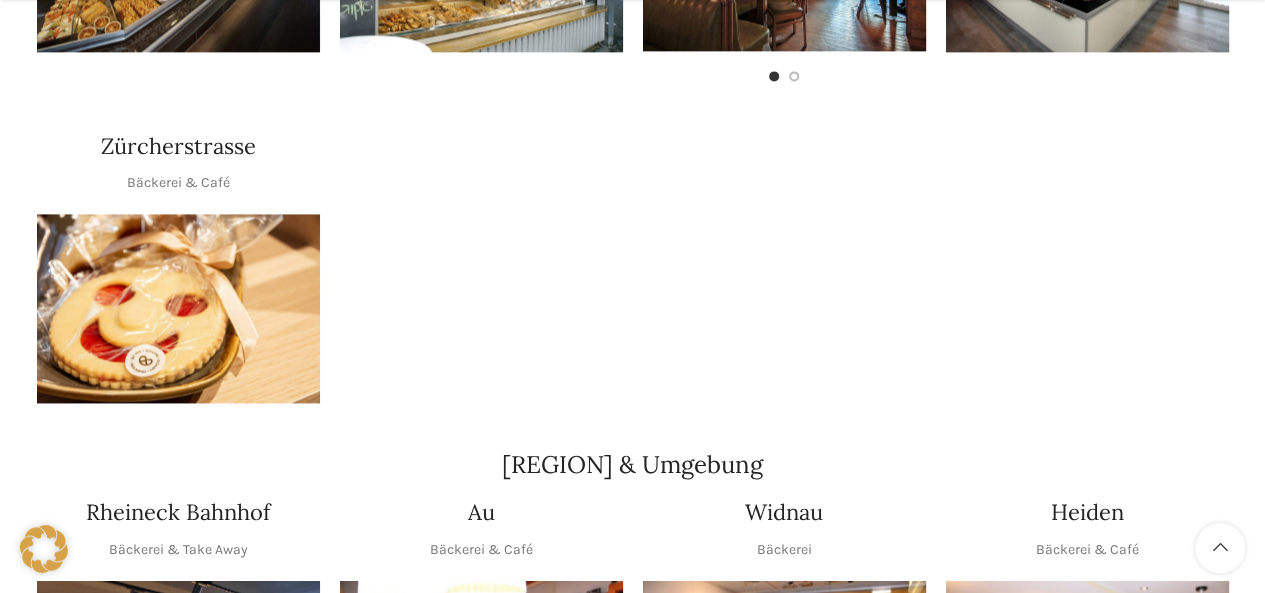 click at bounding box center [178, 308] 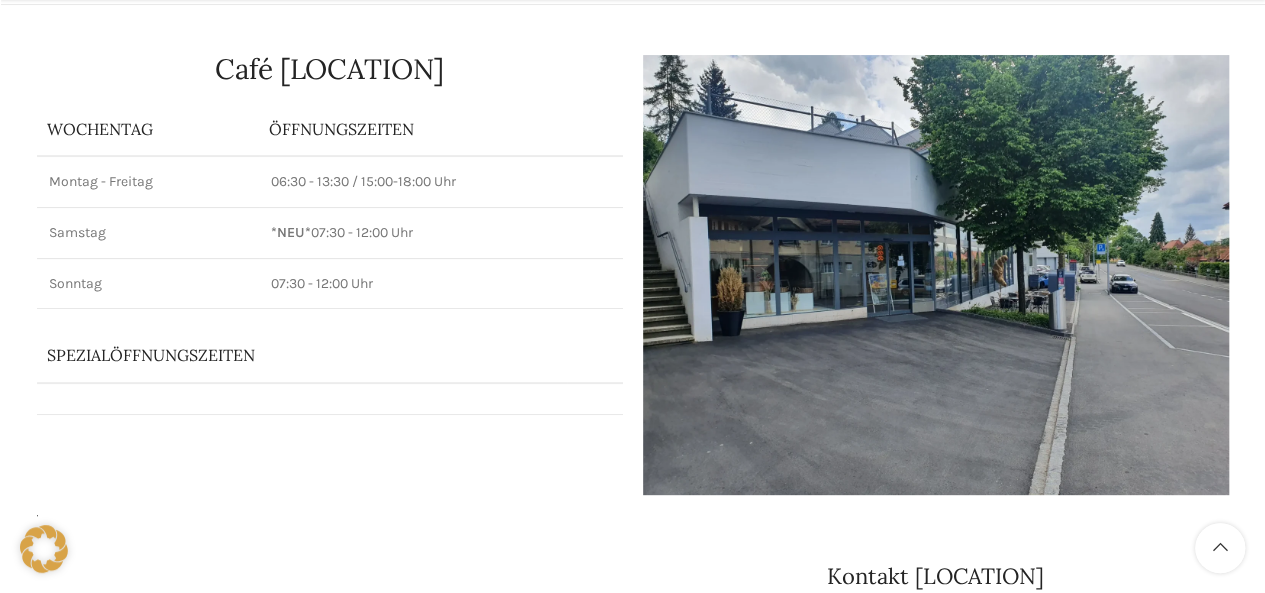 scroll, scrollTop: 211, scrollLeft: 0, axis: vertical 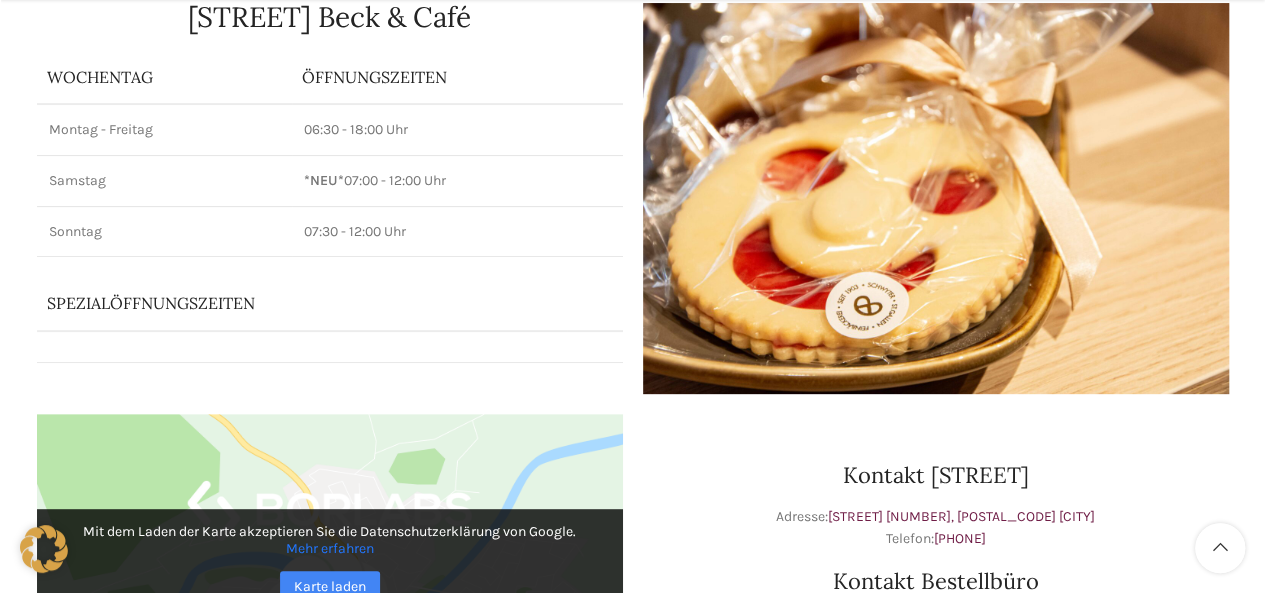 click on "Spezialöffnungszeiten" at bounding box center (302, 303) 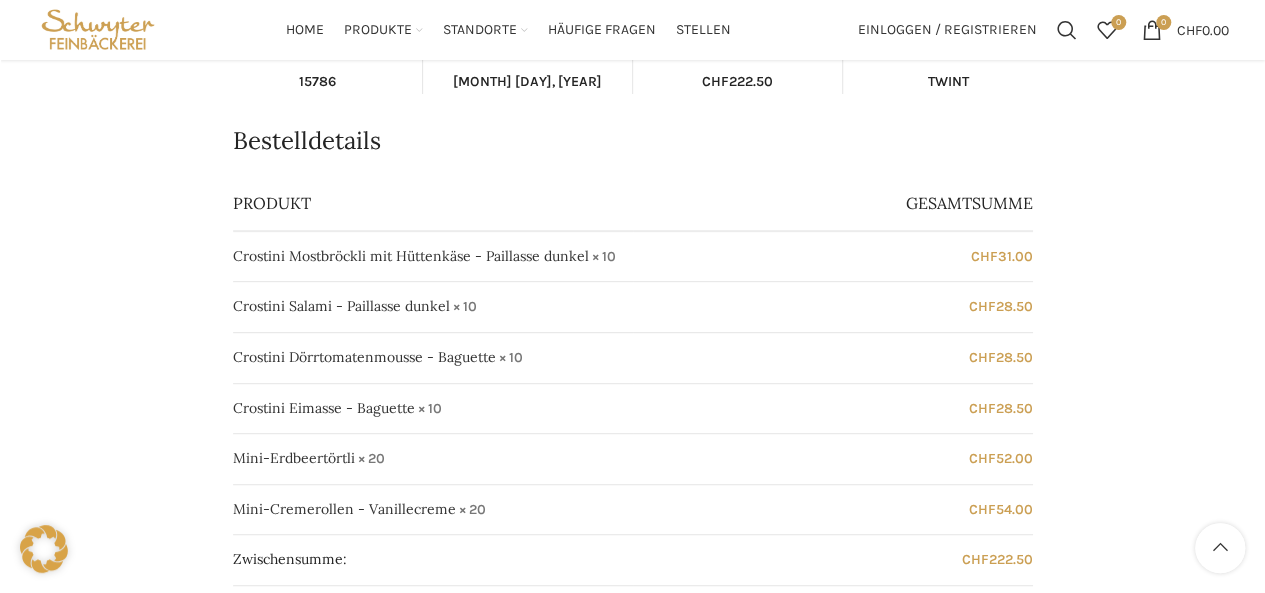 scroll, scrollTop: 0, scrollLeft: 0, axis: both 